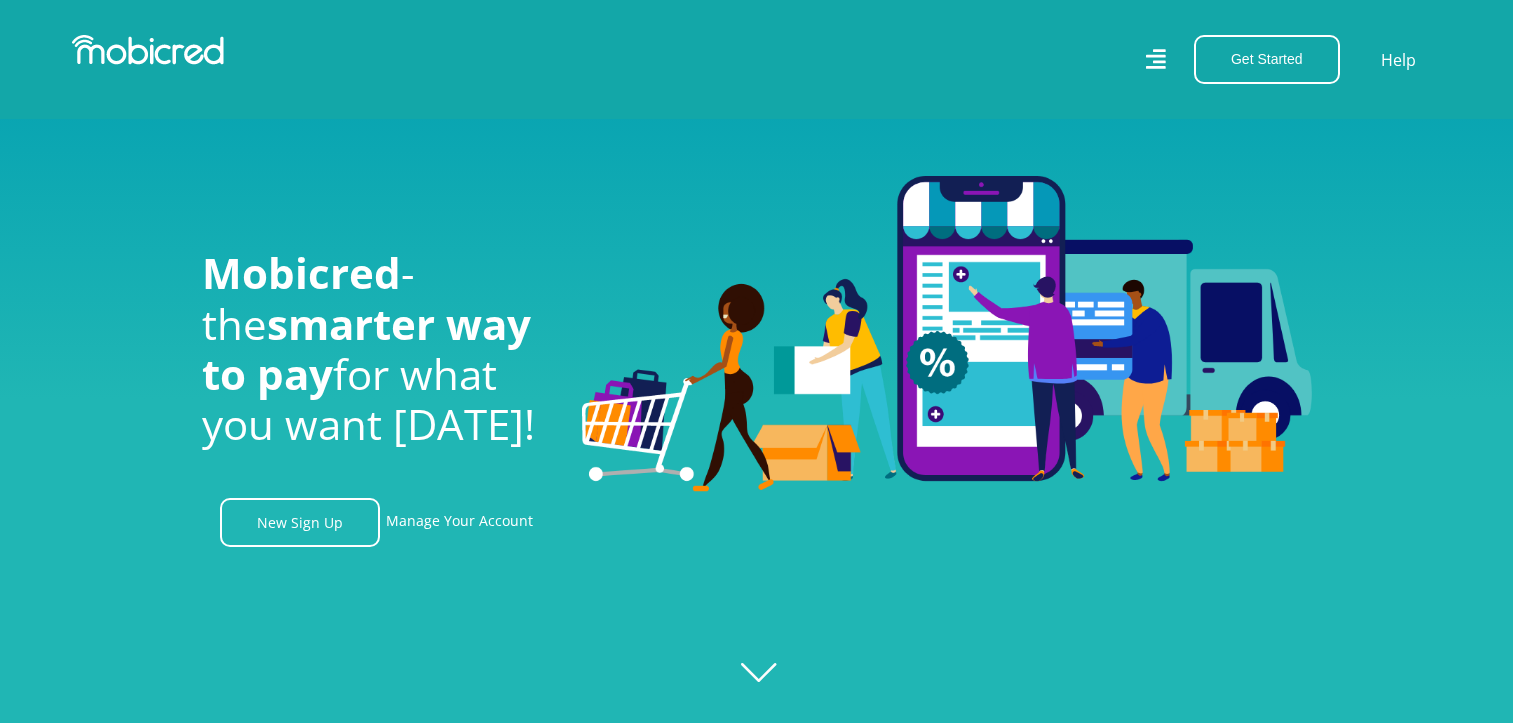 scroll, scrollTop: 1917, scrollLeft: 0, axis: vertical 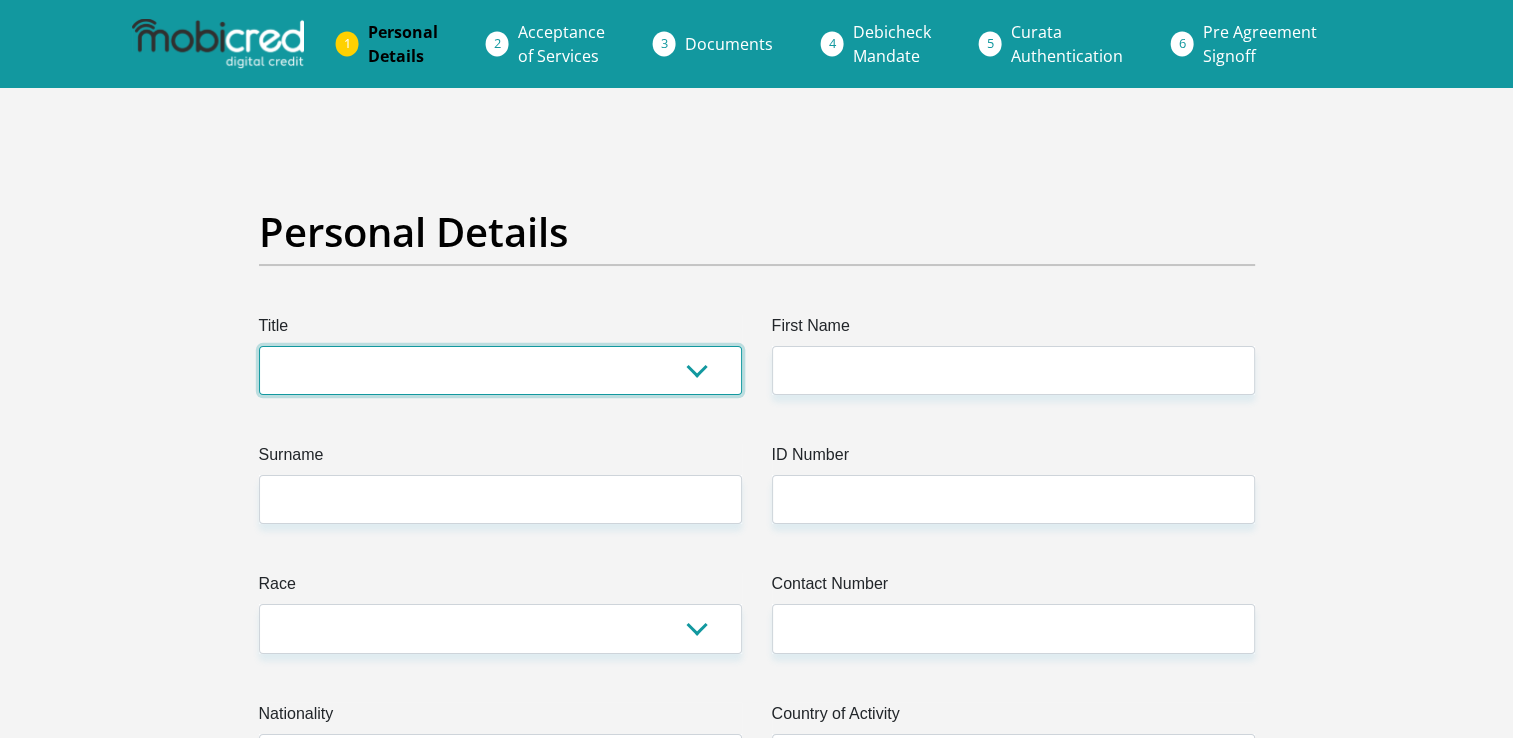 click on "Mr
Ms
Mrs
Dr
Other" at bounding box center (500, 370) 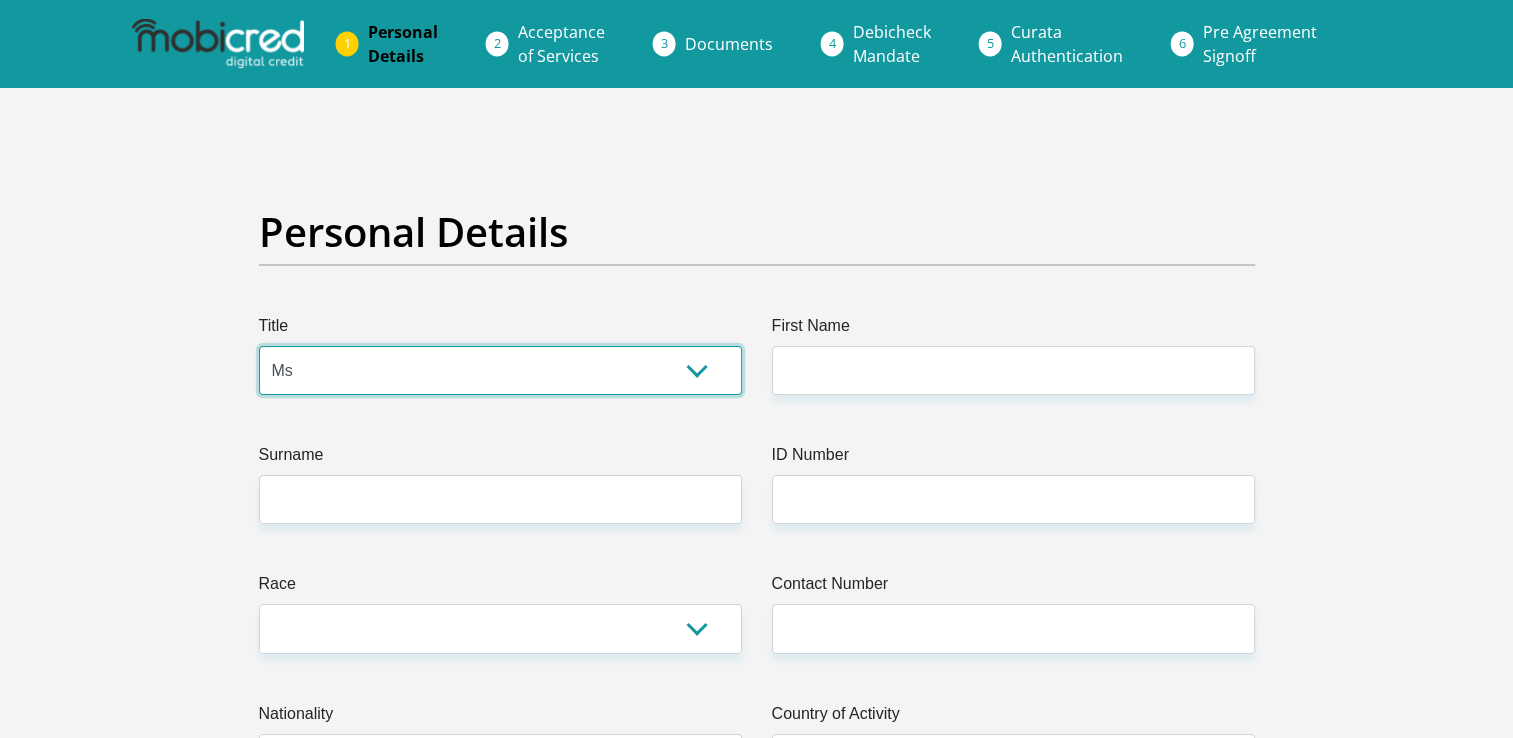 click on "Mr
Ms
Mrs
Dr
Other" at bounding box center (500, 370) 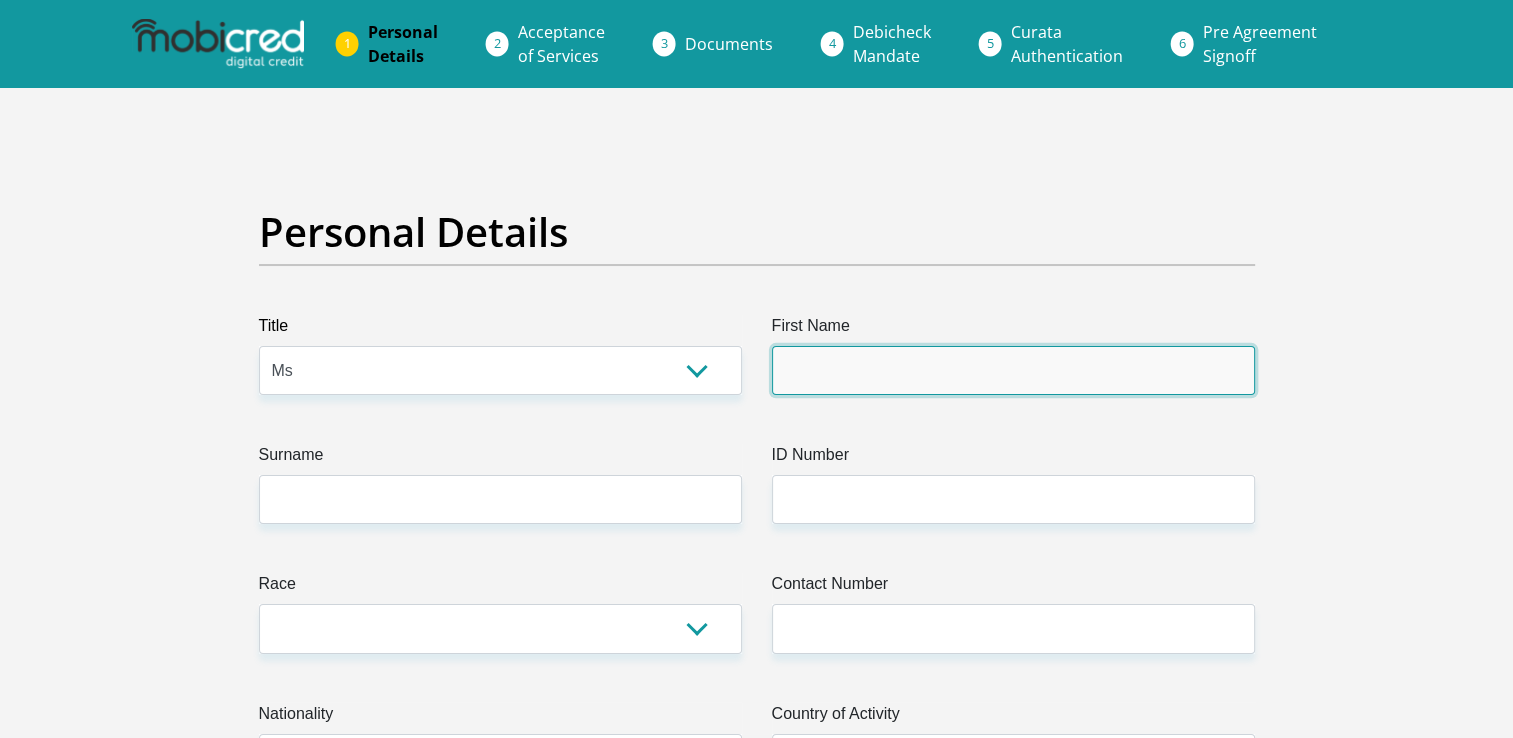 click on "First Name" at bounding box center [1013, 370] 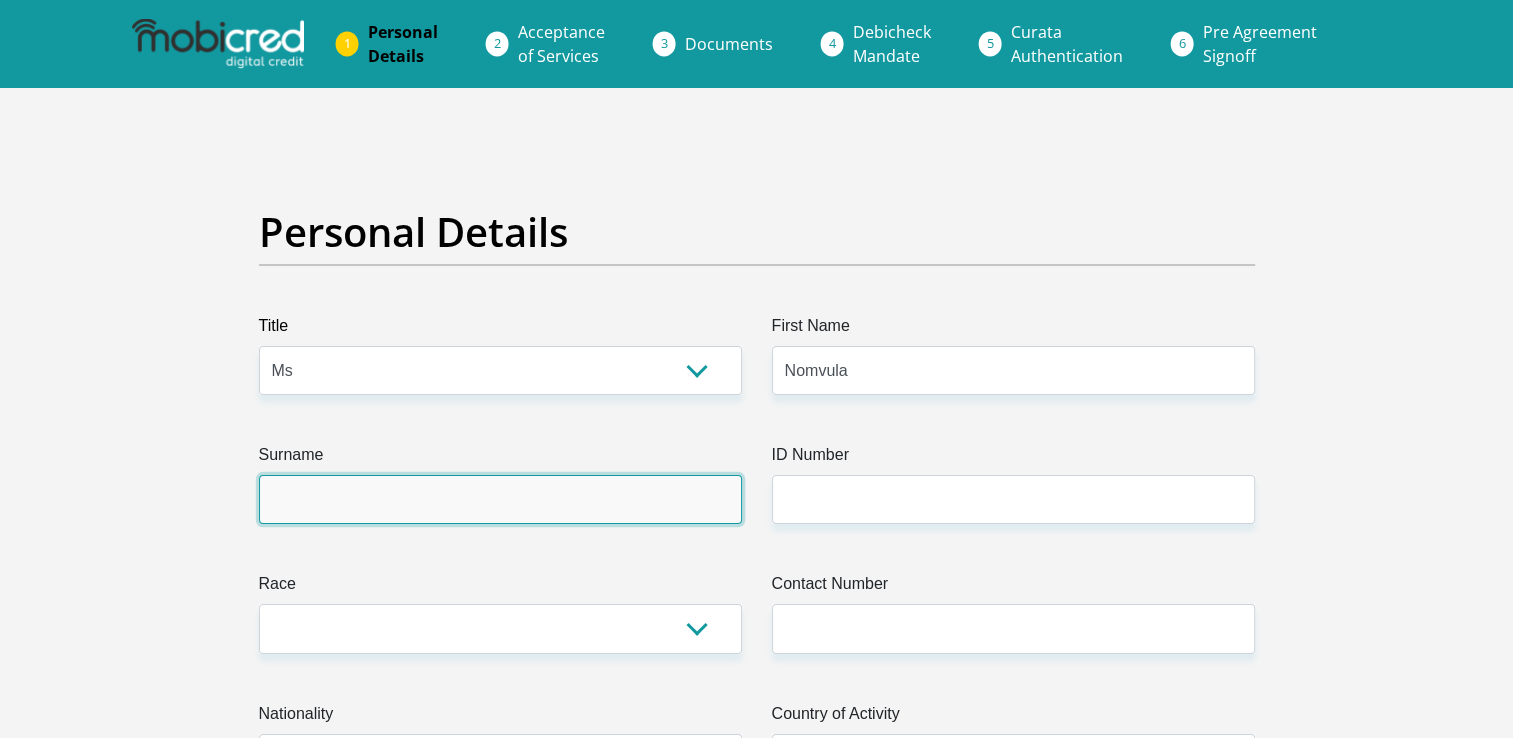 type on "Sithole" 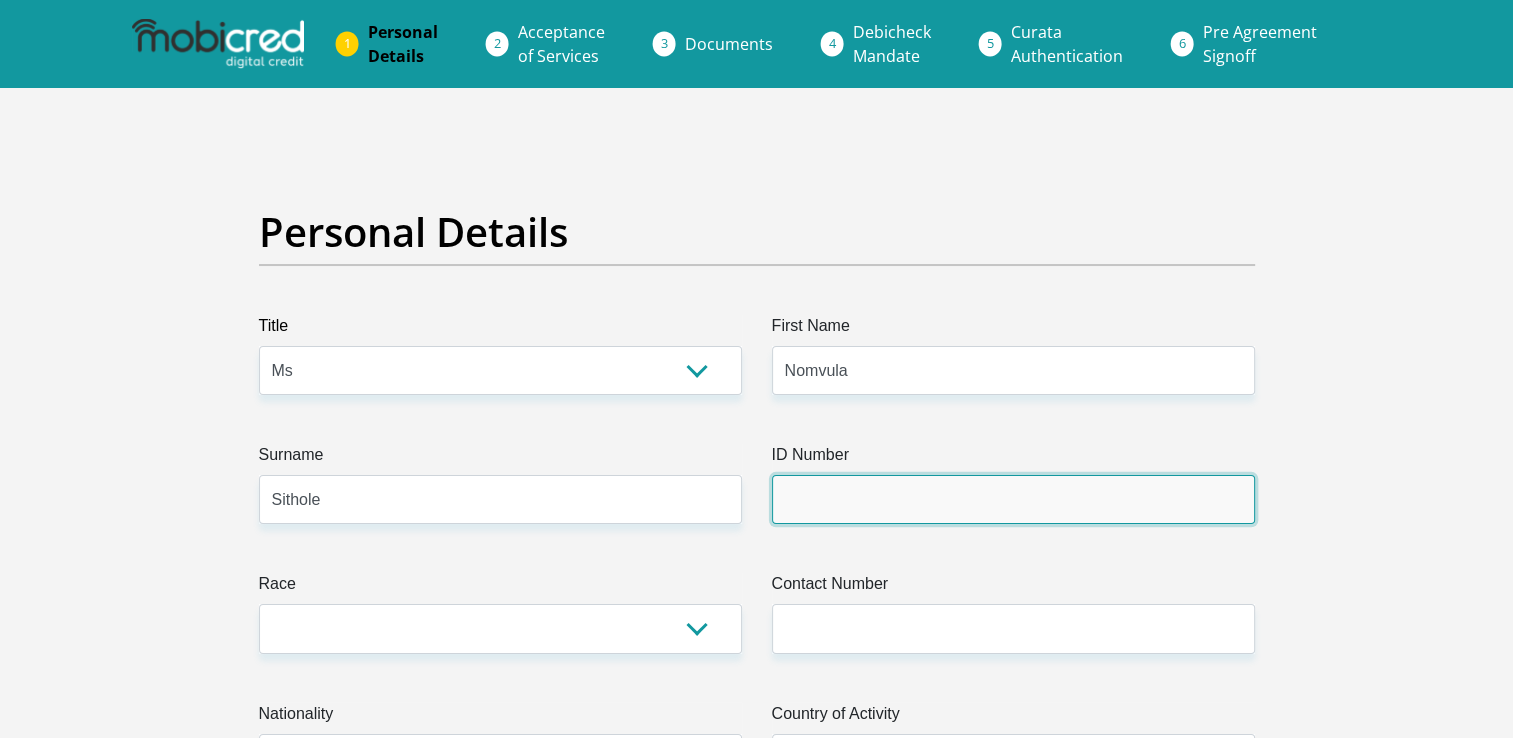 type on "0009111408087" 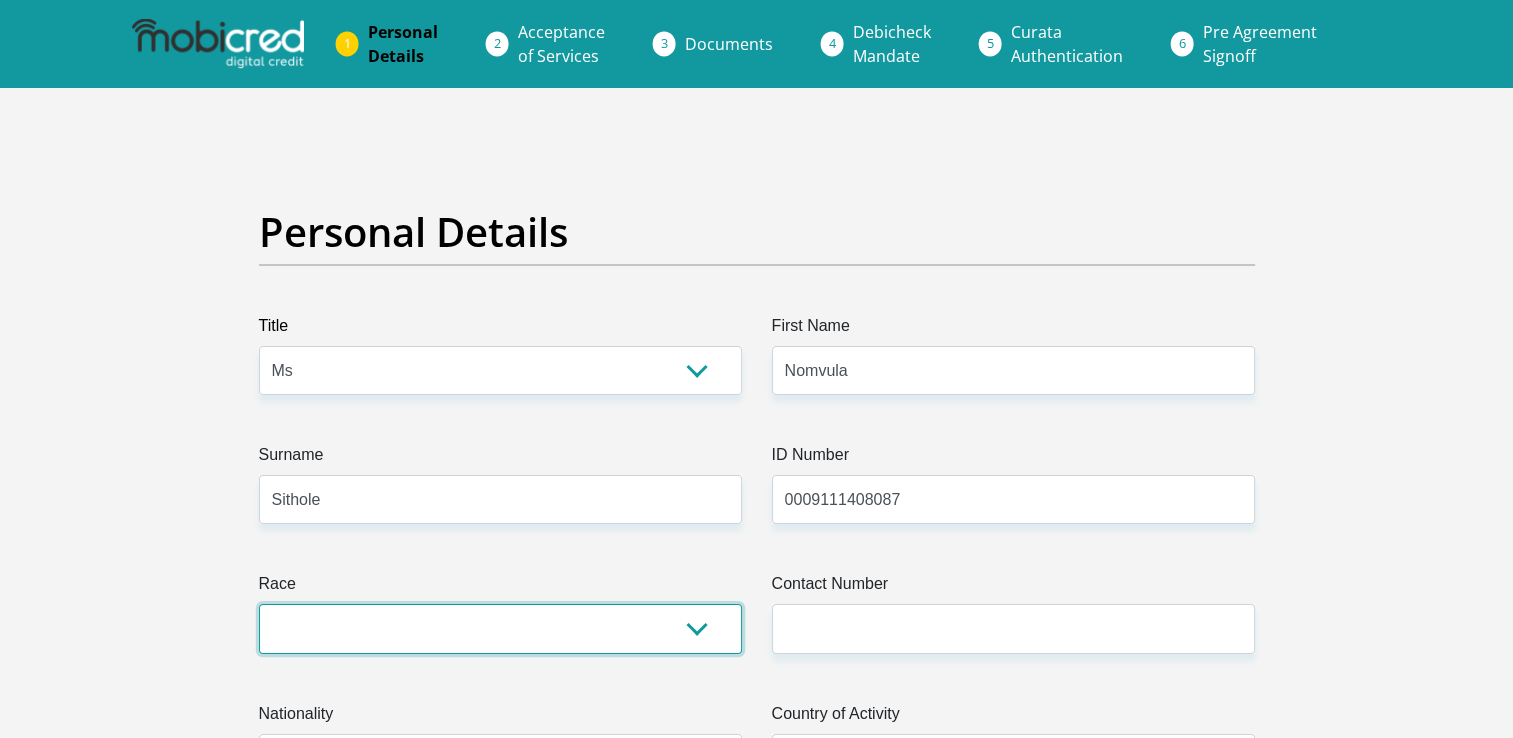 select on "1" 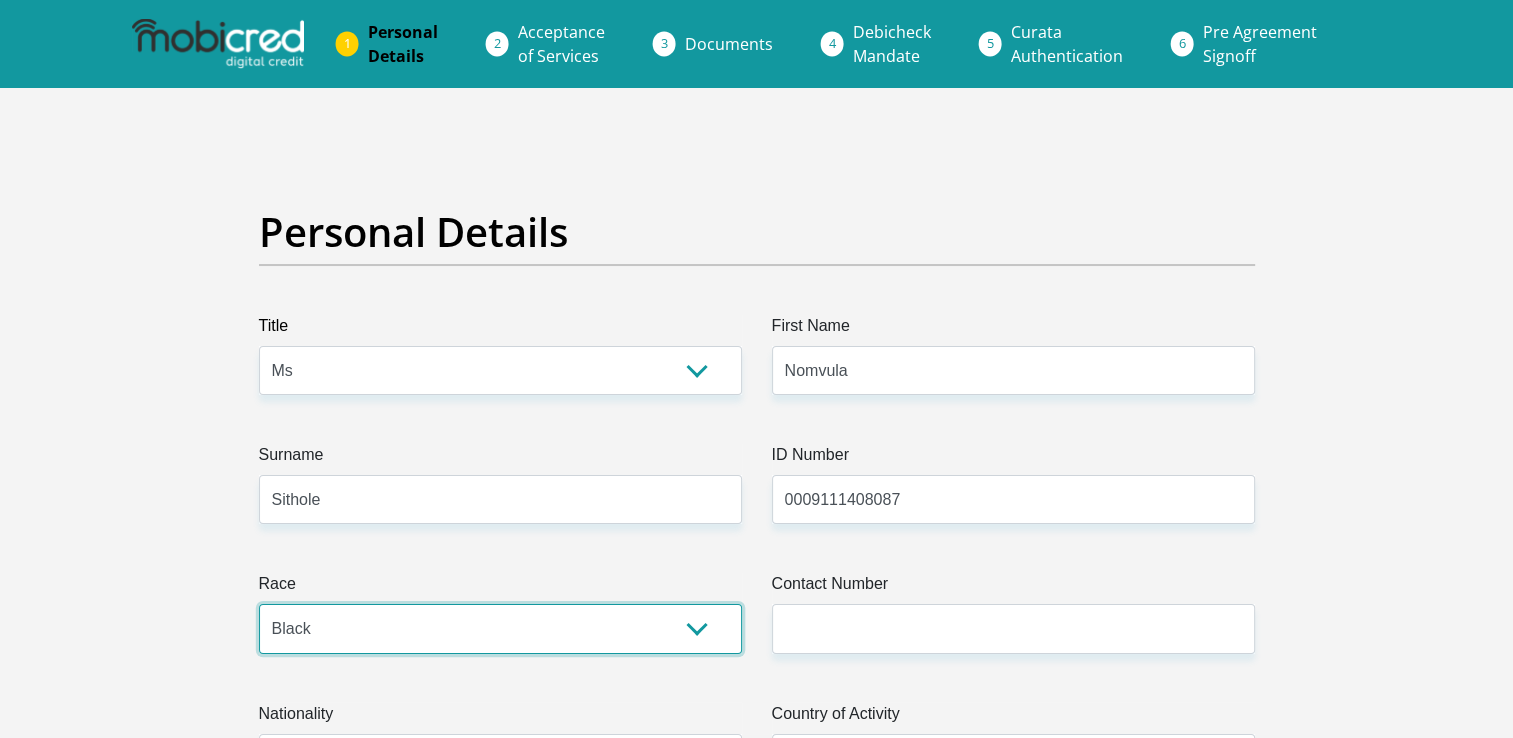 type on "0844067232" 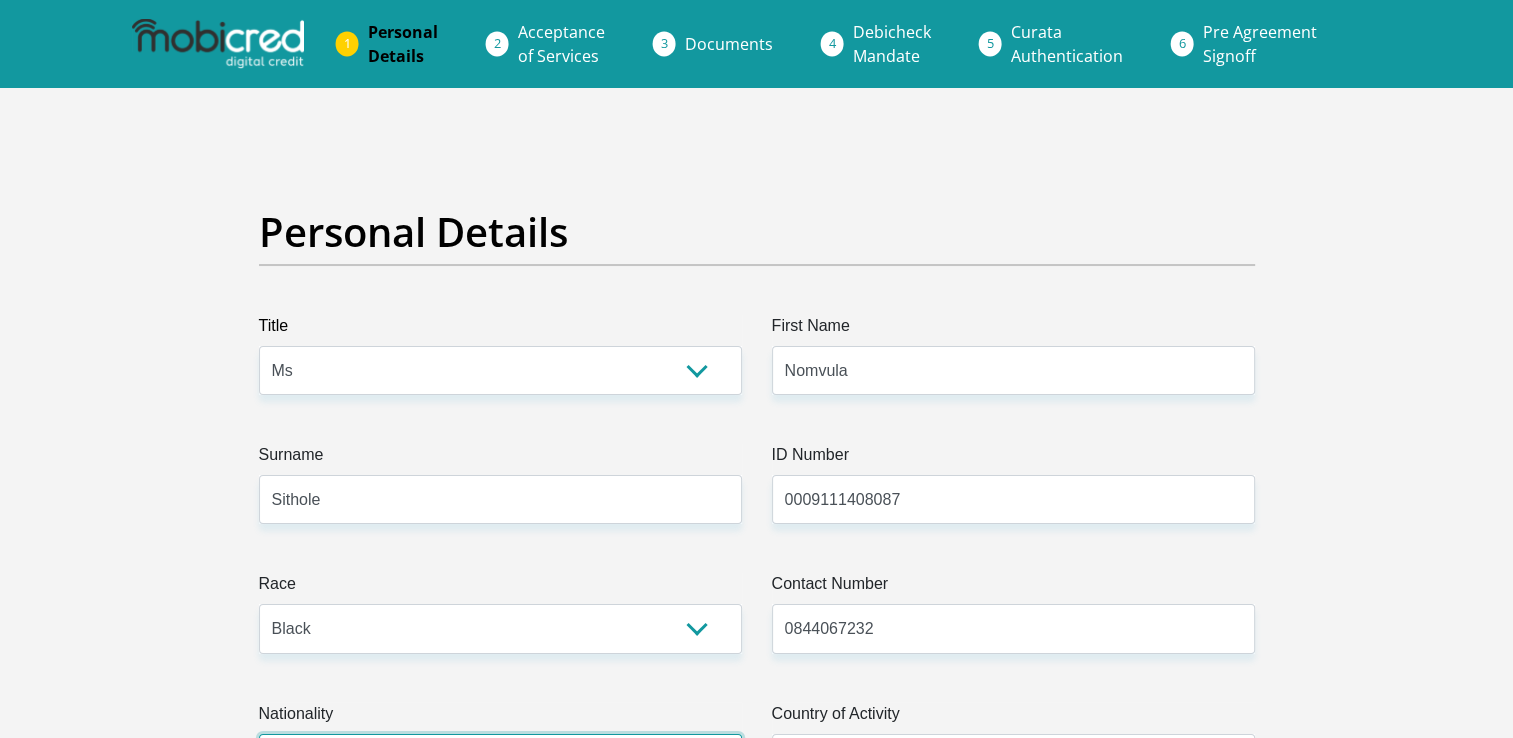 select on "ZAF" 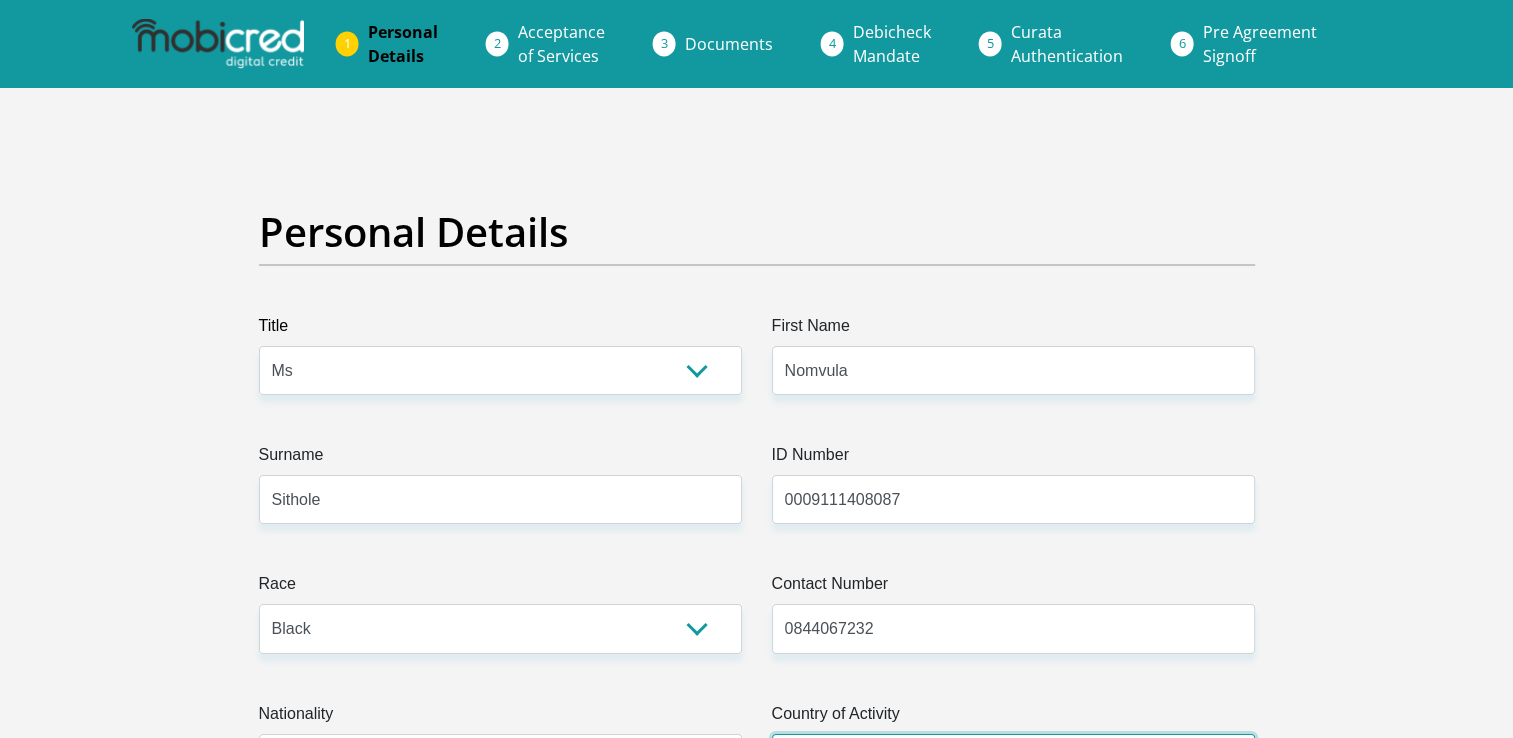 select on "ZAF" 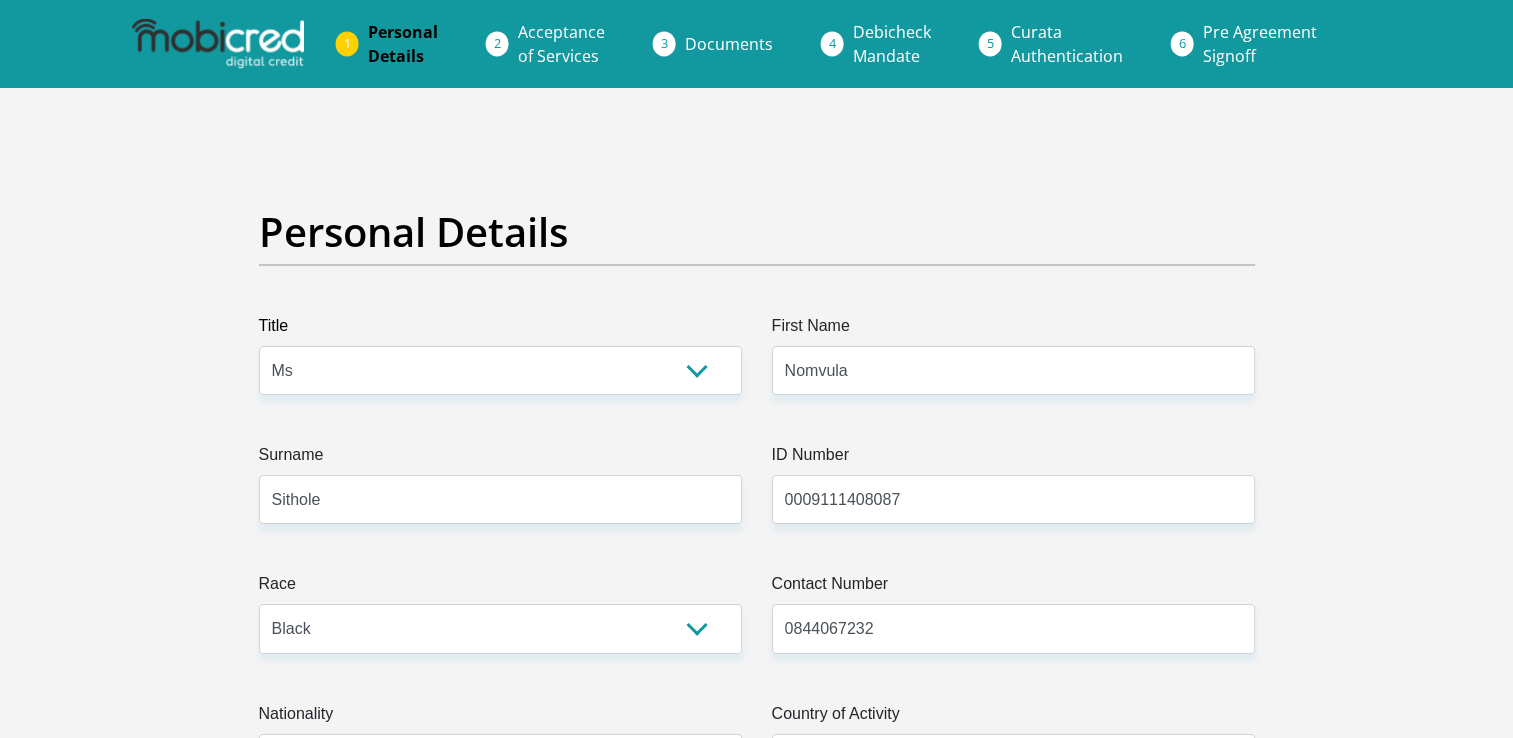 type on "229 GONIWE SECTION" 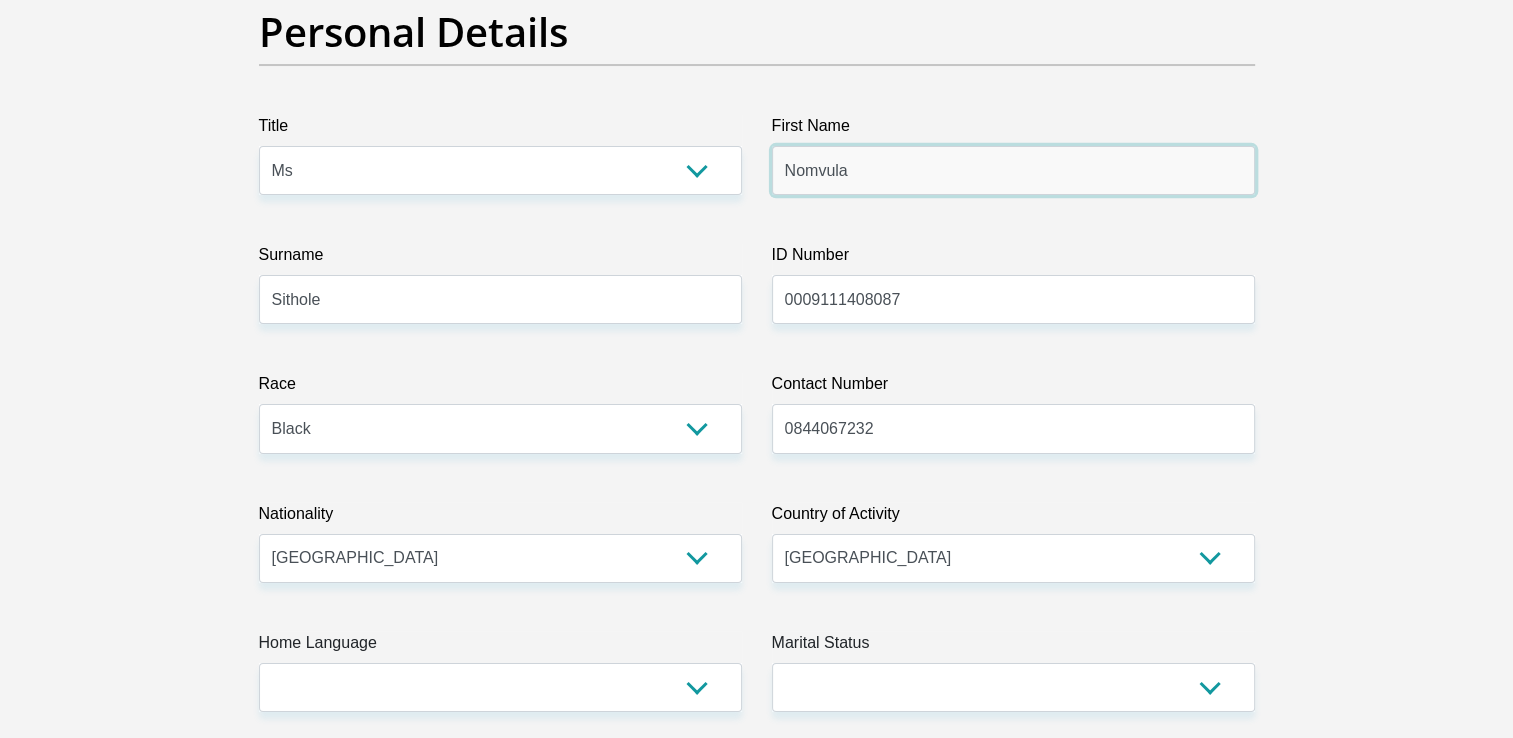 scroll, scrollTop: 400, scrollLeft: 0, axis: vertical 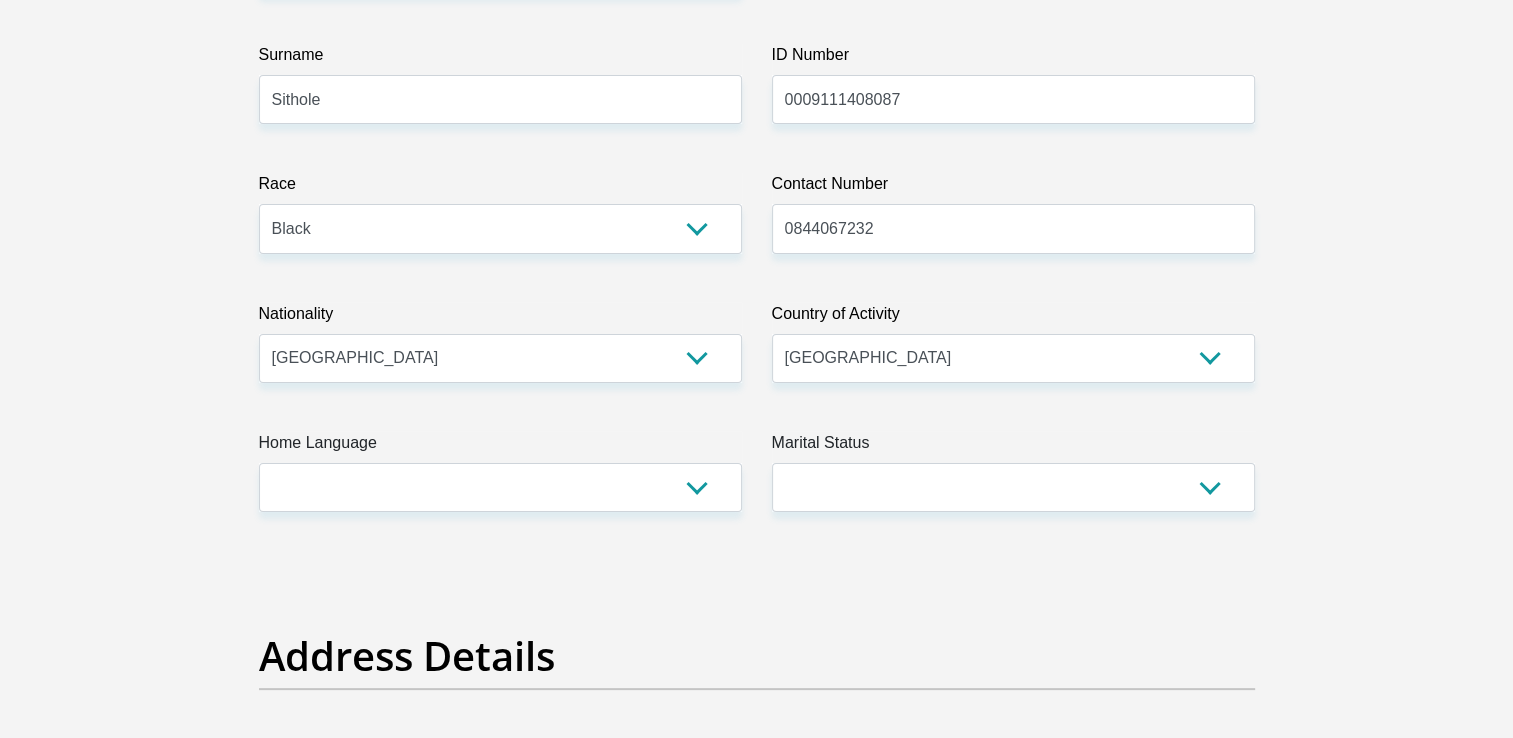 type on "NEDBANK" 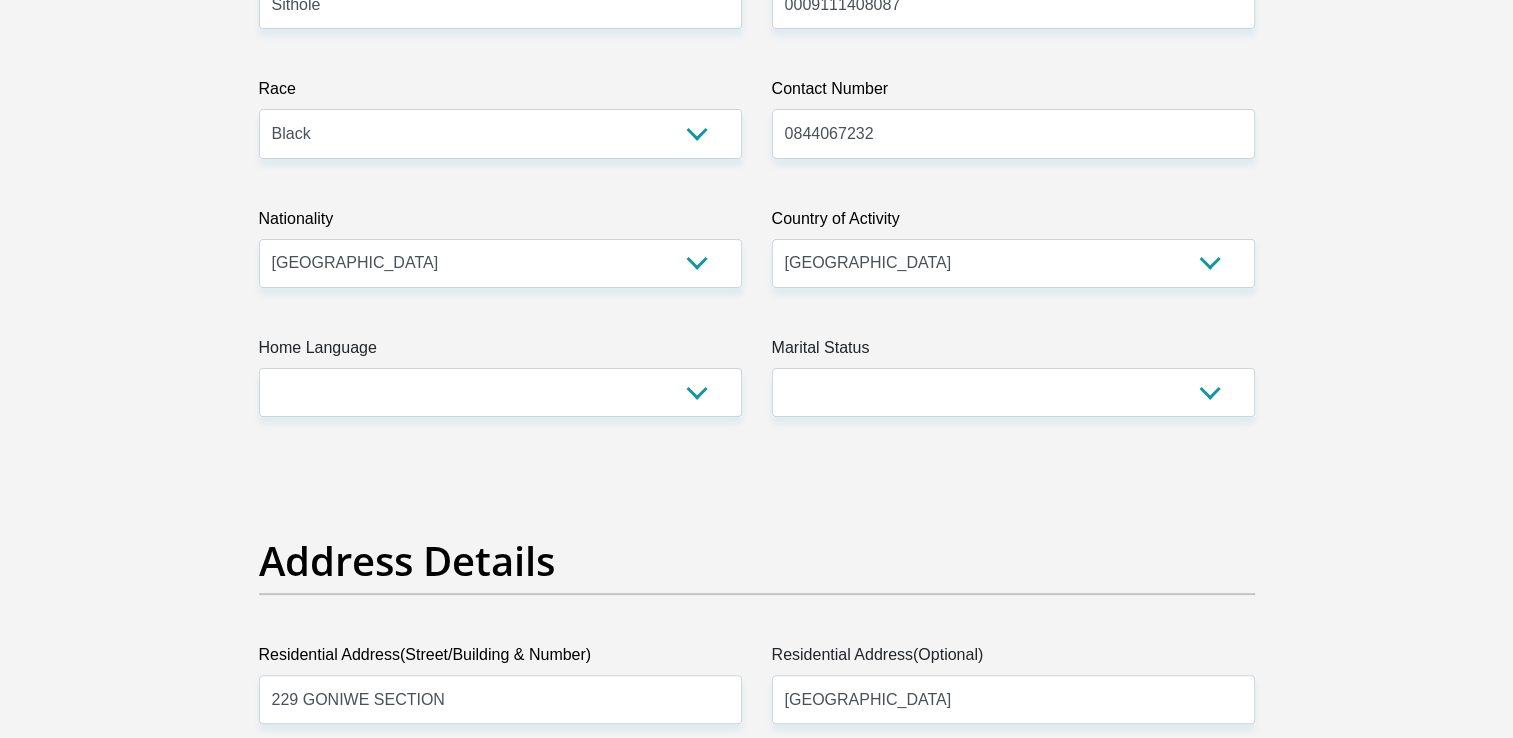 scroll, scrollTop: 600, scrollLeft: 0, axis: vertical 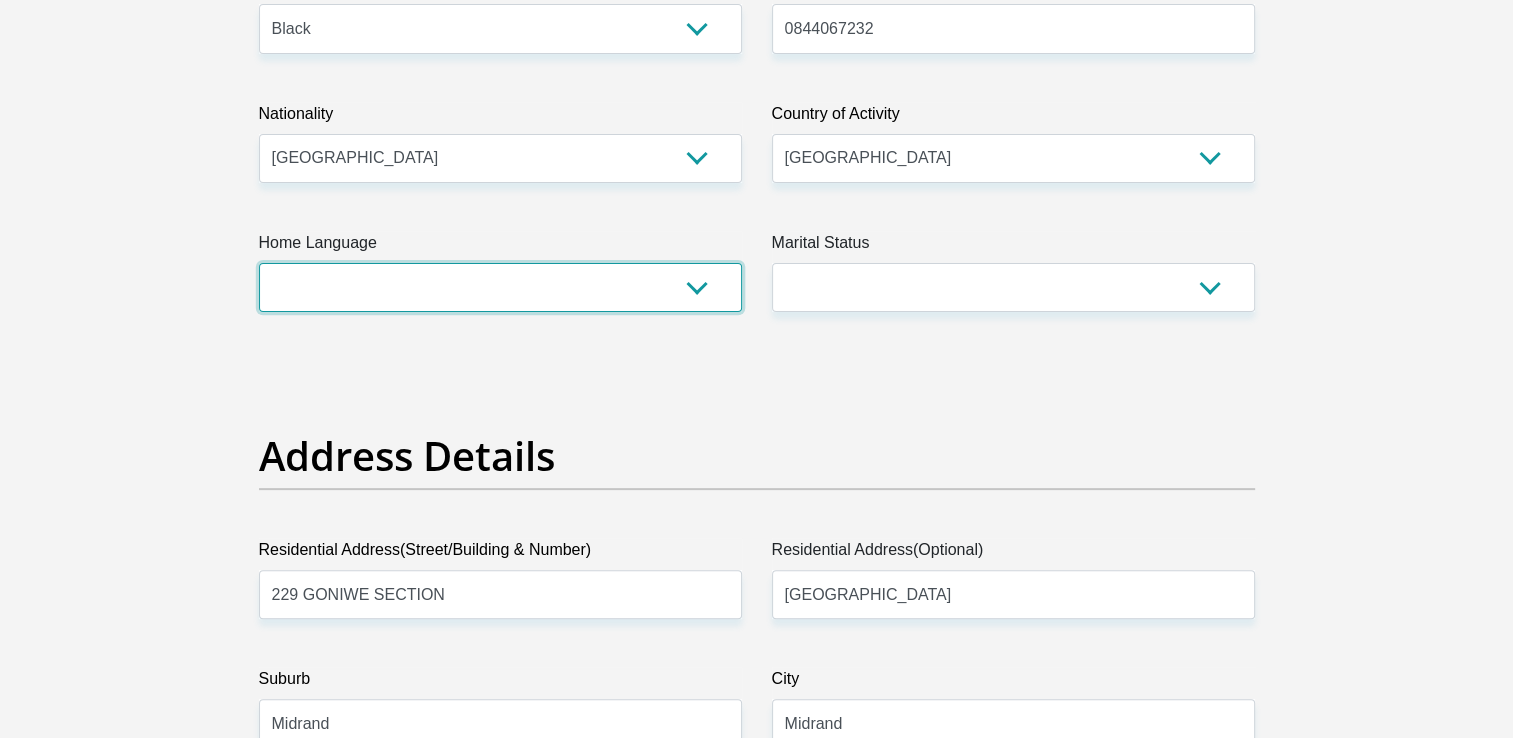 click on "Afrikaans
English
Sepedi
South Ndebele
Southern Sotho
Swati
Tsonga
Tswana
Venda
Xhosa
Zulu
Other" at bounding box center (500, 287) 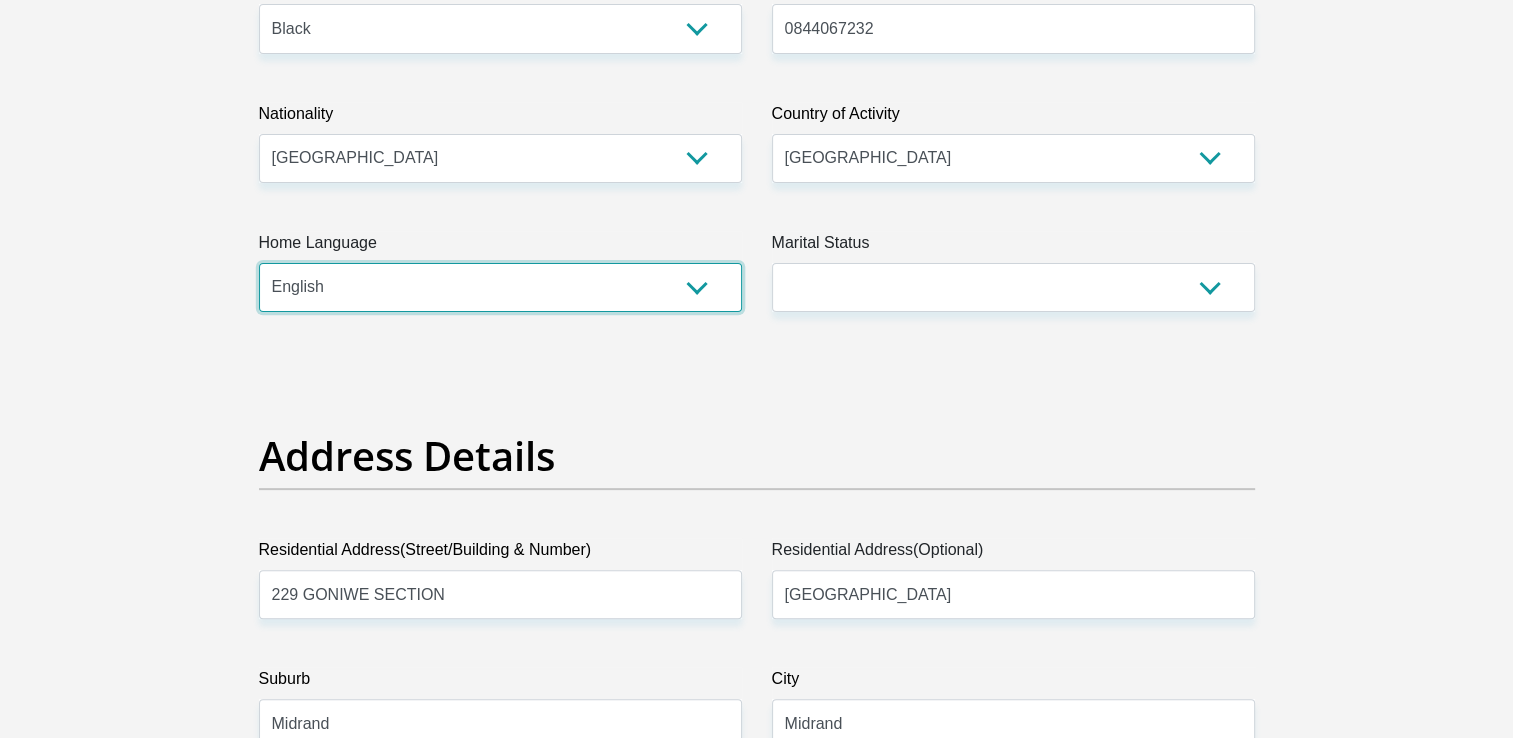 click on "Afrikaans
English
Sepedi
South Ndebele
Southern Sotho
Swati
Tsonga
Tswana
Venda
Xhosa
Zulu
Other" at bounding box center (500, 287) 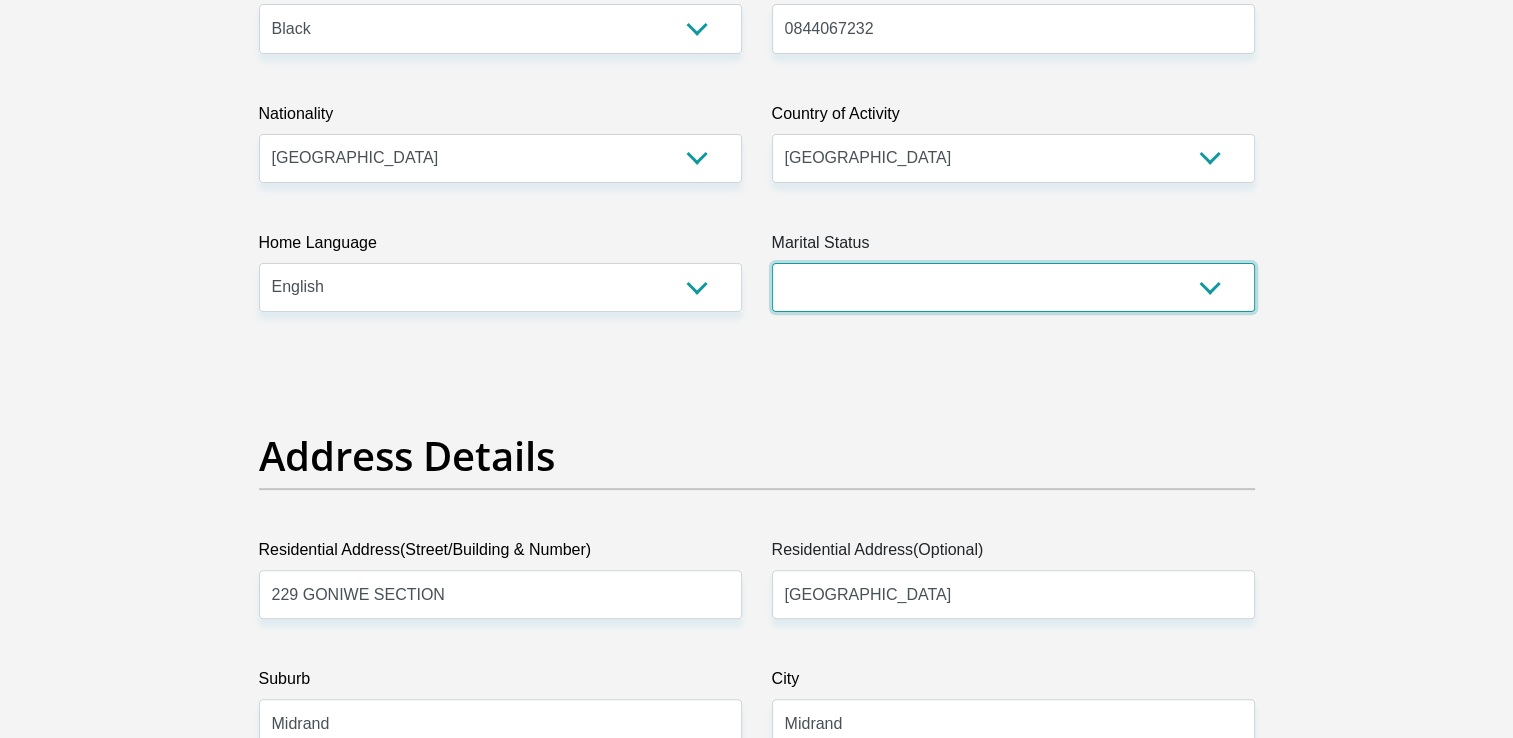 click on "Married ANC
Single
Divorced
Widowed
Married COP or Customary Law" at bounding box center (1013, 287) 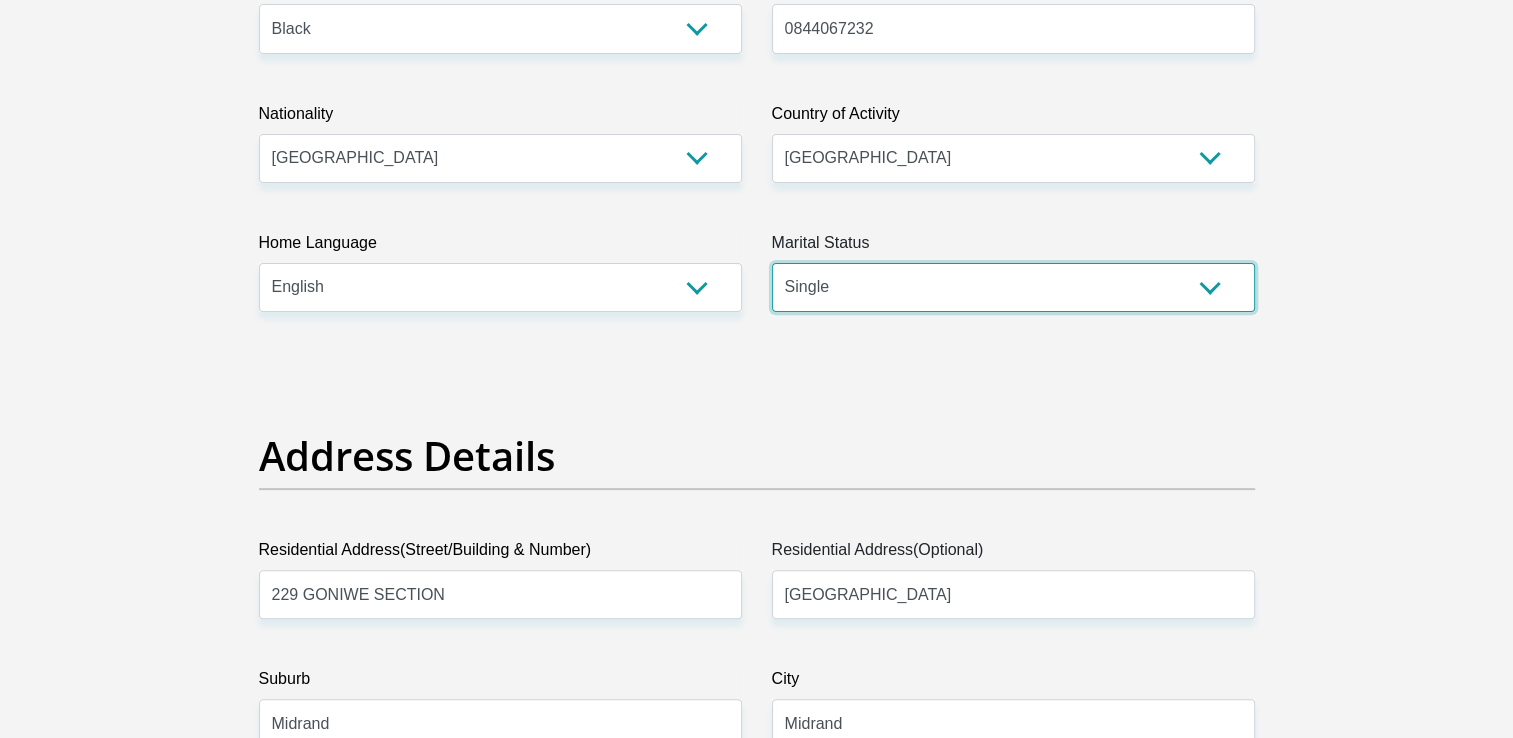 click on "Married ANC
Single
Divorced
Widowed
Married COP or Customary Law" at bounding box center (1013, 287) 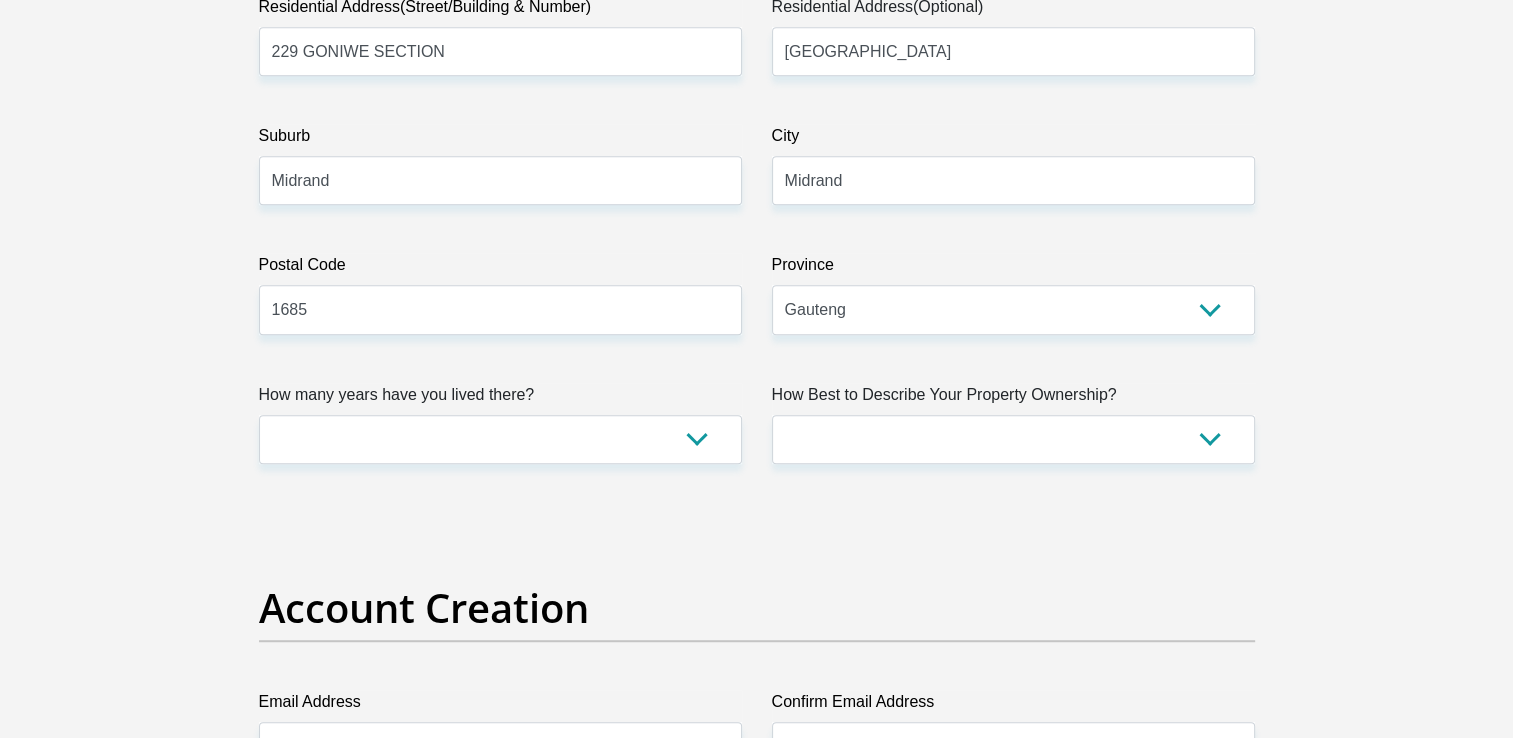 scroll, scrollTop: 1300, scrollLeft: 0, axis: vertical 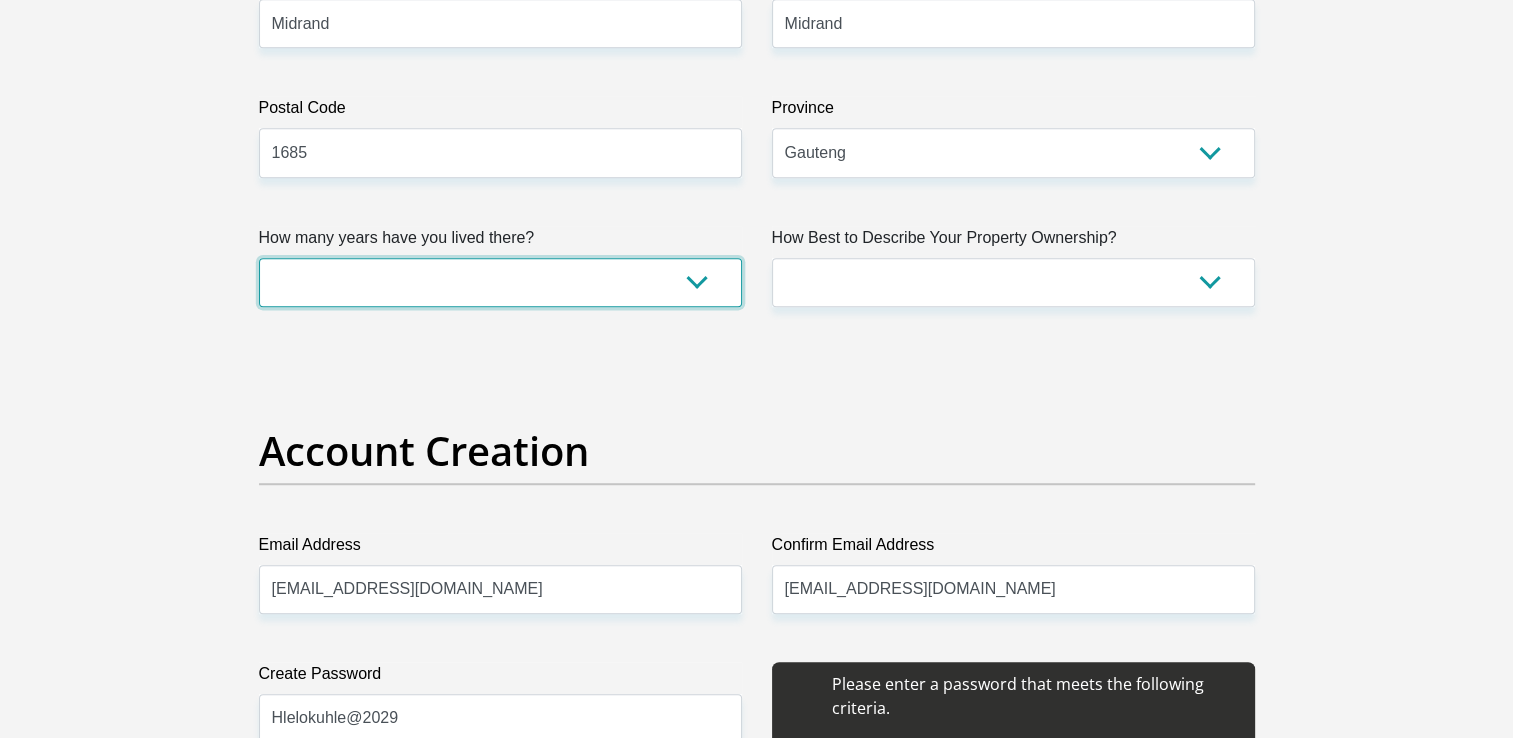 click on "less than 1 year
1-3 years
3-5 years
5+ years" at bounding box center [500, 282] 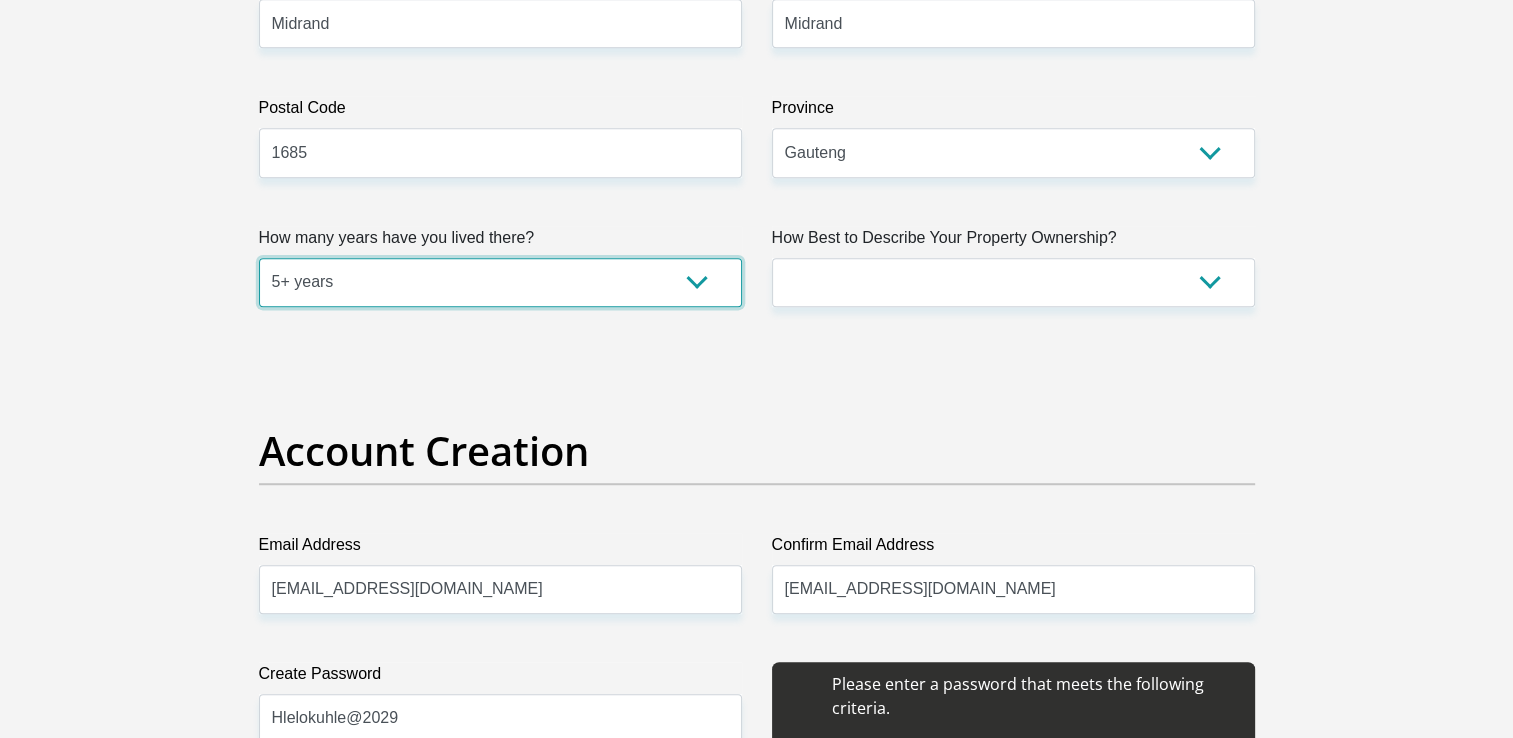click on "less than 1 year
1-3 years
3-5 years
5+ years" at bounding box center (500, 282) 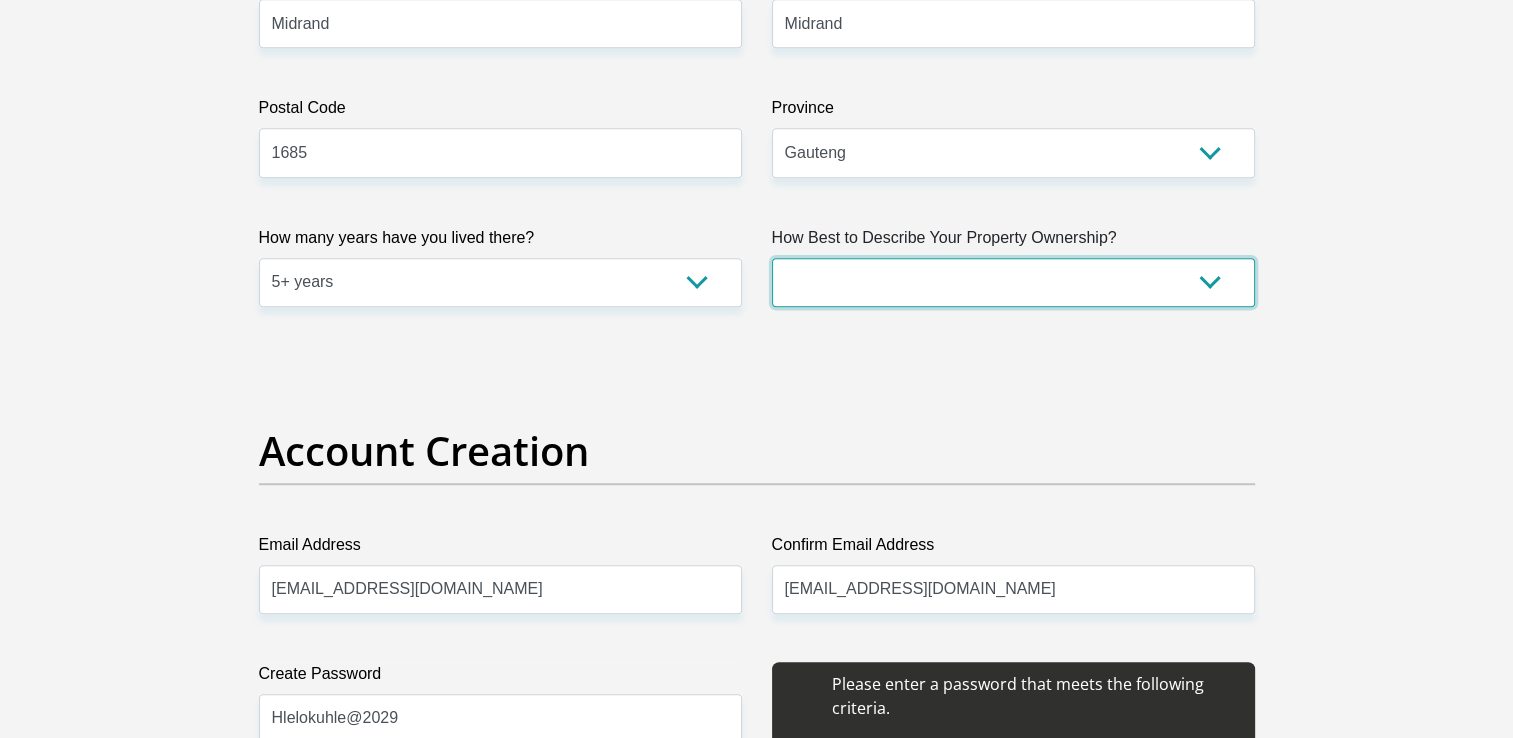 click on "Owned
Rented
Family Owned
Company Dwelling" at bounding box center (1013, 282) 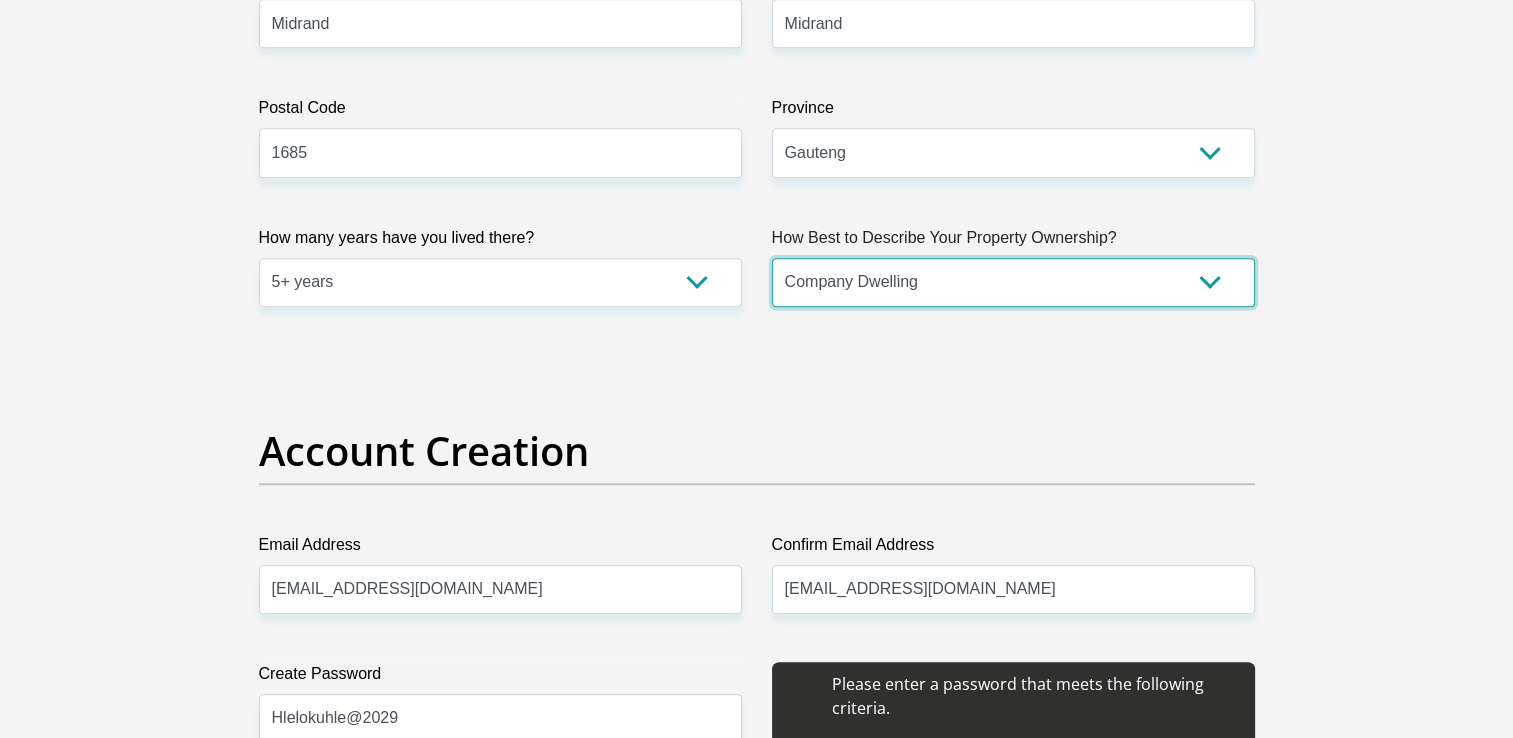 click on "Owned
Rented
Family Owned
Company Dwelling" at bounding box center (1013, 282) 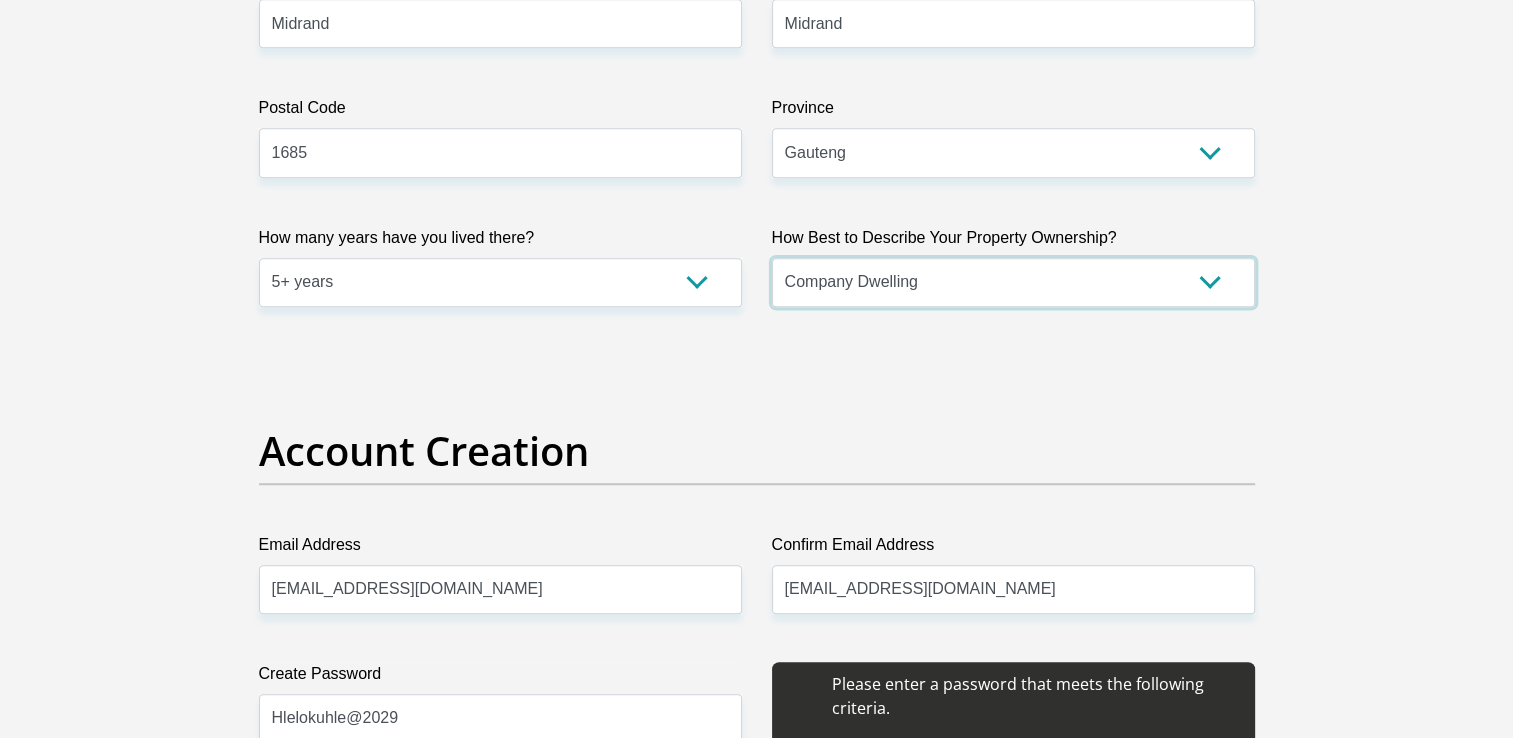 click on "Owned
Rented
Family Owned
Company Dwelling" at bounding box center [1013, 282] 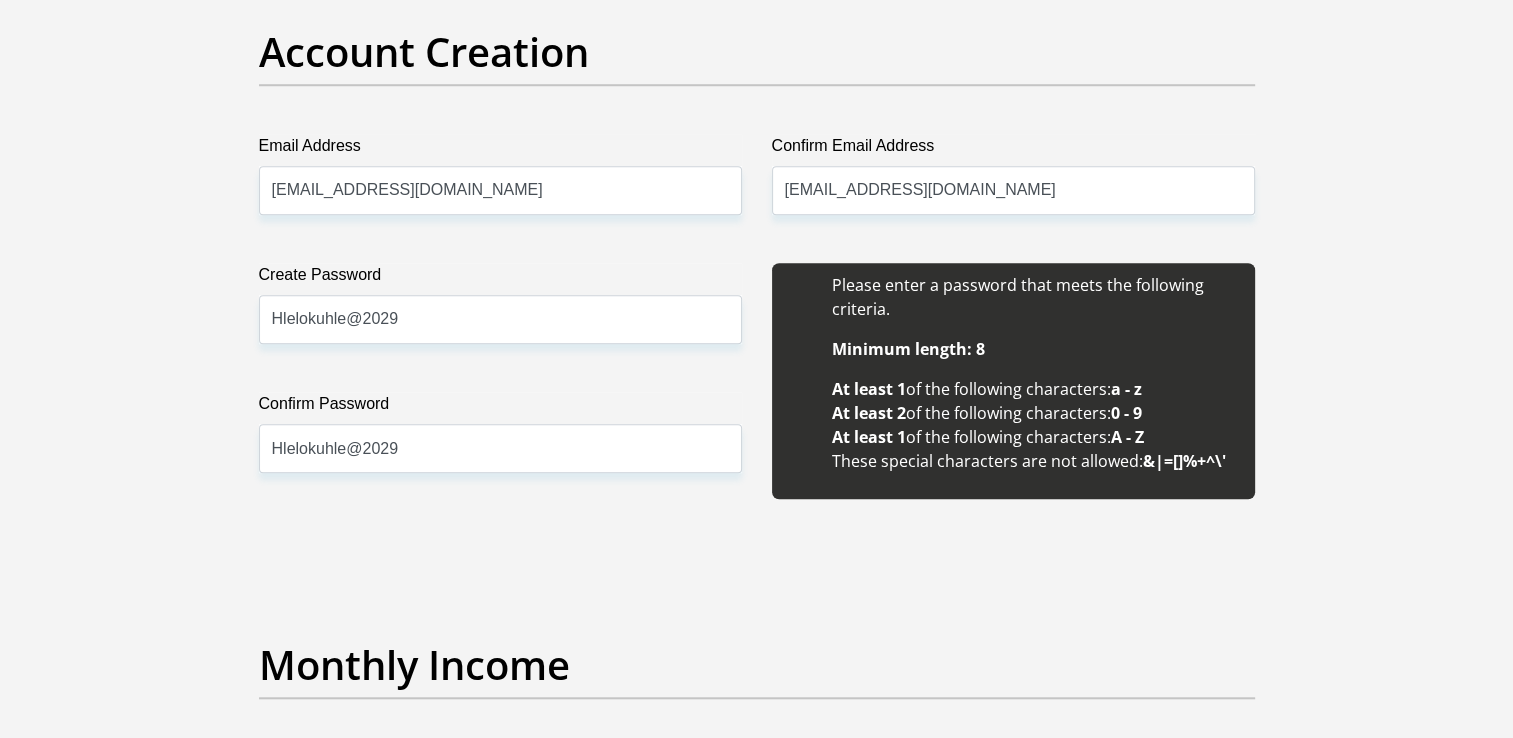 scroll, scrollTop: 1700, scrollLeft: 0, axis: vertical 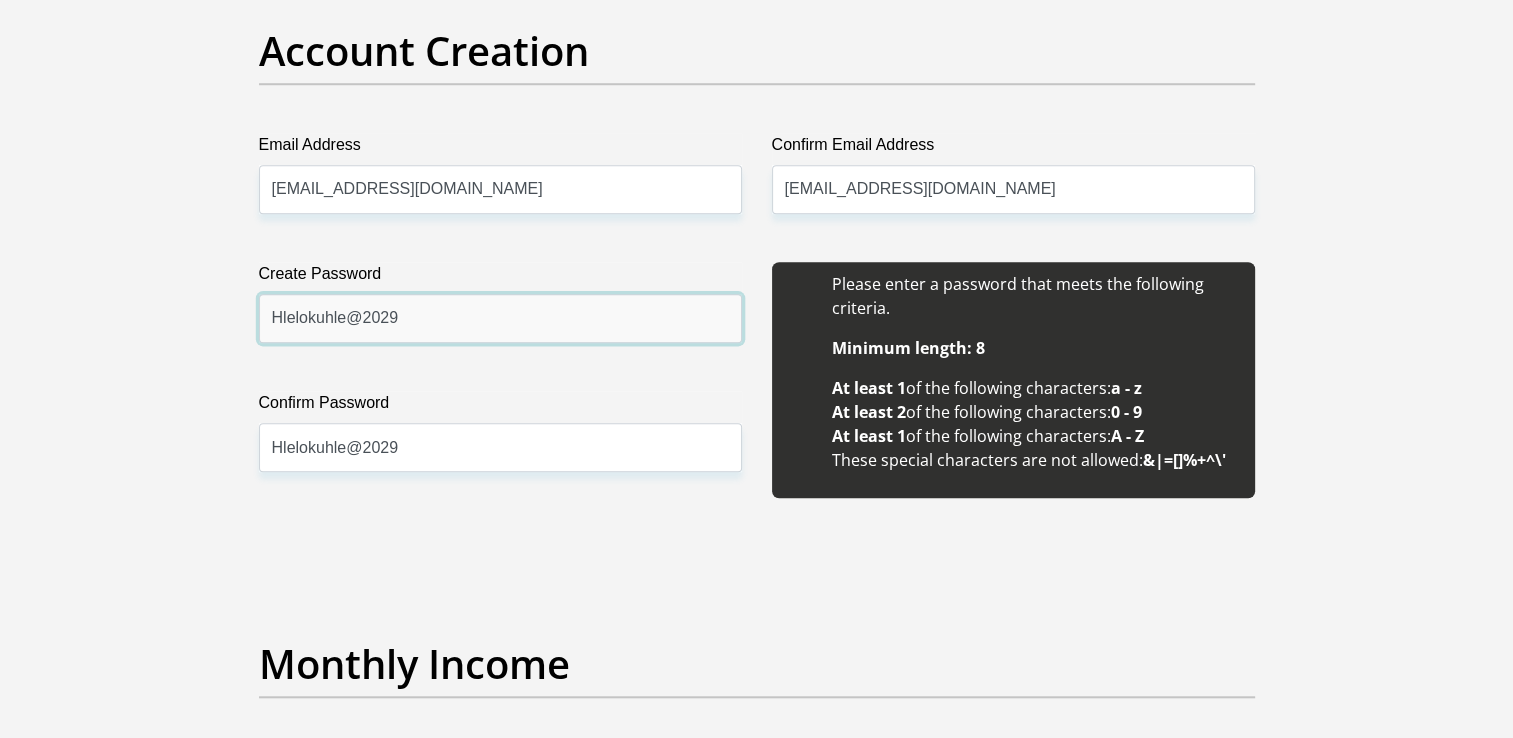 click on "Hlelokuhle@2029" at bounding box center [500, 318] 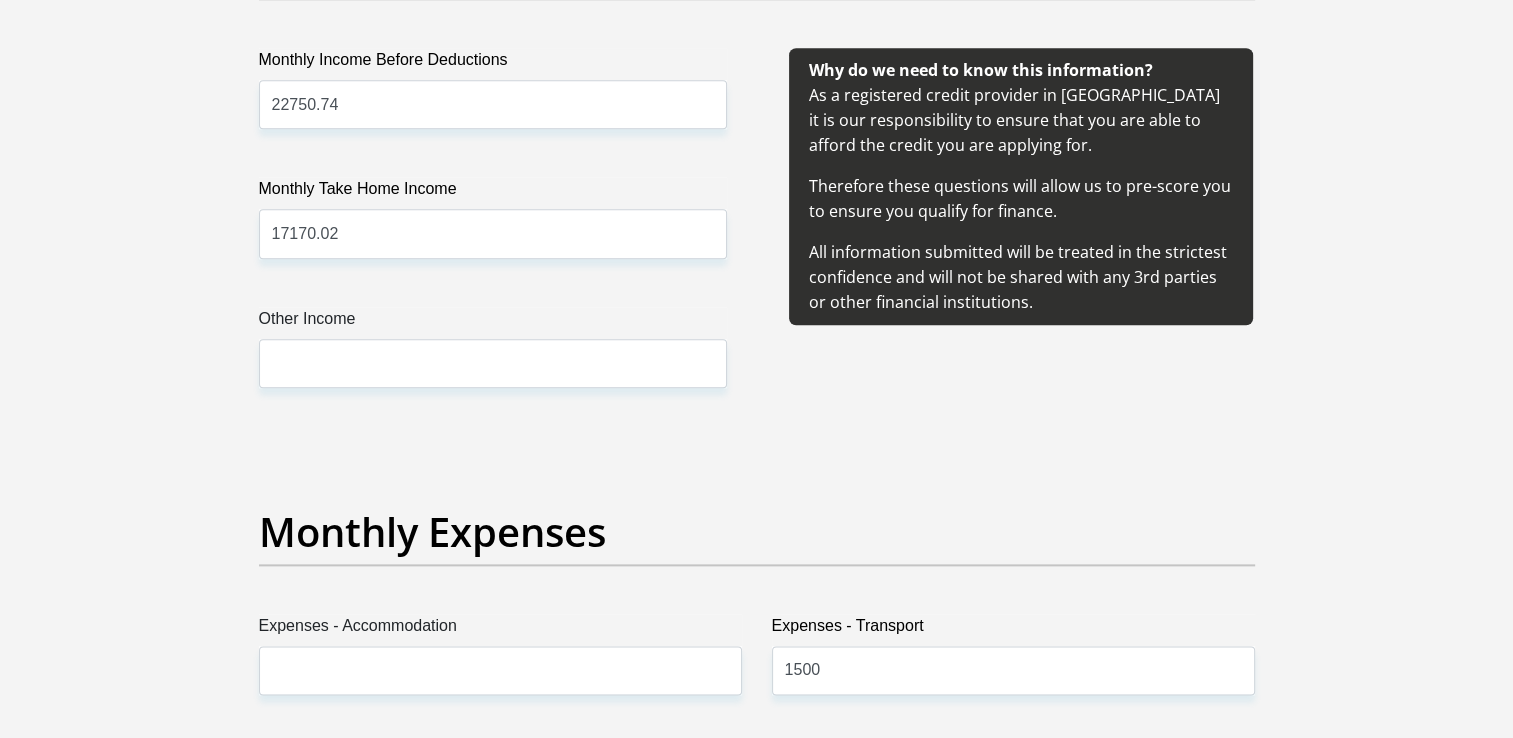 scroll, scrollTop: 2400, scrollLeft: 0, axis: vertical 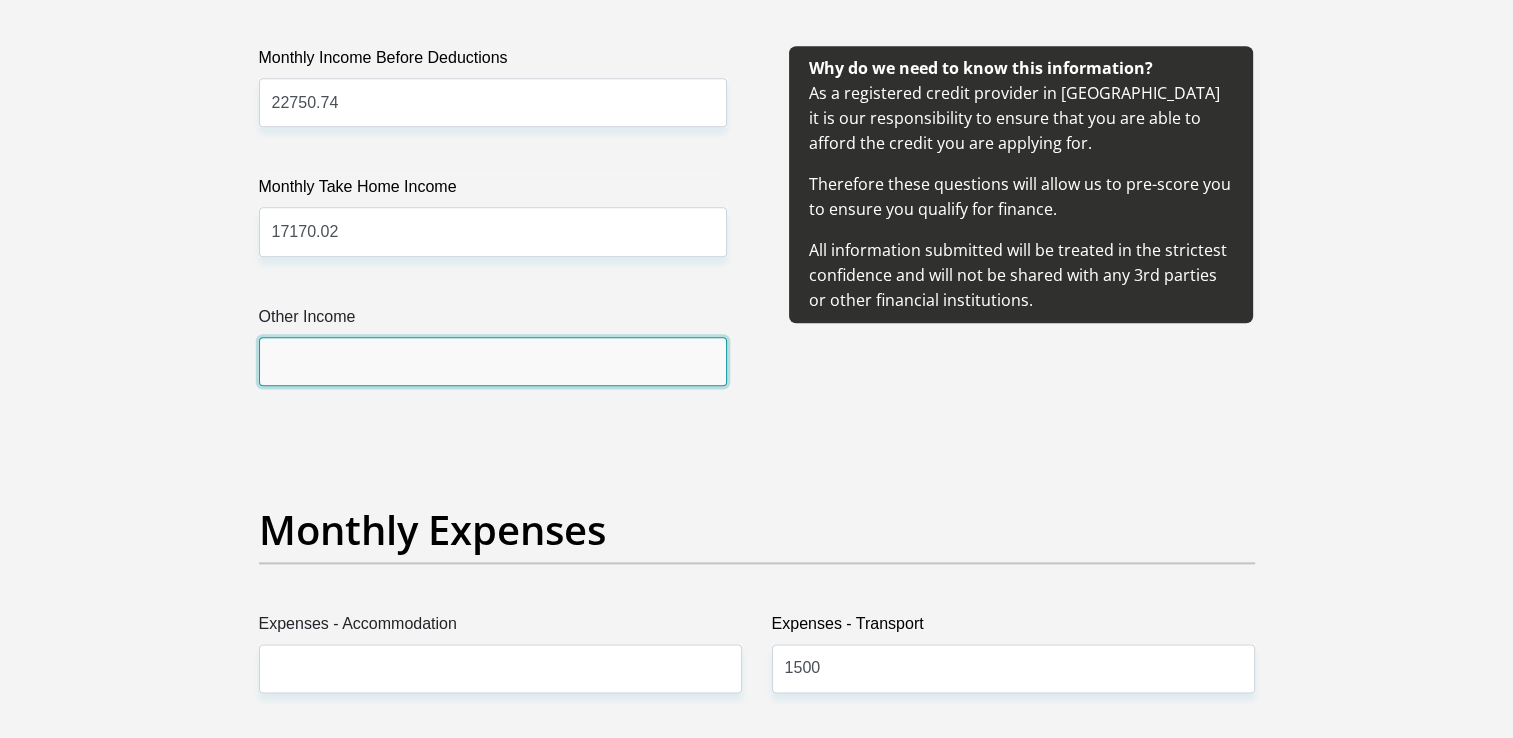 click on "Other Income" at bounding box center (493, 361) 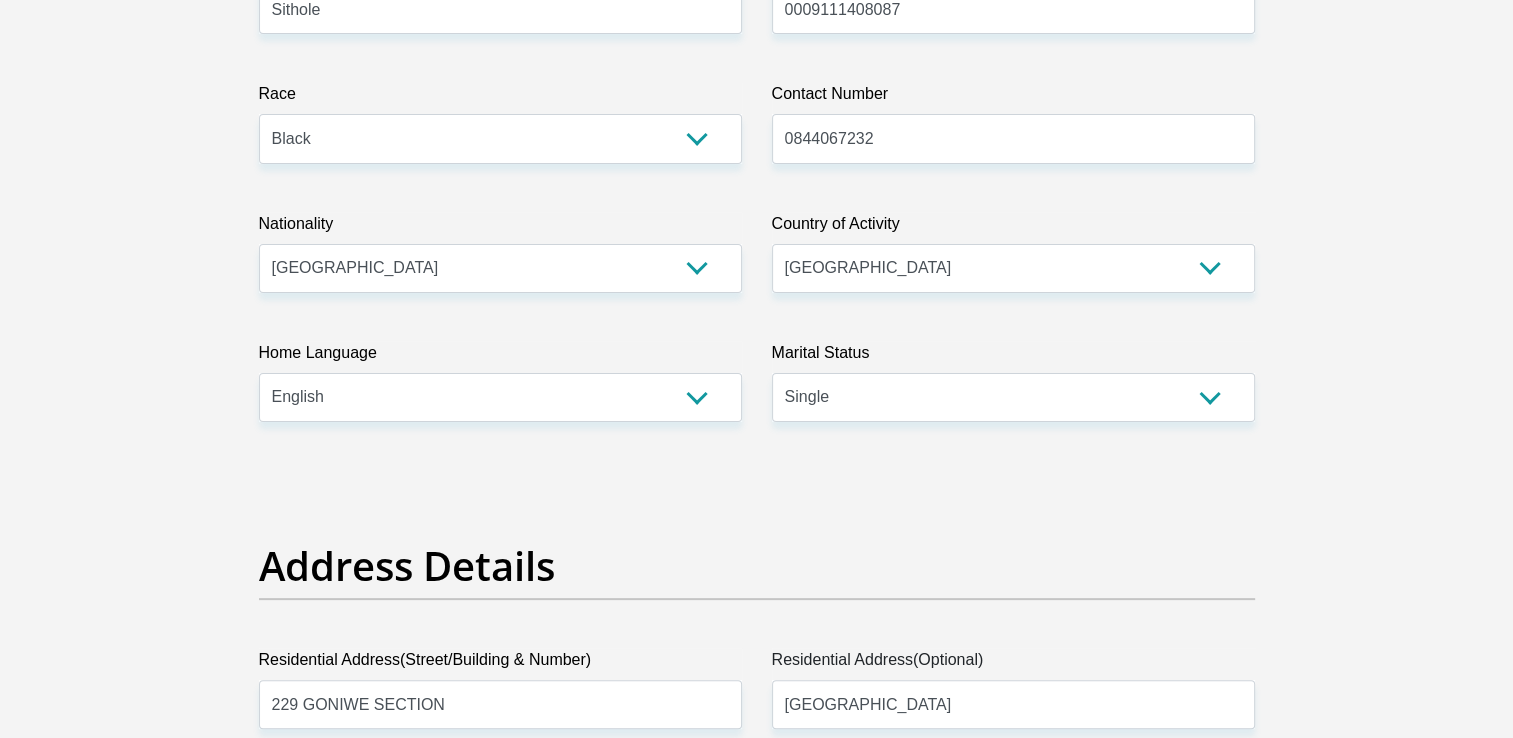 scroll, scrollTop: 300, scrollLeft: 0, axis: vertical 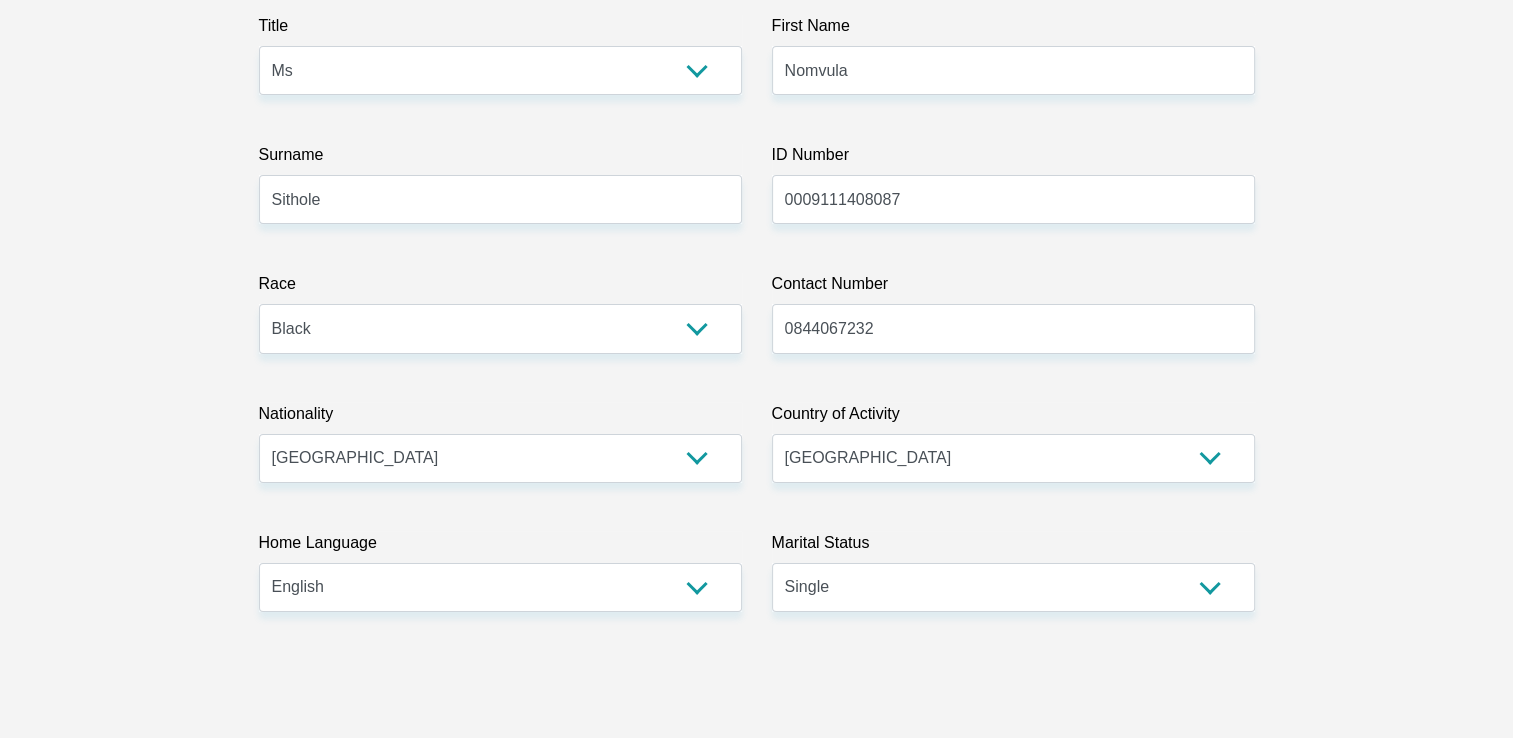 type on "0" 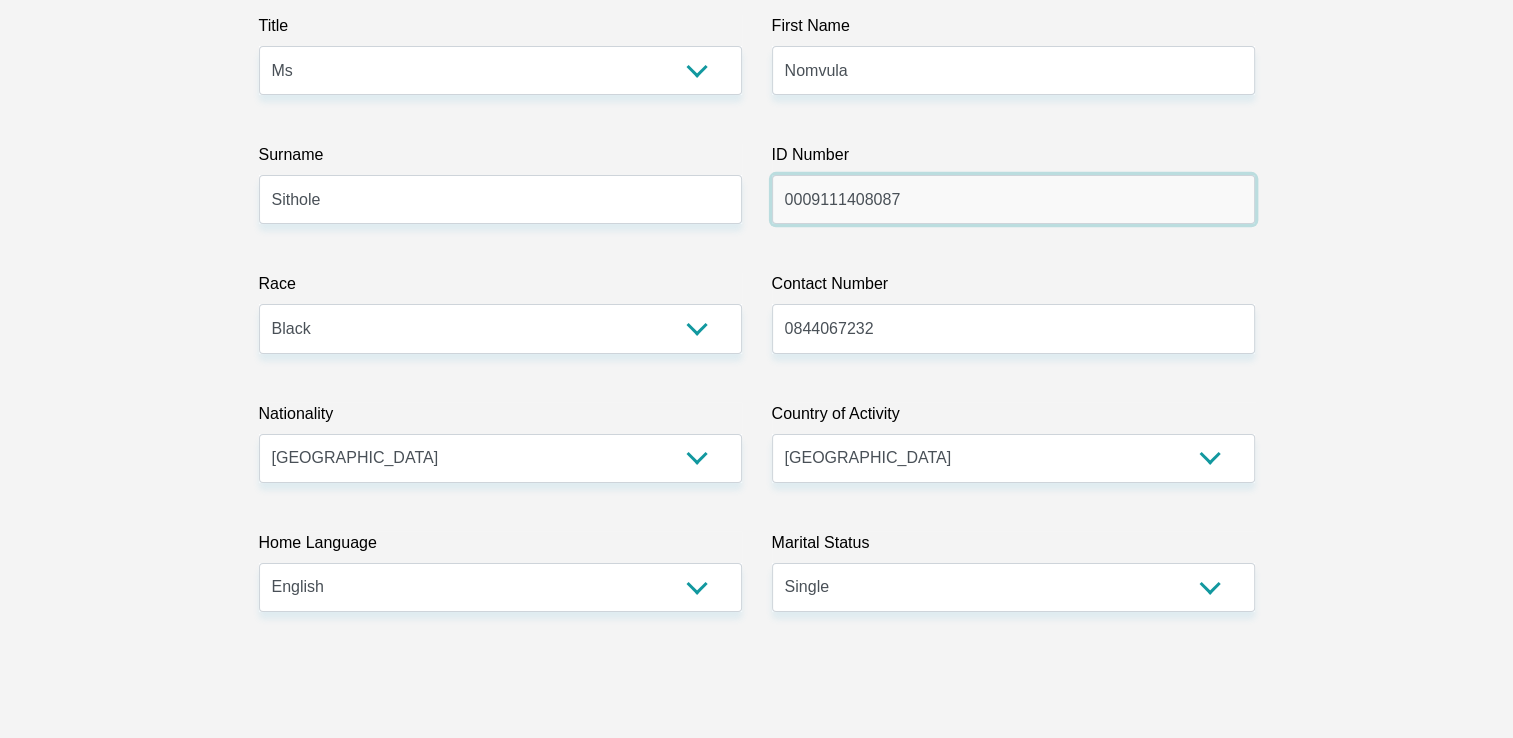 click on "0009111408087" at bounding box center [1013, 199] 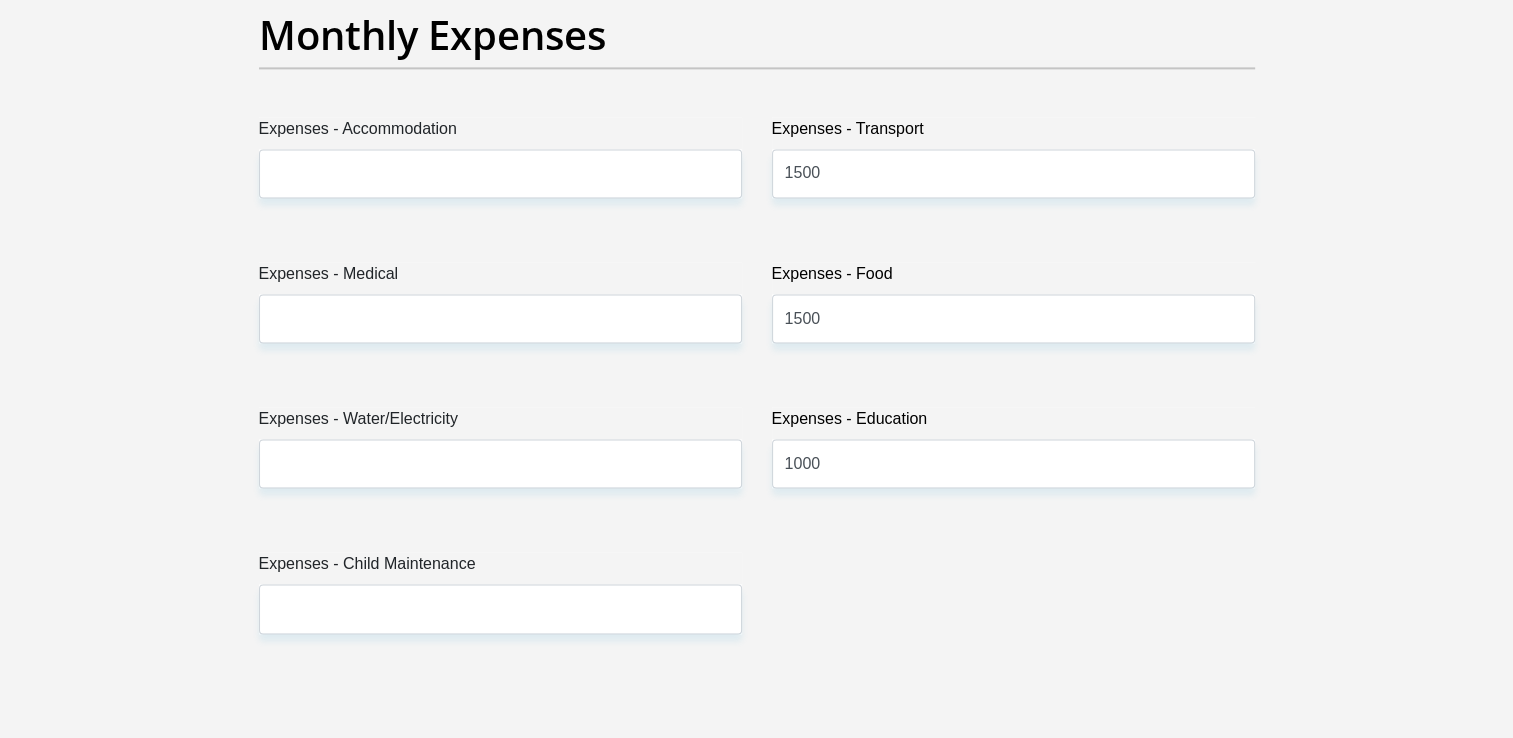 scroll, scrollTop: 2900, scrollLeft: 0, axis: vertical 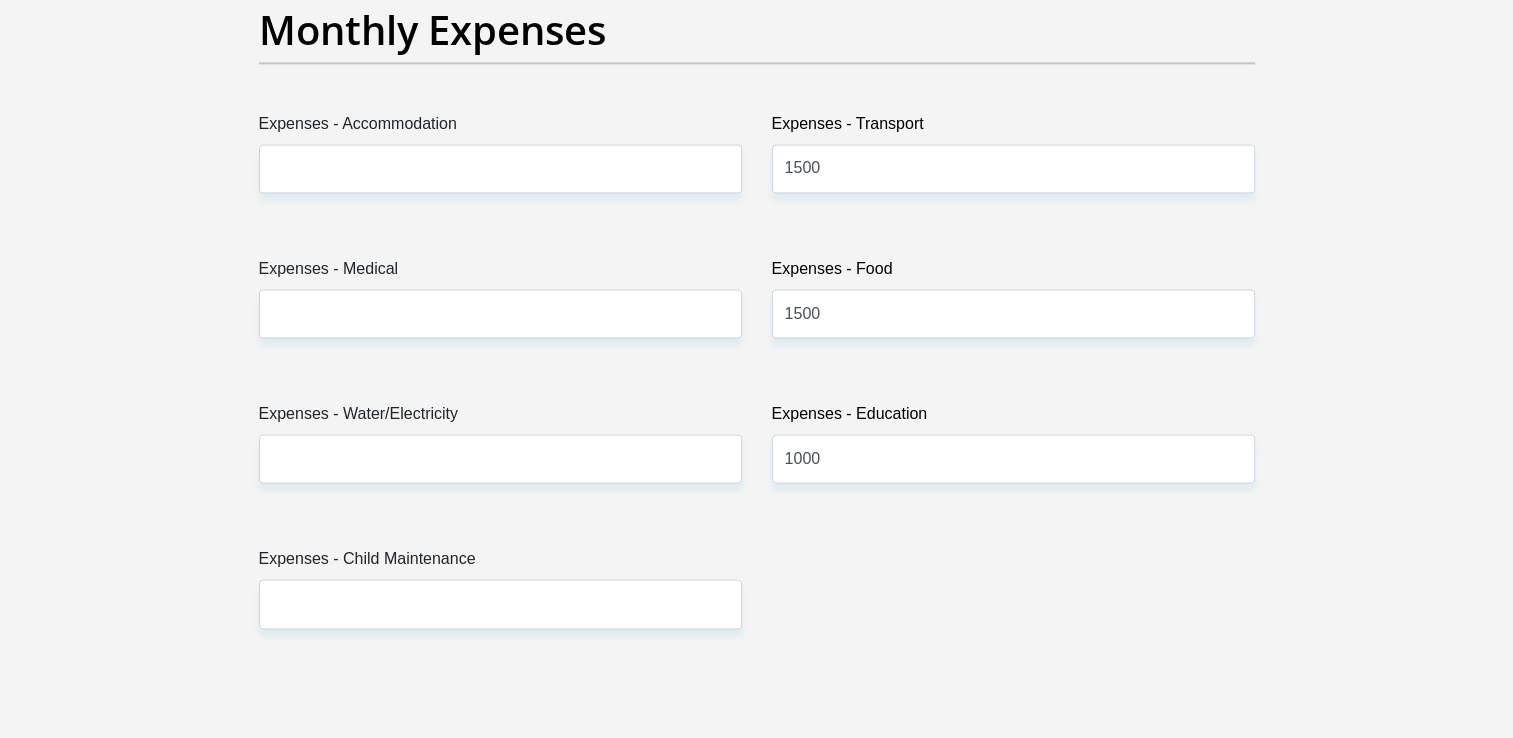type on "0009111407087" 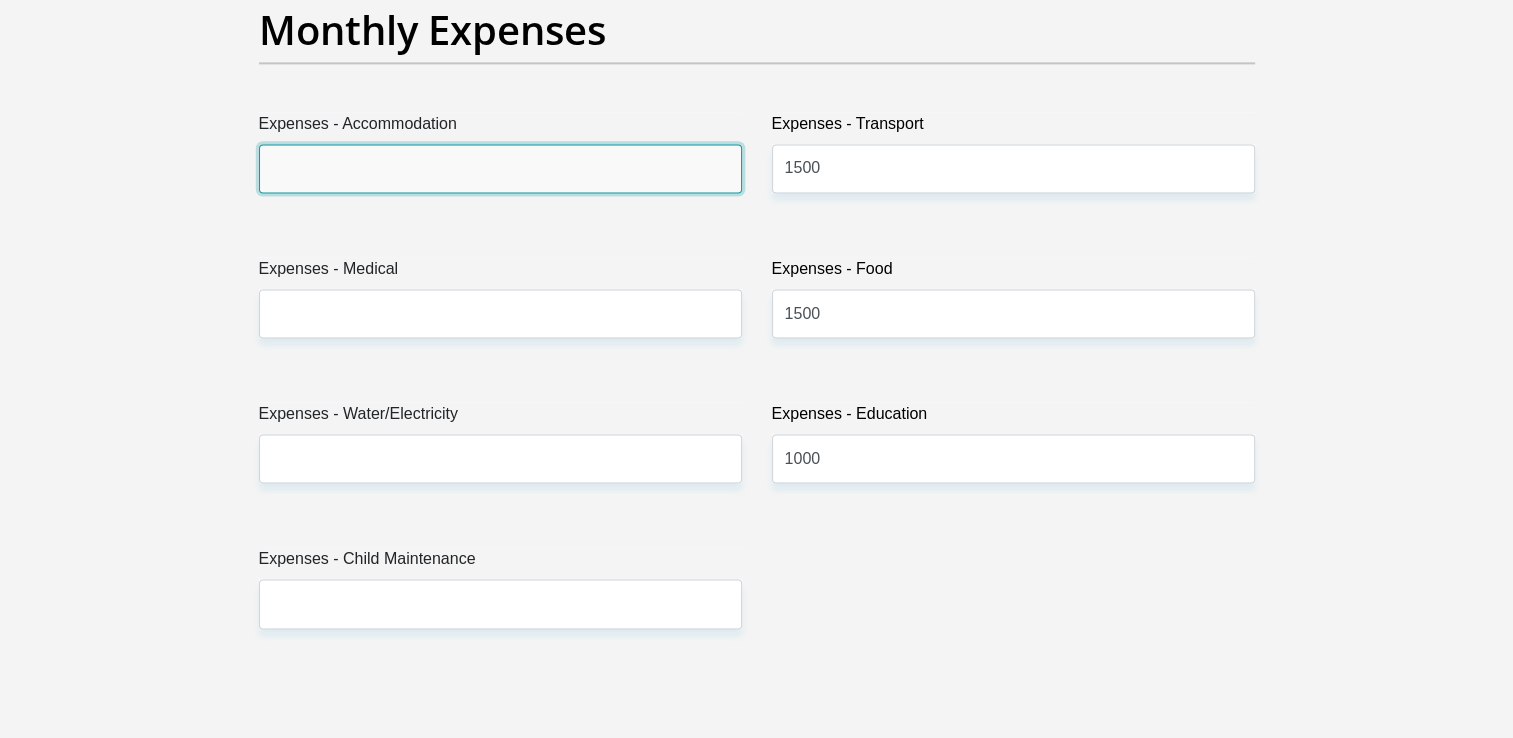 click on "Expenses - Accommodation" at bounding box center [500, 168] 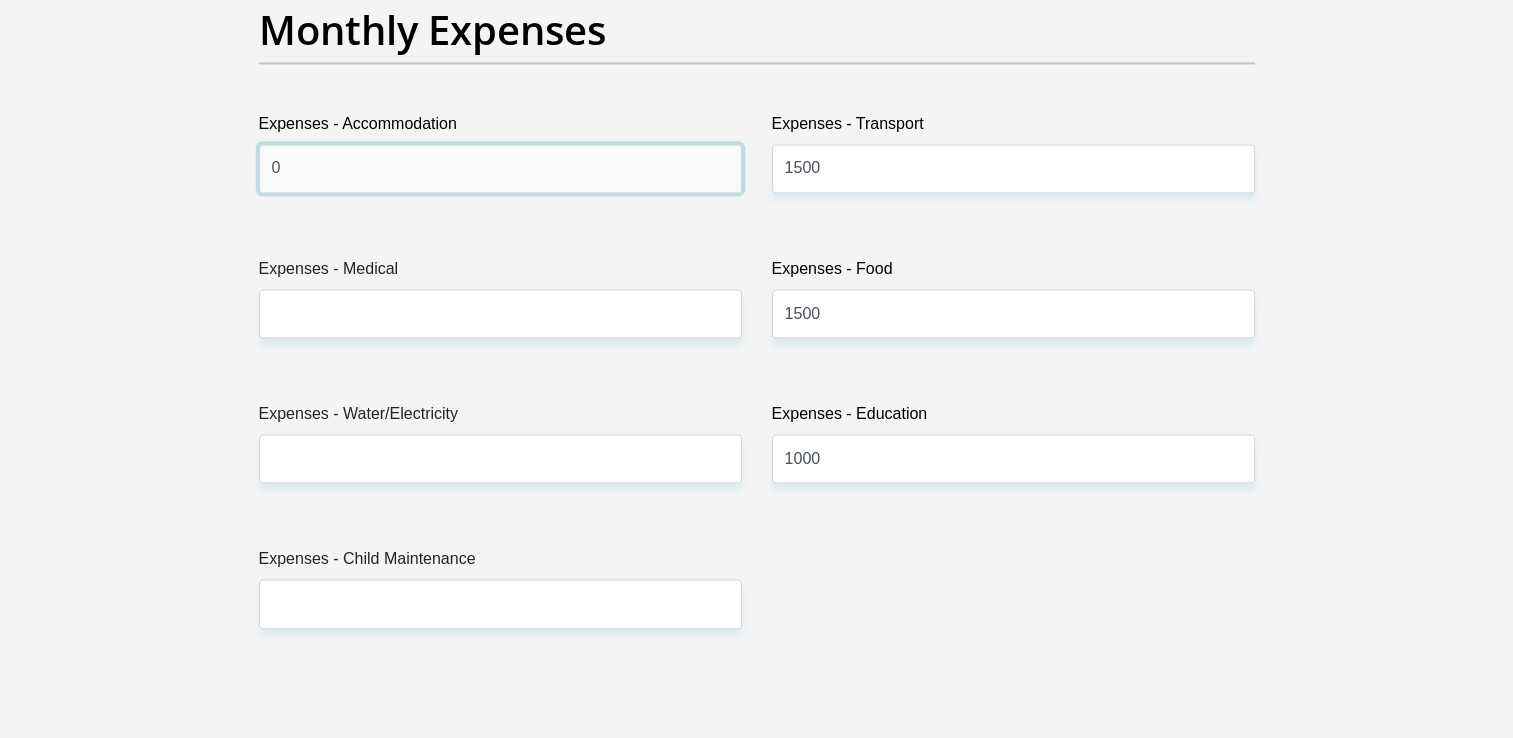 type on "0" 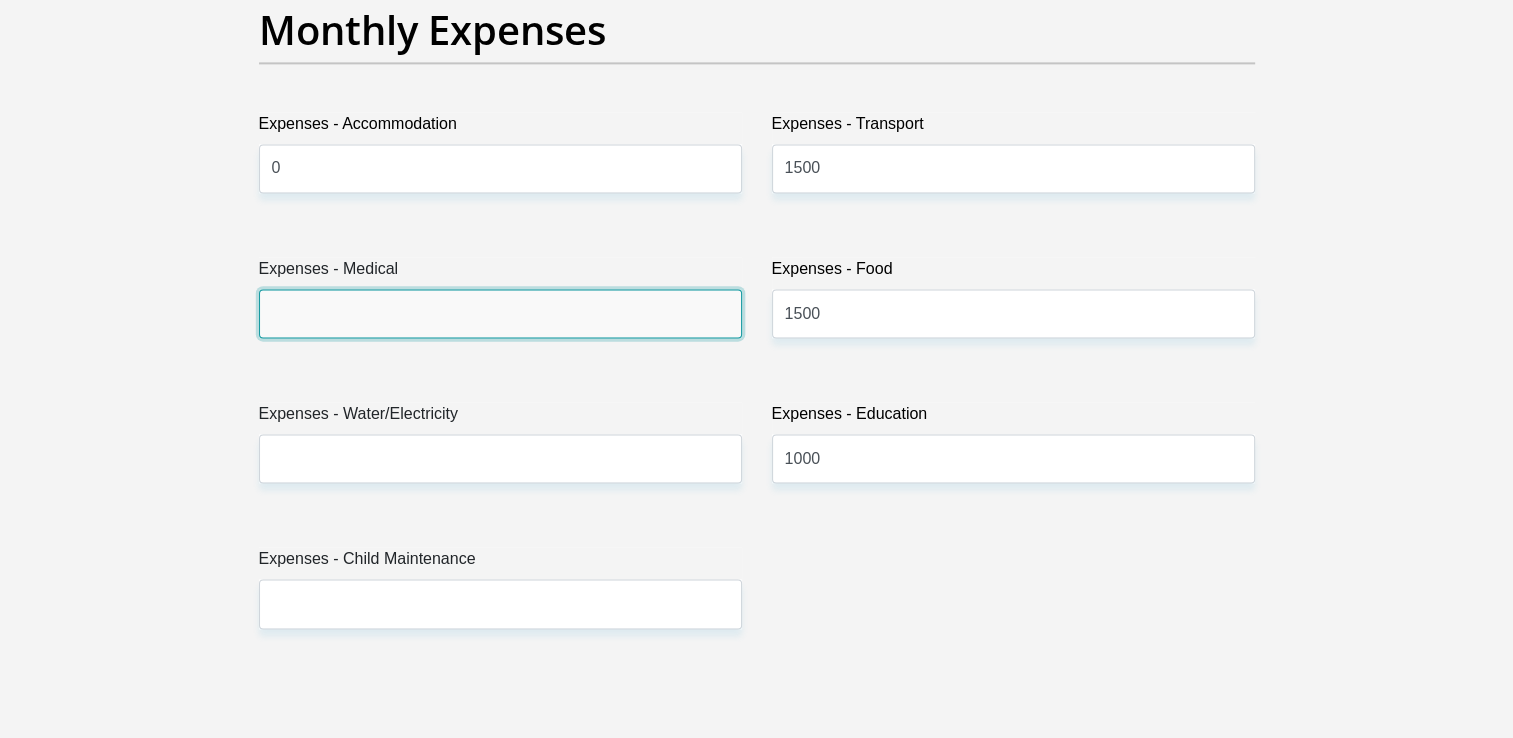 click on "Expenses - Medical" at bounding box center (500, 313) 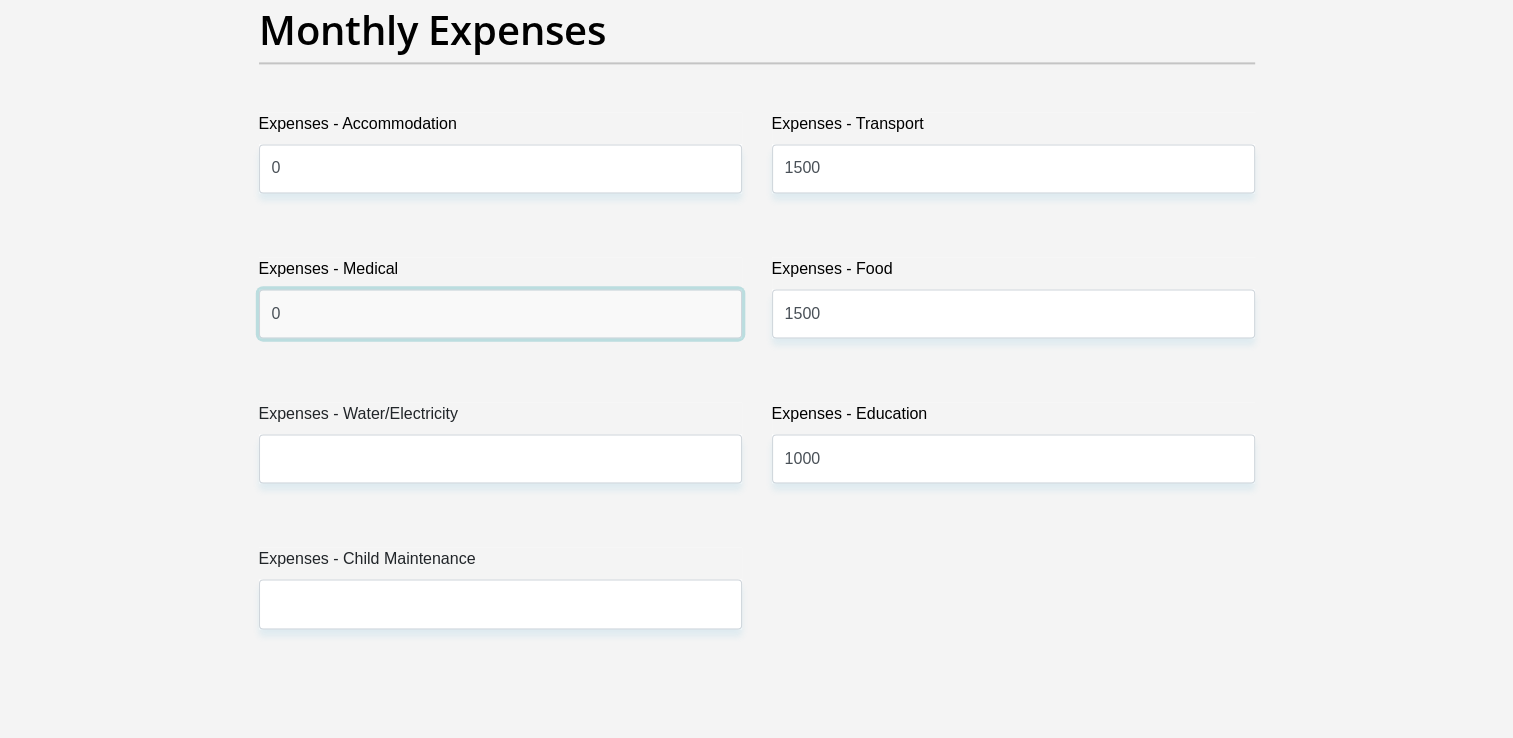 type on "0" 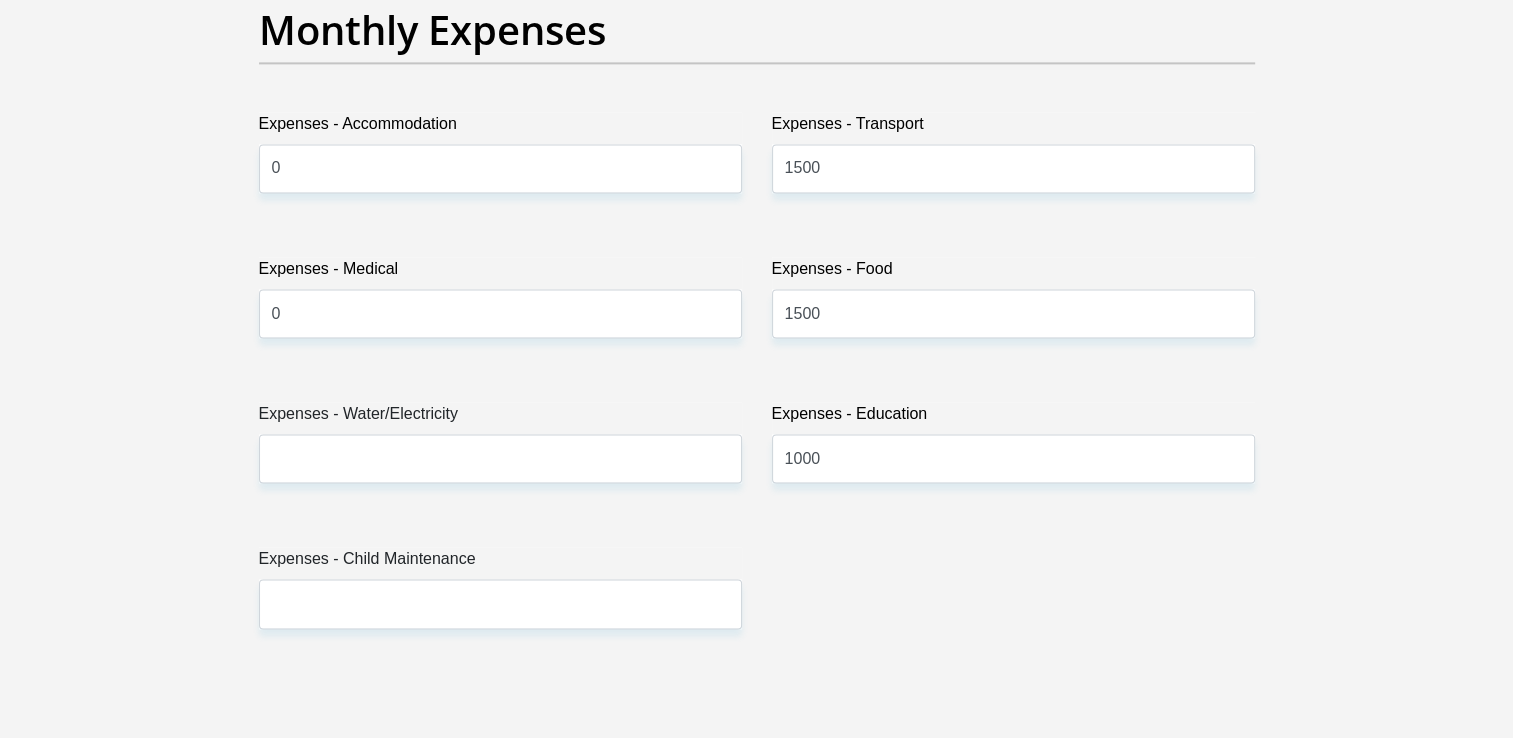 click on "Expenses - Water/Electricity" at bounding box center (500, 450) 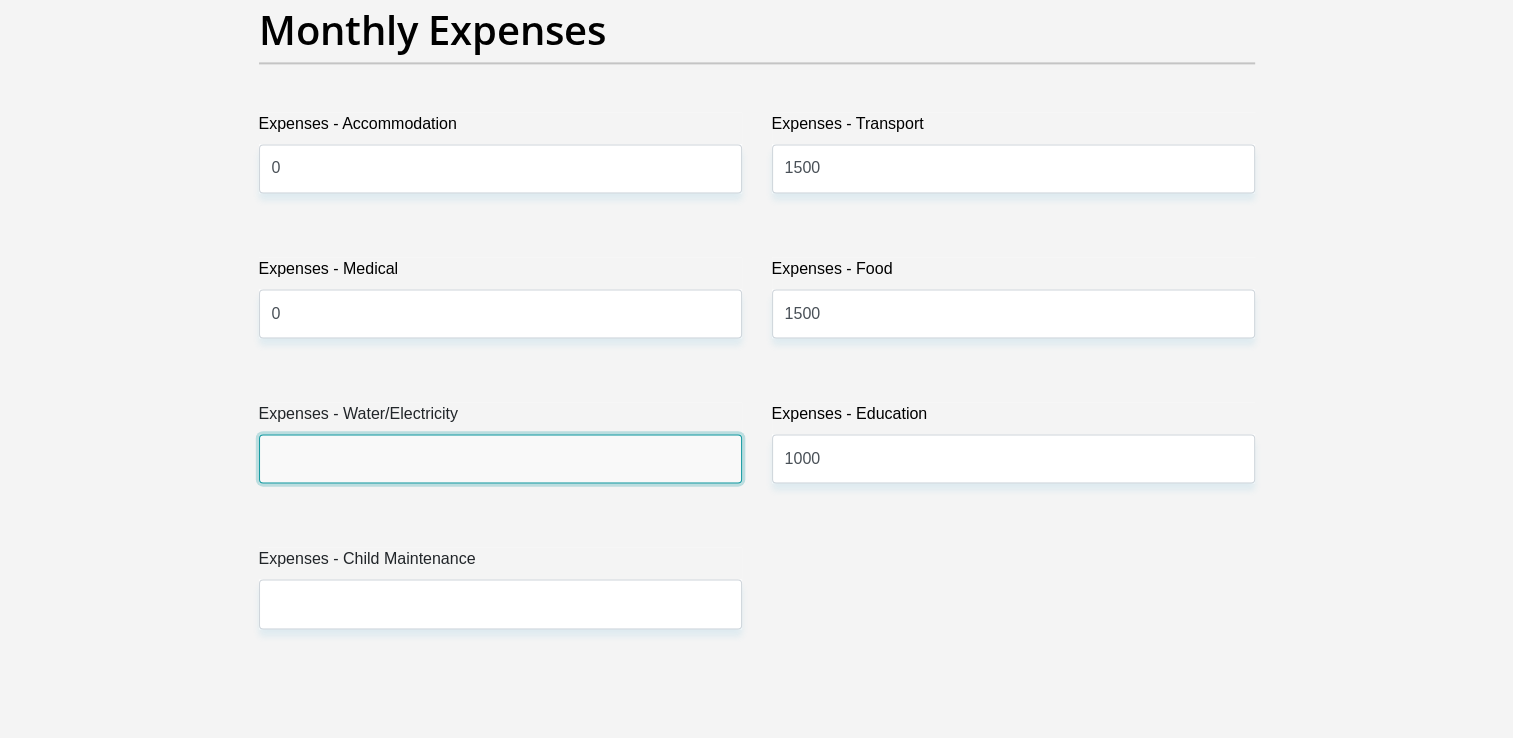 click on "Expenses - Water/Electricity" at bounding box center (500, 458) 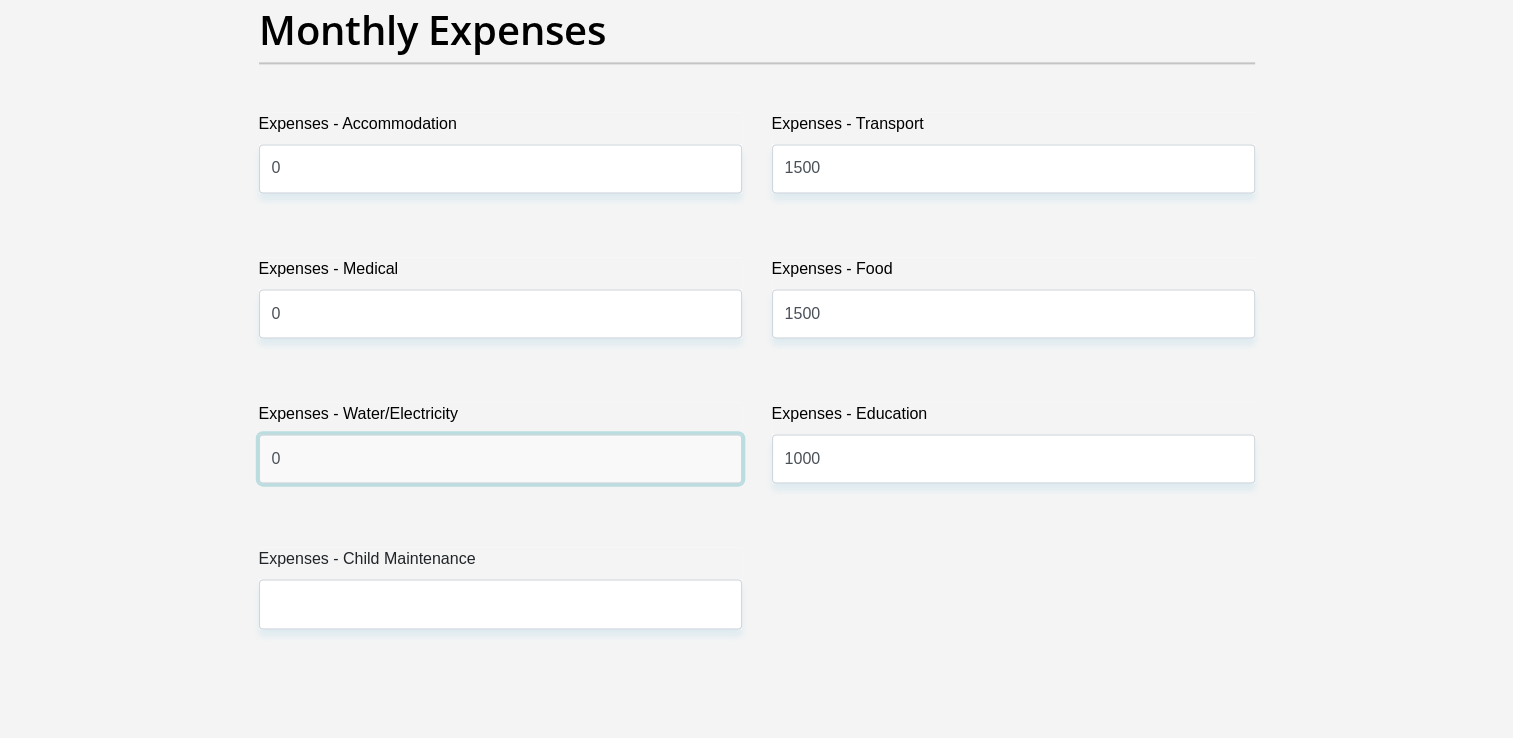 type on "0" 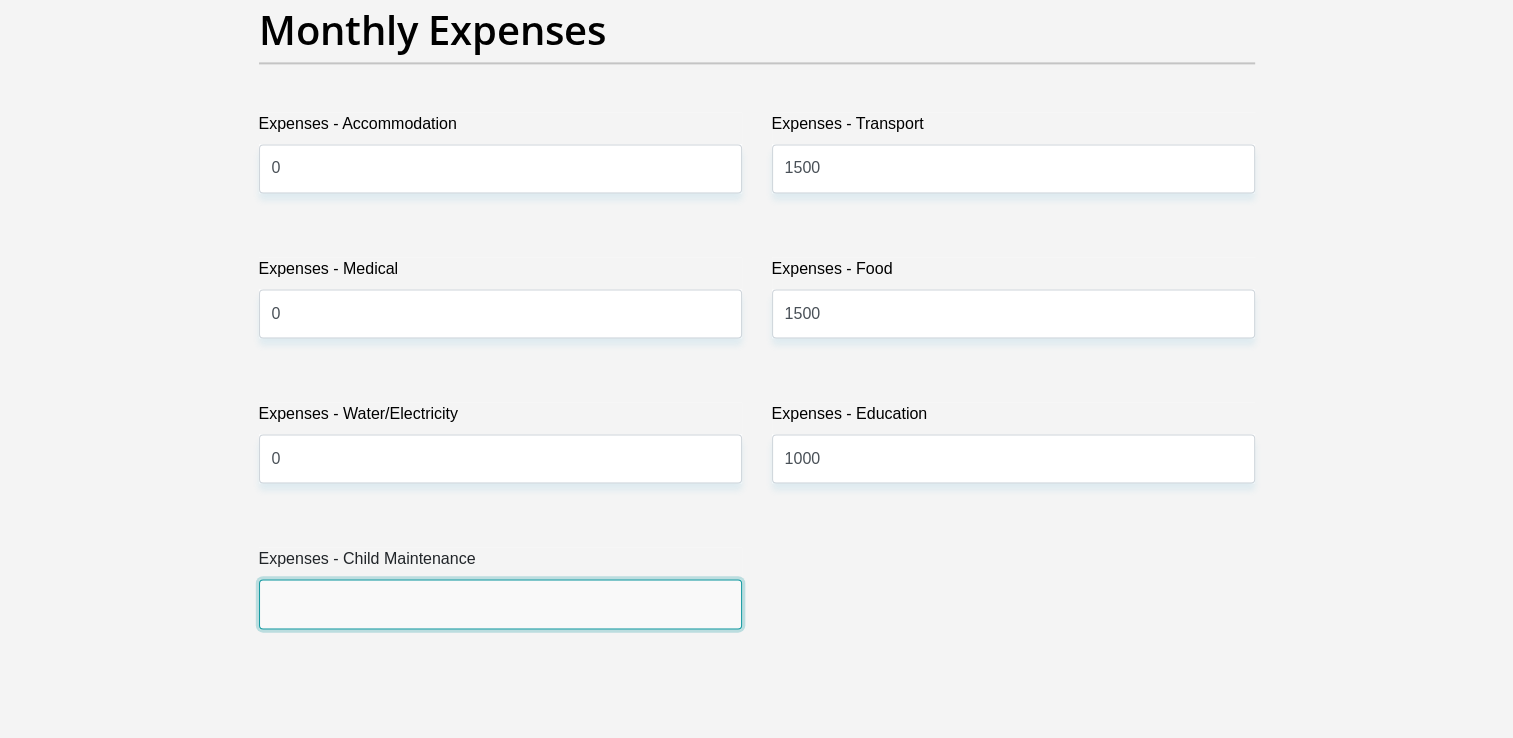 click on "Expenses - Child Maintenance" at bounding box center [500, 603] 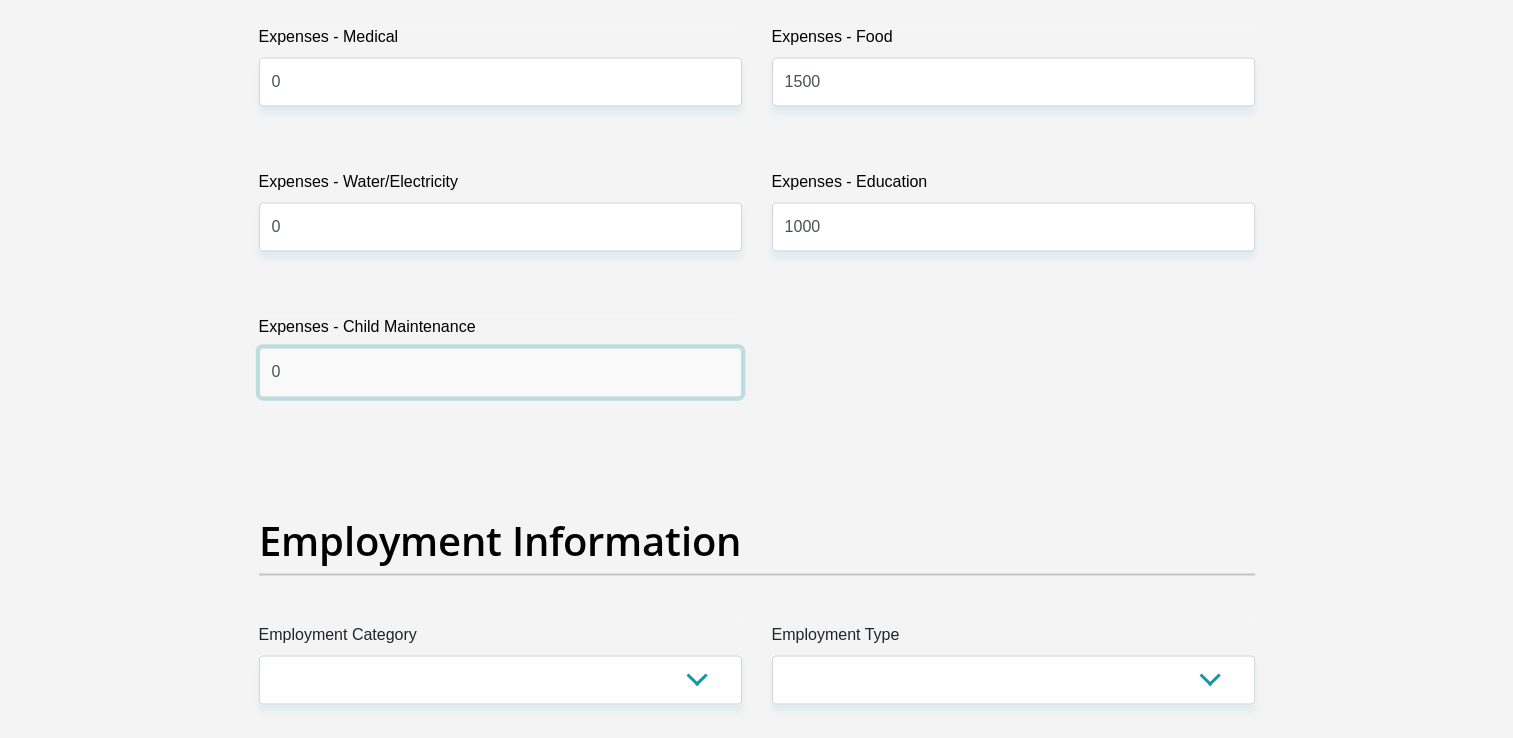 scroll, scrollTop: 3300, scrollLeft: 0, axis: vertical 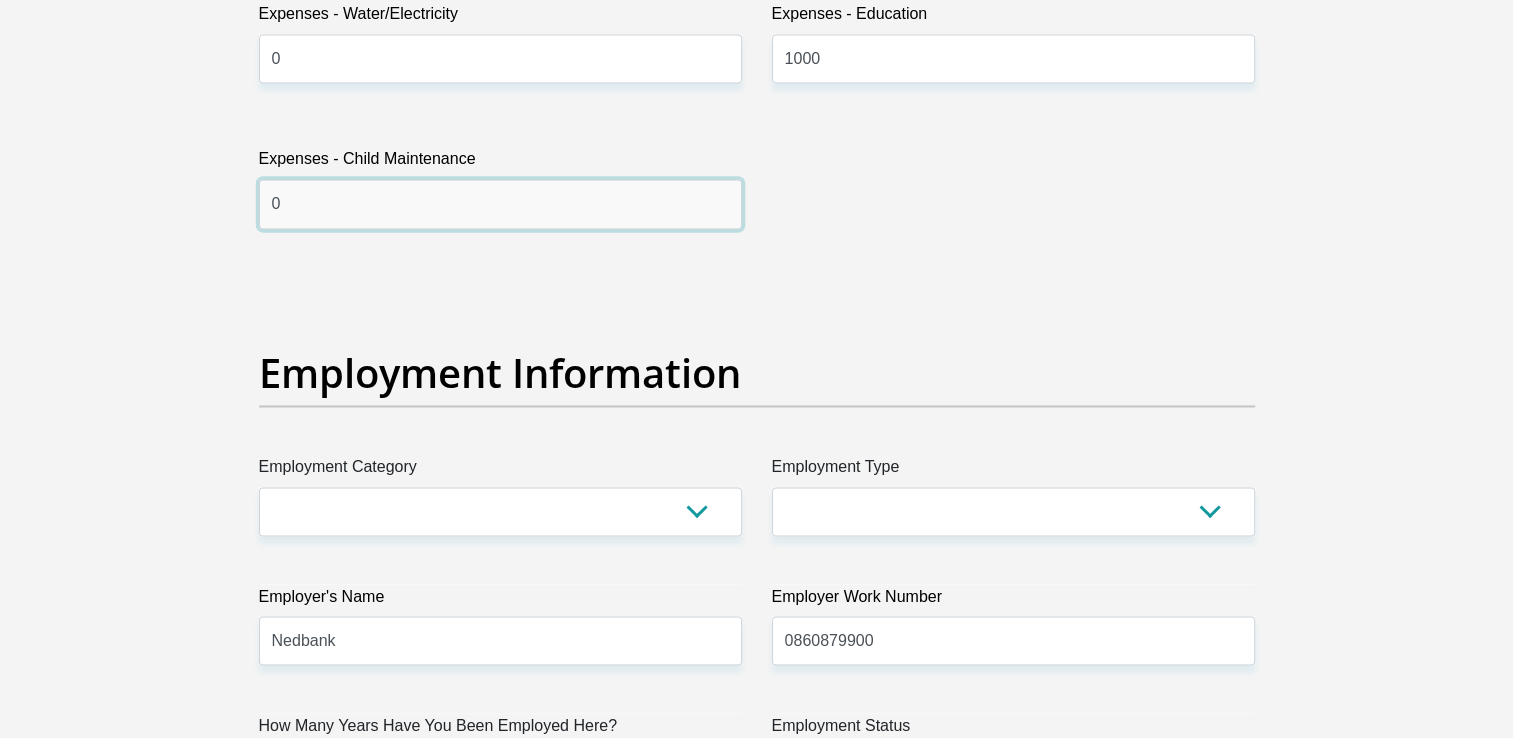 type on "0" 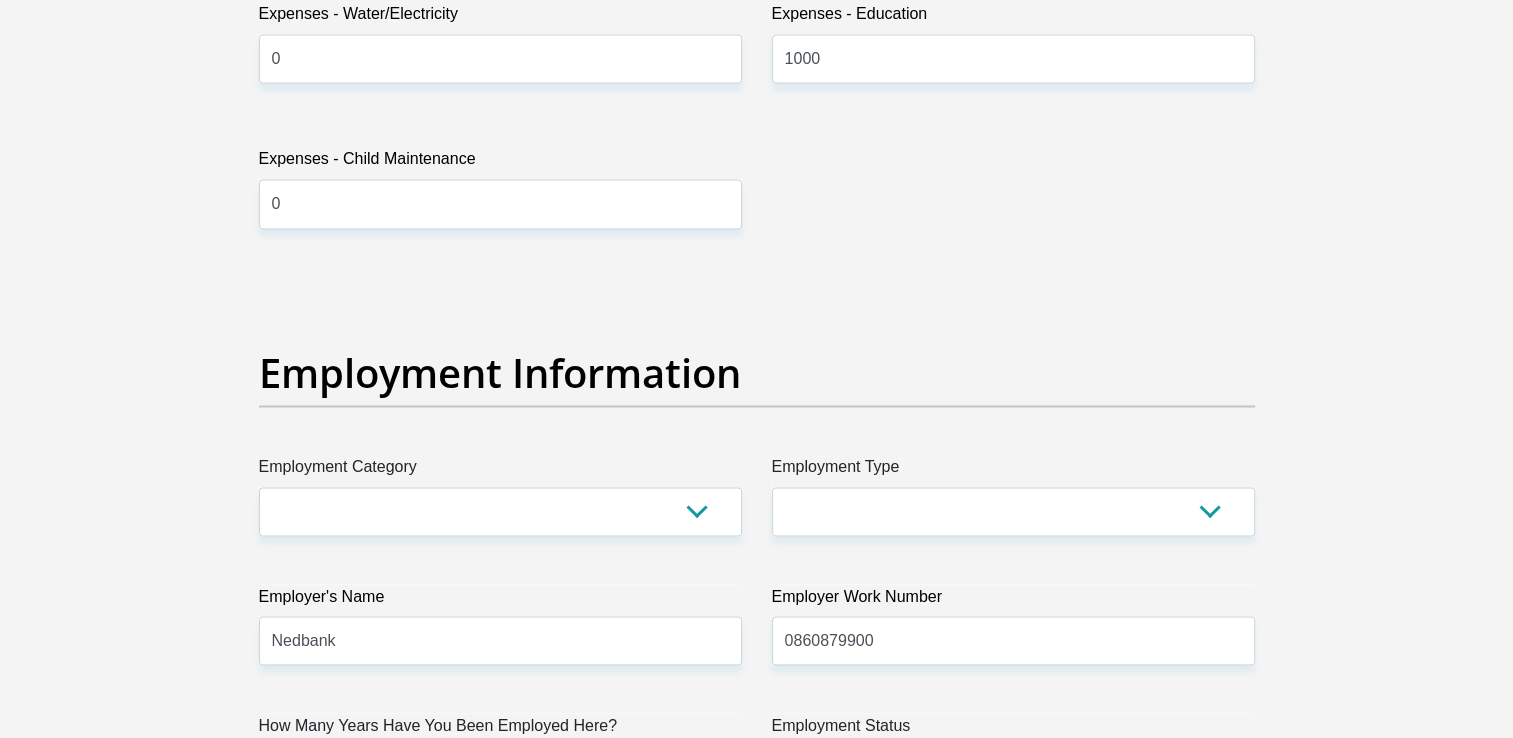 click on "Title
Mr
Ms
Mrs
Dr
Other
First Name
Nomvula
Surname
Sithole
ID Number
0009111407087
Please input valid ID number
Race
Black
Coloured
Indian
White
Other
Contact Number
0844067232
Please input valid contact number
Nationality
South Africa
Afghanistan
Aland Islands  Albania  Algeria" at bounding box center (757, 267) 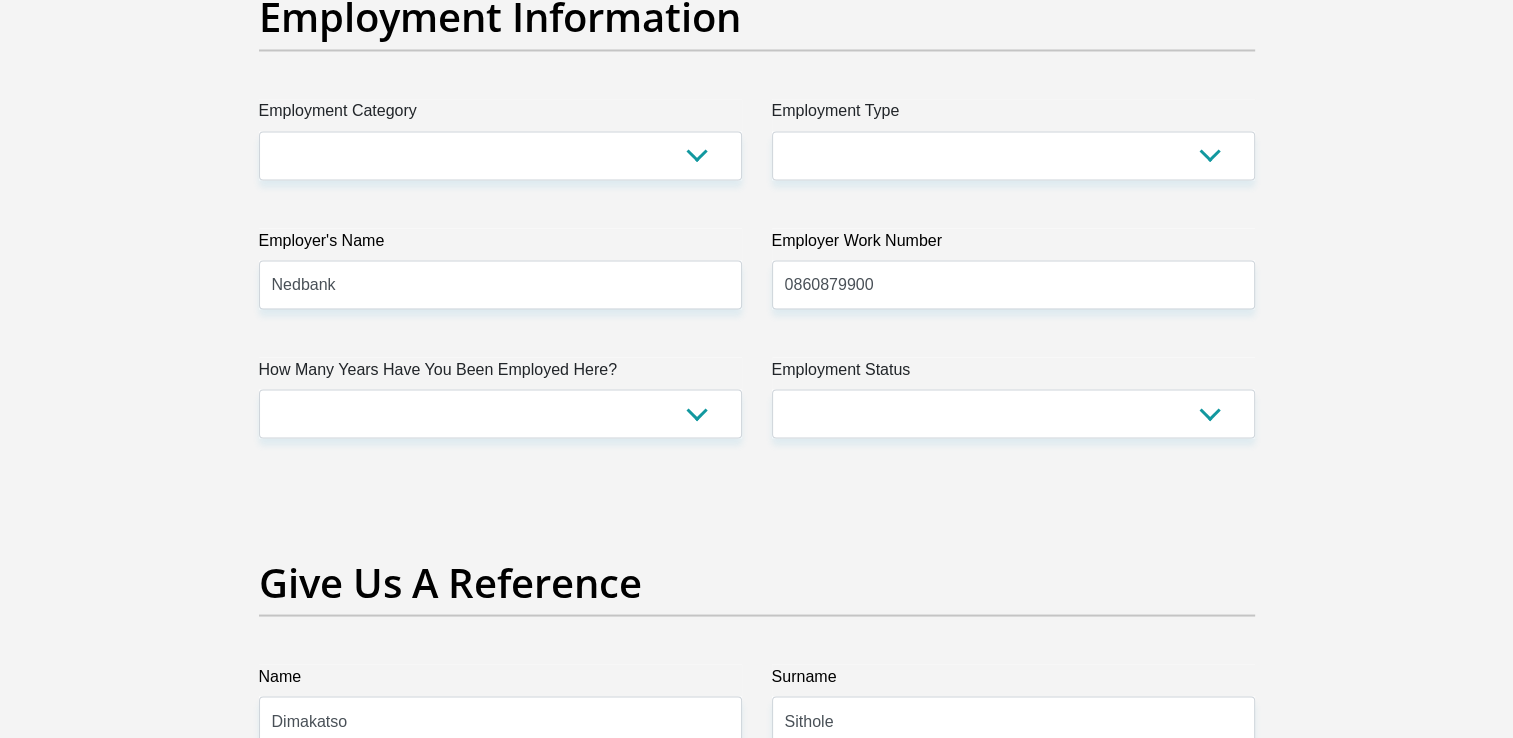 scroll, scrollTop: 3500, scrollLeft: 0, axis: vertical 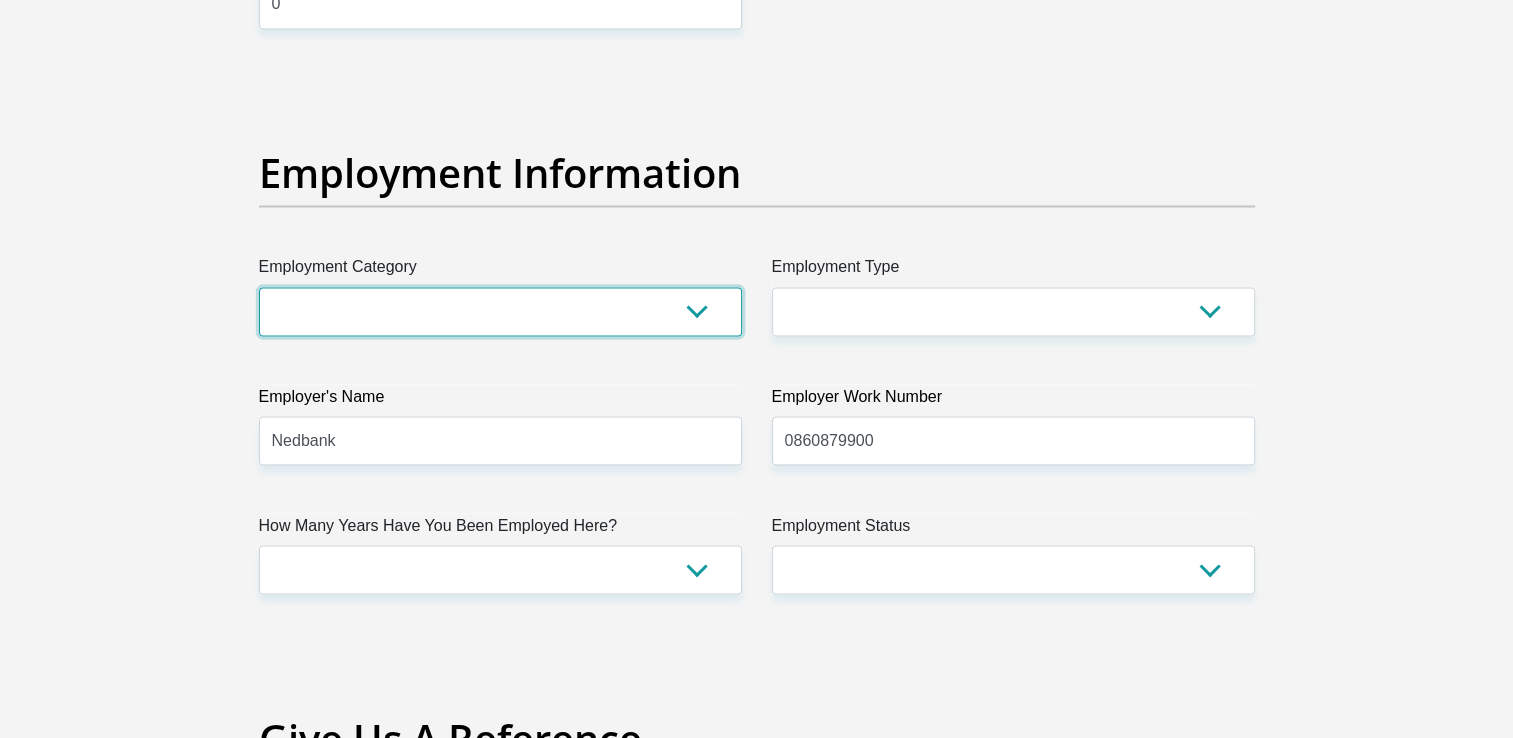 click on "AGRICULTURE
ALCOHOL & TOBACCO
CONSTRUCTION MATERIALS
METALLURGY
EQUIPMENT FOR RENEWABLE ENERGY
SPECIALIZED CONTRACTORS
CAR
GAMING (INCL. INTERNET
OTHER WHOLESALE
UNLICENSED PHARMACEUTICALS
CURRENCY EXCHANGE HOUSES
OTHER FINANCIAL INSTITUTIONS & INSURANCE
REAL ESTATE AGENTS
OIL & GAS
OTHER MATERIALS (E.G. IRON ORE)
PRECIOUS STONES & PRECIOUS METALS
POLITICAL ORGANIZATIONS
RELIGIOUS ORGANIZATIONS(NOT SECTS)
ACTI. HAVING BUSINESS DEAL WITH PUBLIC ADMINISTRATION
LAUNDROMATS" at bounding box center [500, 311] 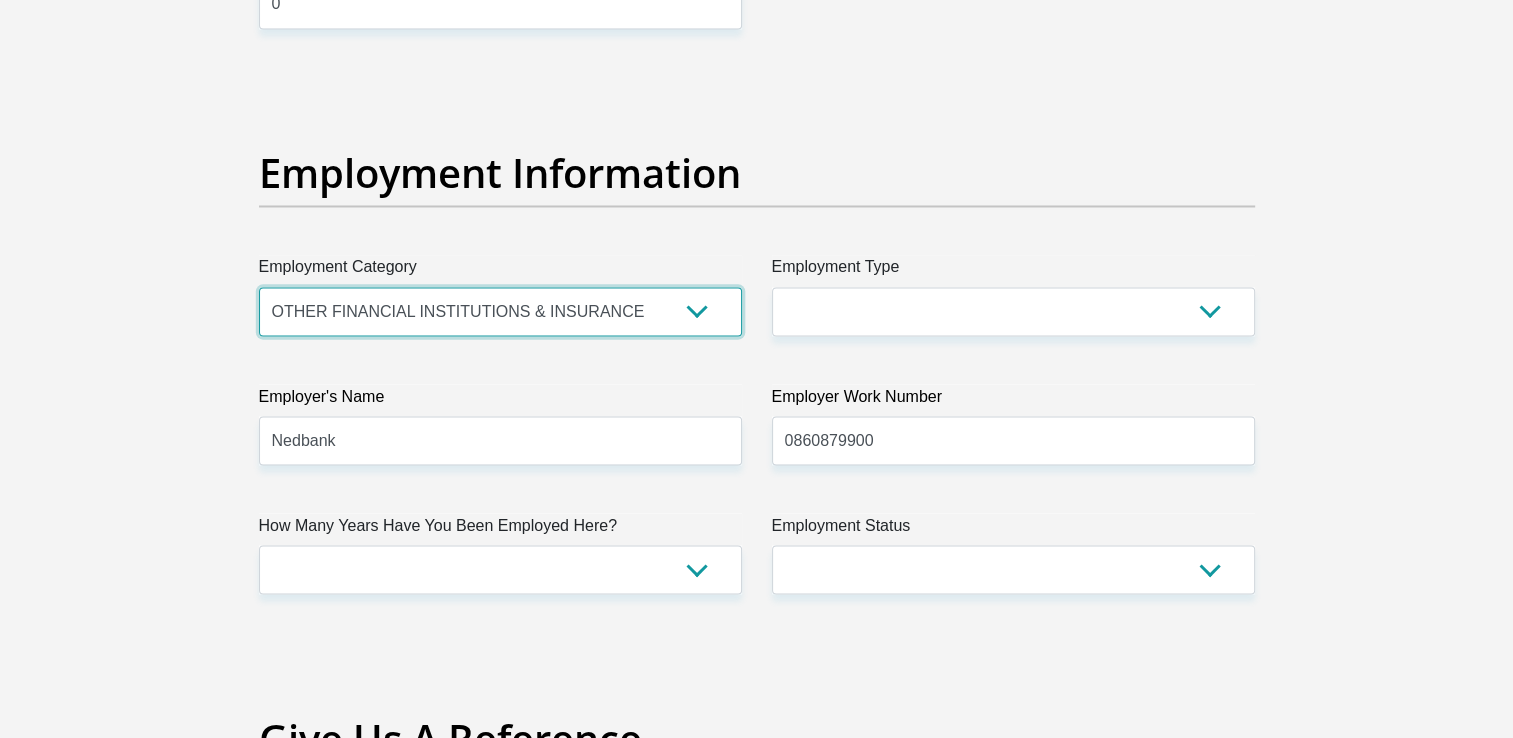 click on "AGRICULTURE
ALCOHOL & TOBACCO
CONSTRUCTION MATERIALS
METALLURGY
EQUIPMENT FOR RENEWABLE ENERGY
SPECIALIZED CONTRACTORS
CAR
GAMING (INCL. INTERNET
OTHER WHOLESALE
UNLICENSED PHARMACEUTICALS
CURRENCY EXCHANGE HOUSES
OTHER FINANCIAL INSTITUTIONS & INSURANCE
REAL ESTATE AGENTS
OIL & GAS
OTHER MATERIALS (E.G. IRON ORE)
PRECIOUS STONES & PRECIOUS METALS
POLITICAL ORGANIZATIONS
RELIGIOUS ORGANIZATIONS(NOT SECTS)
ACTI. HAVING BUSINESS DEAL WITH PUBLIC ADMINISTRATION
LAUNDROMATS" at bounding box center [500, 311] 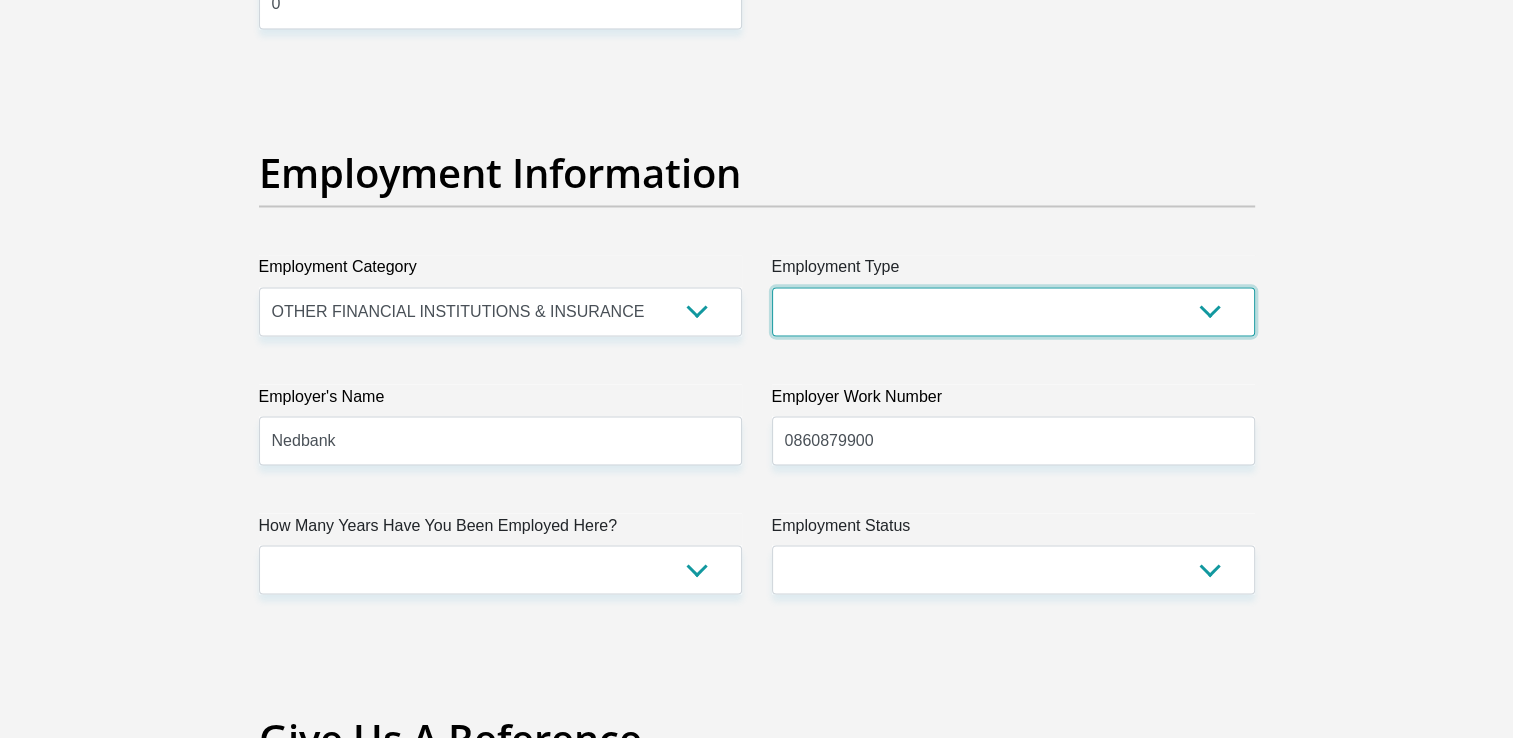 click on "College/Lecturer
Craft Seller
Creative
Driver
Executive
Farmer
Forces - Non Commissioned
Forces - Officer
Hawker
Housewife
Labourer
Licenced Professional
Manager
Miner
Non Licenced Professional
Office Staff/Clerk
Outside Worker
Pensioner
Permanent Teacher
Production/Manufacturing
Sales
Self-Employed
Semi-Professional Worker
Service Industry  Social Worker  Student" at bounding box center (1013, 311) 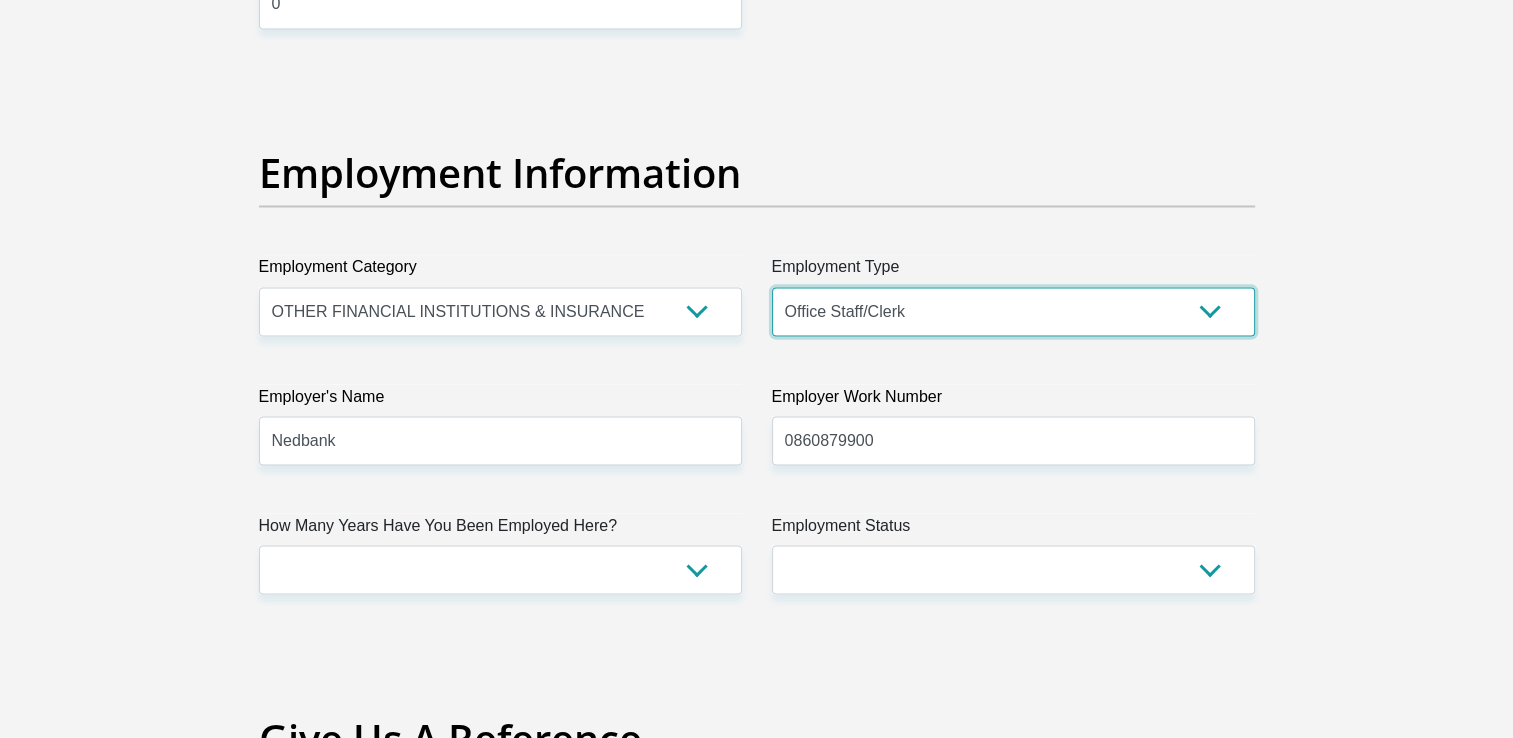 click on "College/Lecturer
Craft Seller
Creative
Driver
Executive
Farmer
Forces - Non Commissioned
Forces - Officer
Hawker
Housewife
Labourer
Licenced Professional
Manager
Miner
Non Licenced Professional
Office Staff/Clerk
Outside Worker
Pensioner
Permanent Teacher
Production/Manufacturing
Sales
Self-Employed
Semi-Professional Worker
Service Industry  Social Worker  Student" at bounding box center [1013, 311] 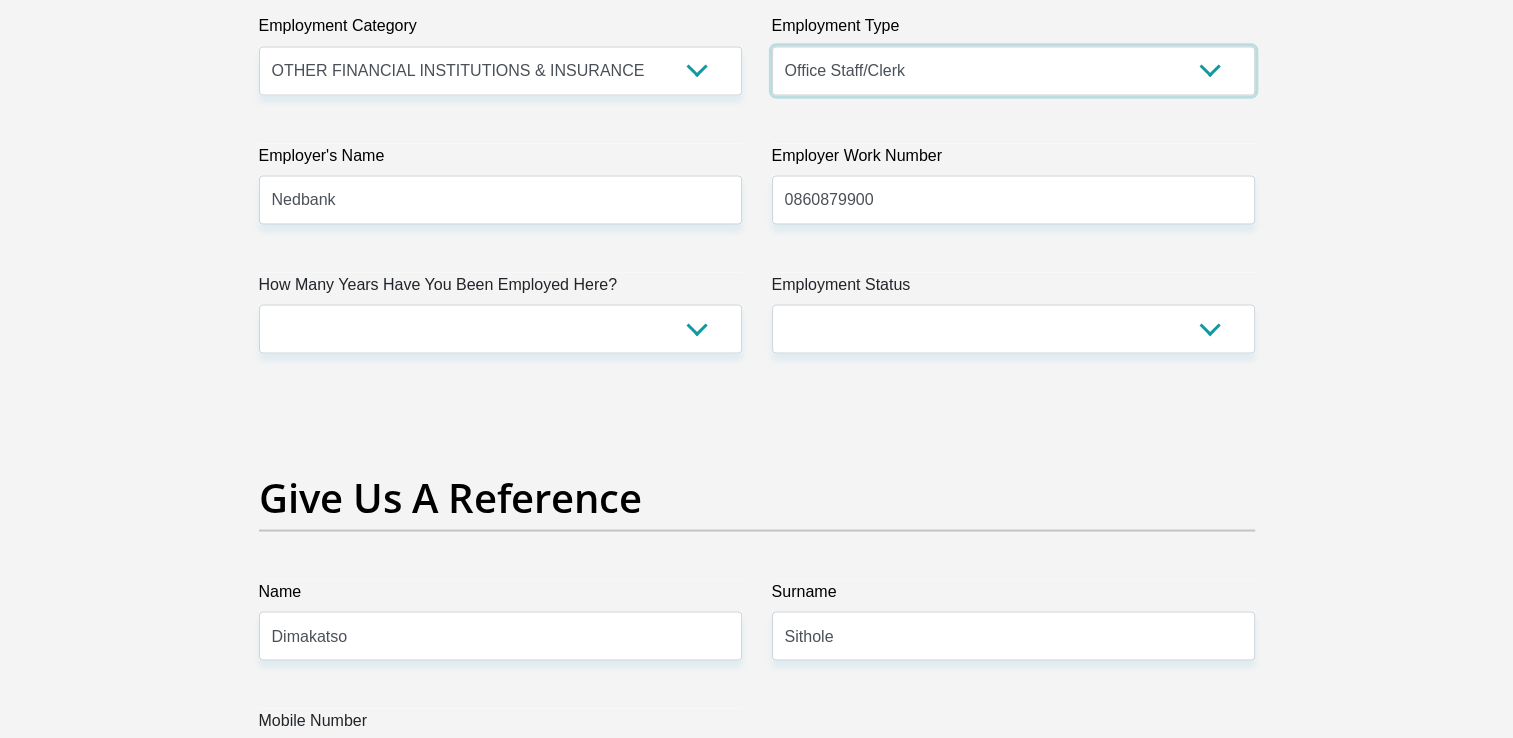 scroll, scrollTop: 3800, scrollLeft: 0, axis: vertical 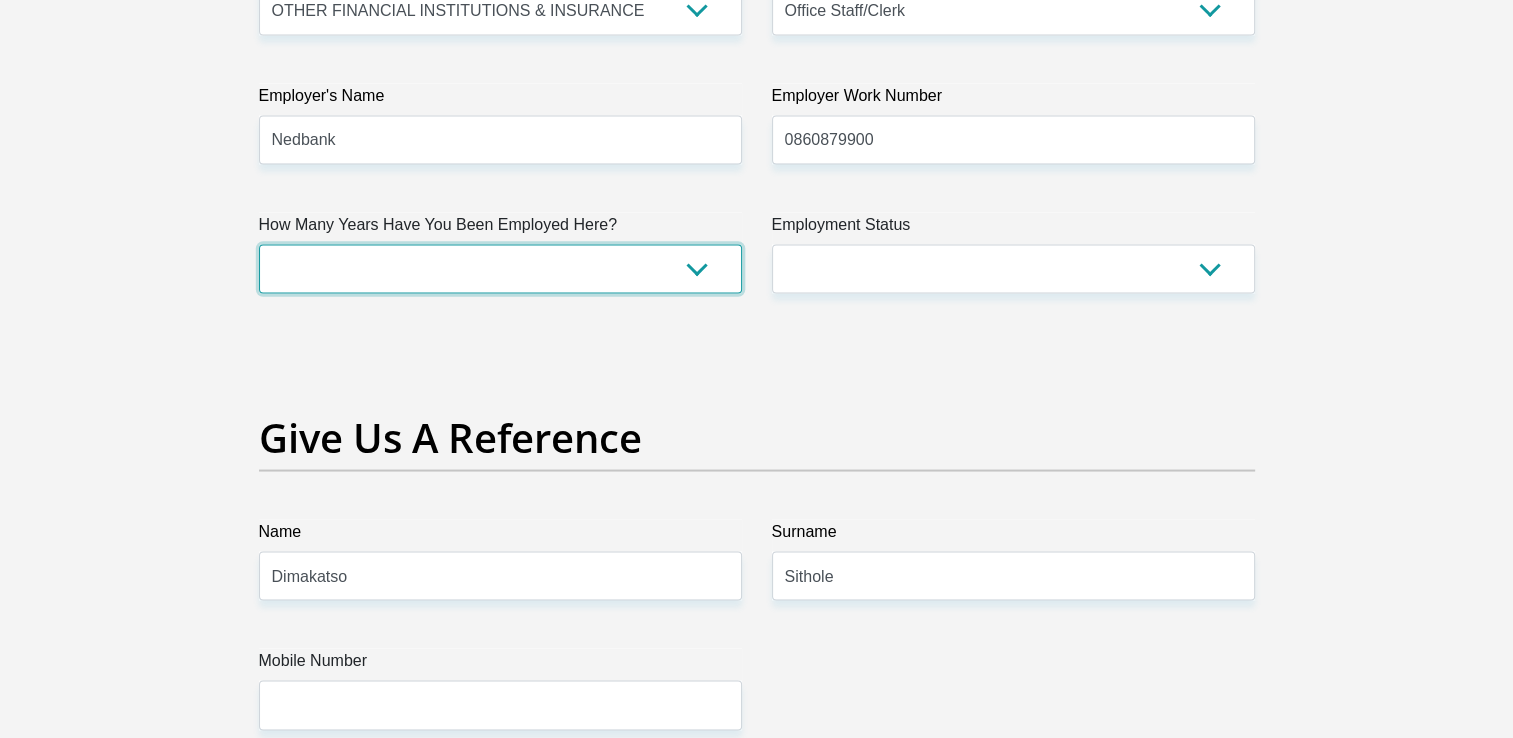 click on "less than 1 year
1-3 years
3-5 years
5+ years" at bounding box center (500, 269) 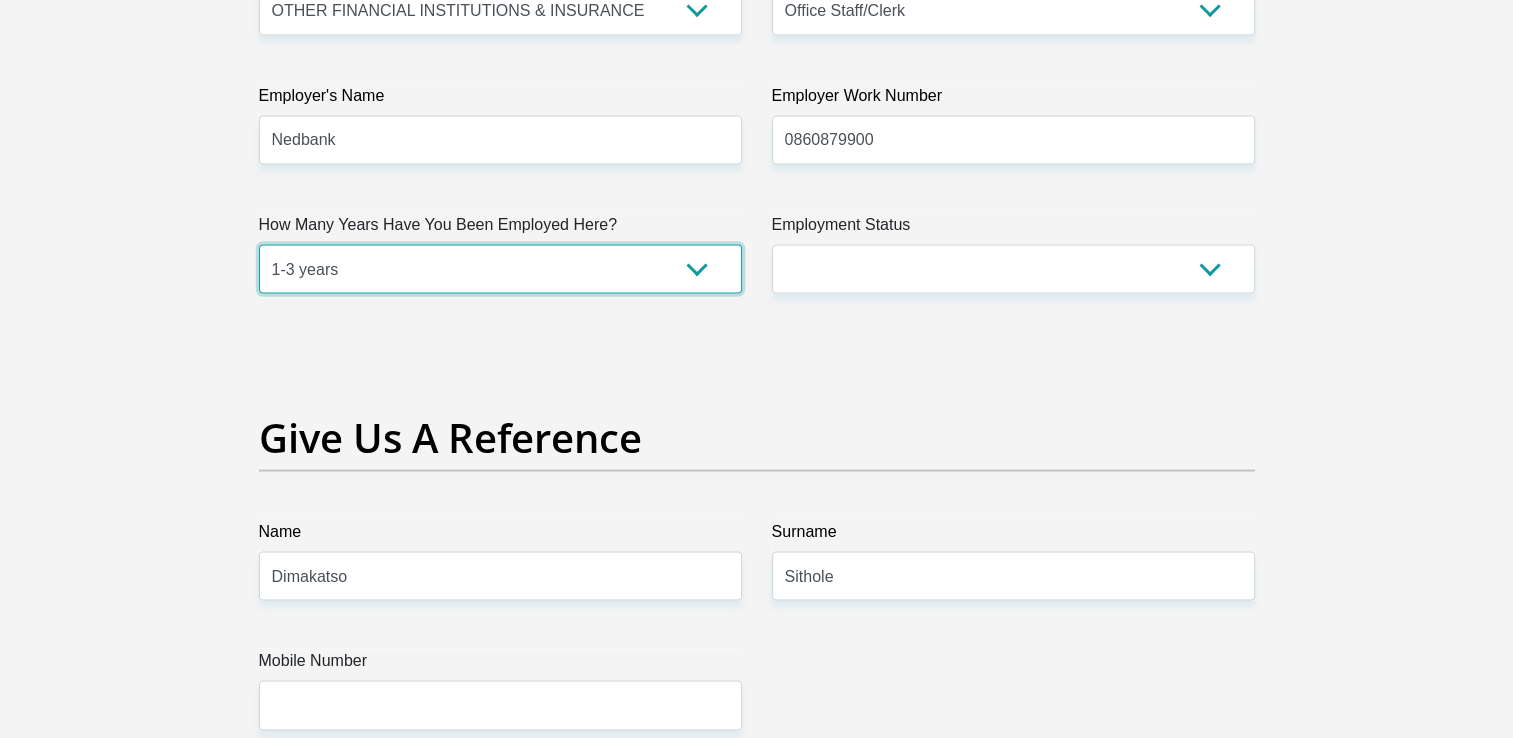 click on "less than 1 year
1-3 years
3-5 years
5+ years" at bounding box center [500, 269] 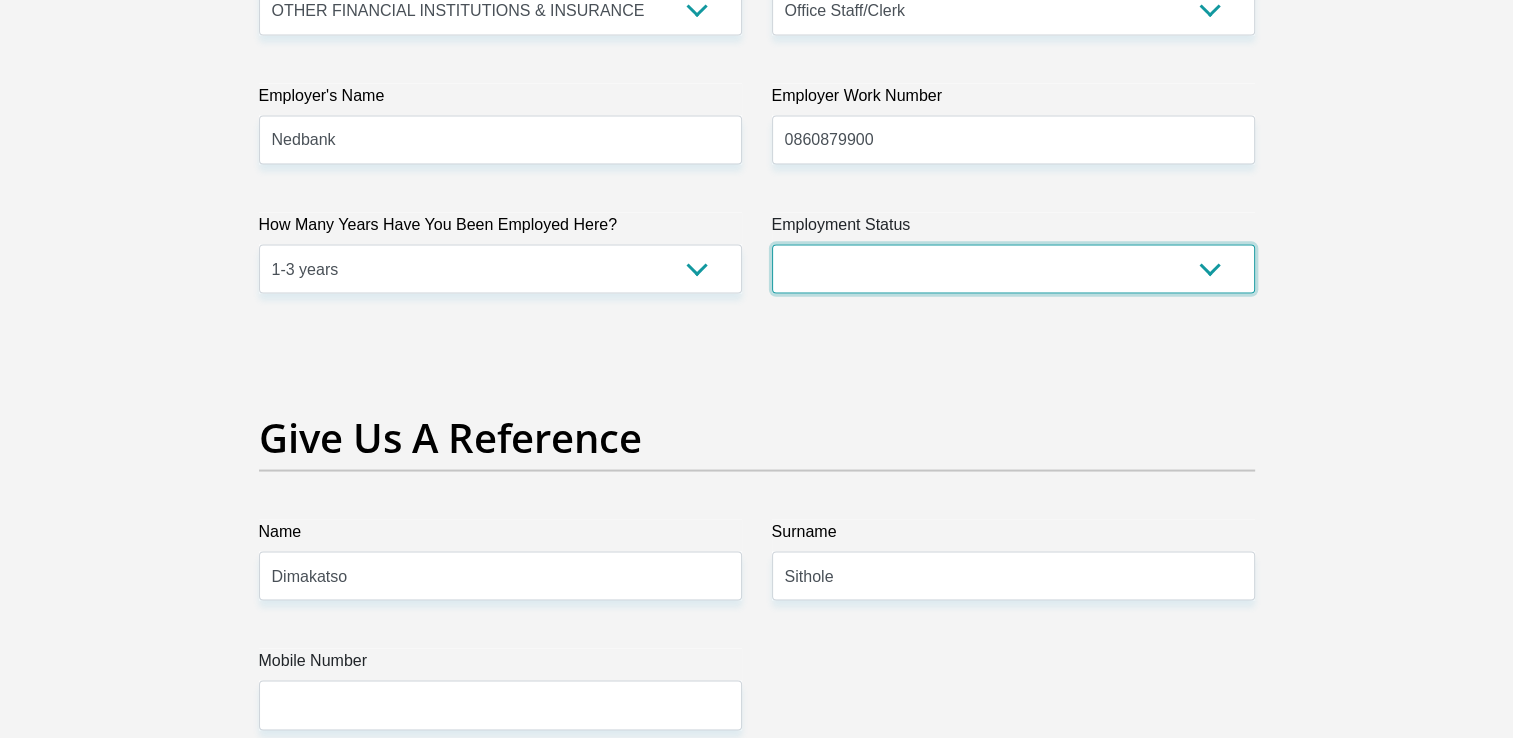 click on "Permanent/Full-time
Part-time/Casual
Contract Worker
Self-Employed
Housewife
Retired
Student
Medically Boarded
Disability
Unemployed" at bounding box center [1013, 269] 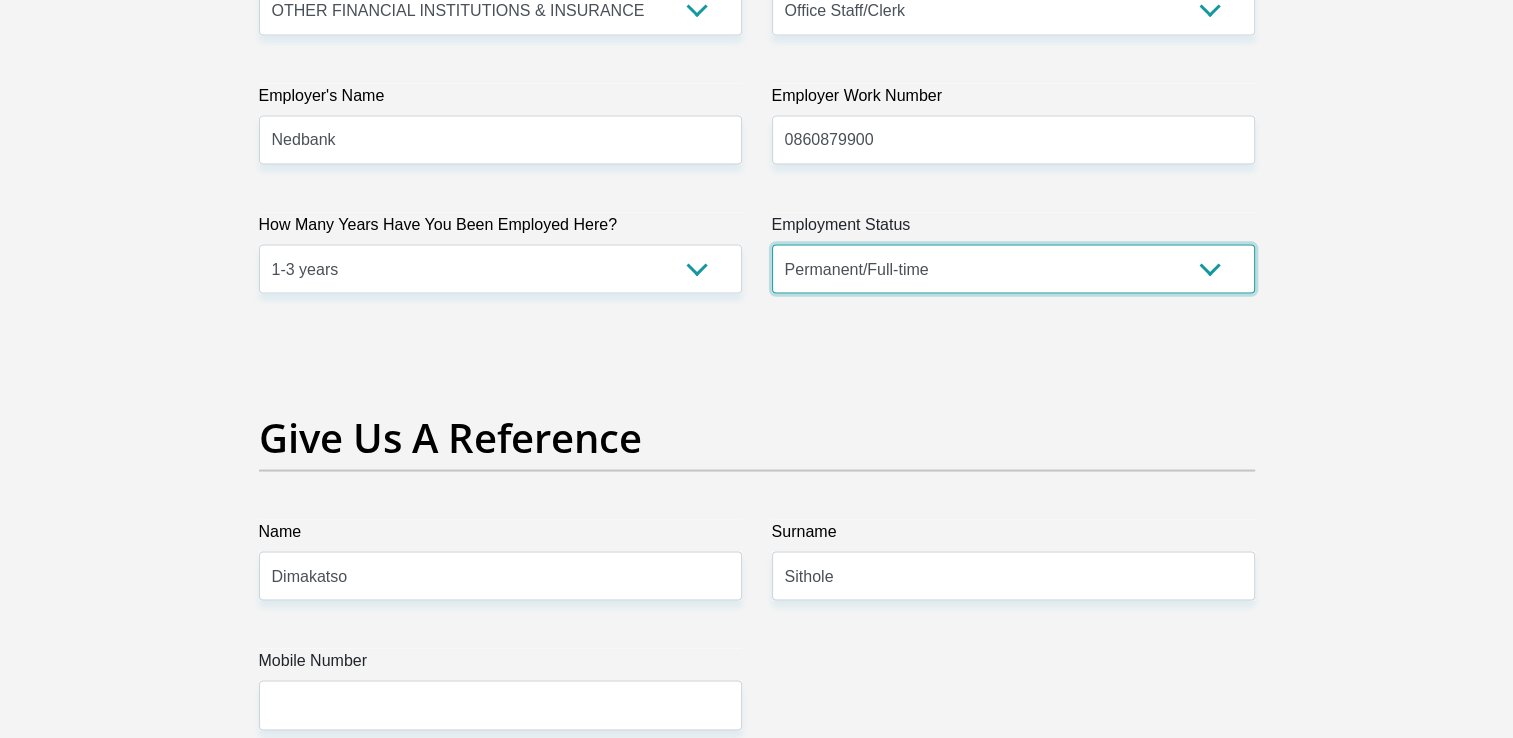 click on "Permanent/Full-time
Part-time/Casual
Contract Worker
Self-Employed
Housewife
Retired
Student
Medically Boarded
Disability
Unemployed" at bounding box center [1013, 269] 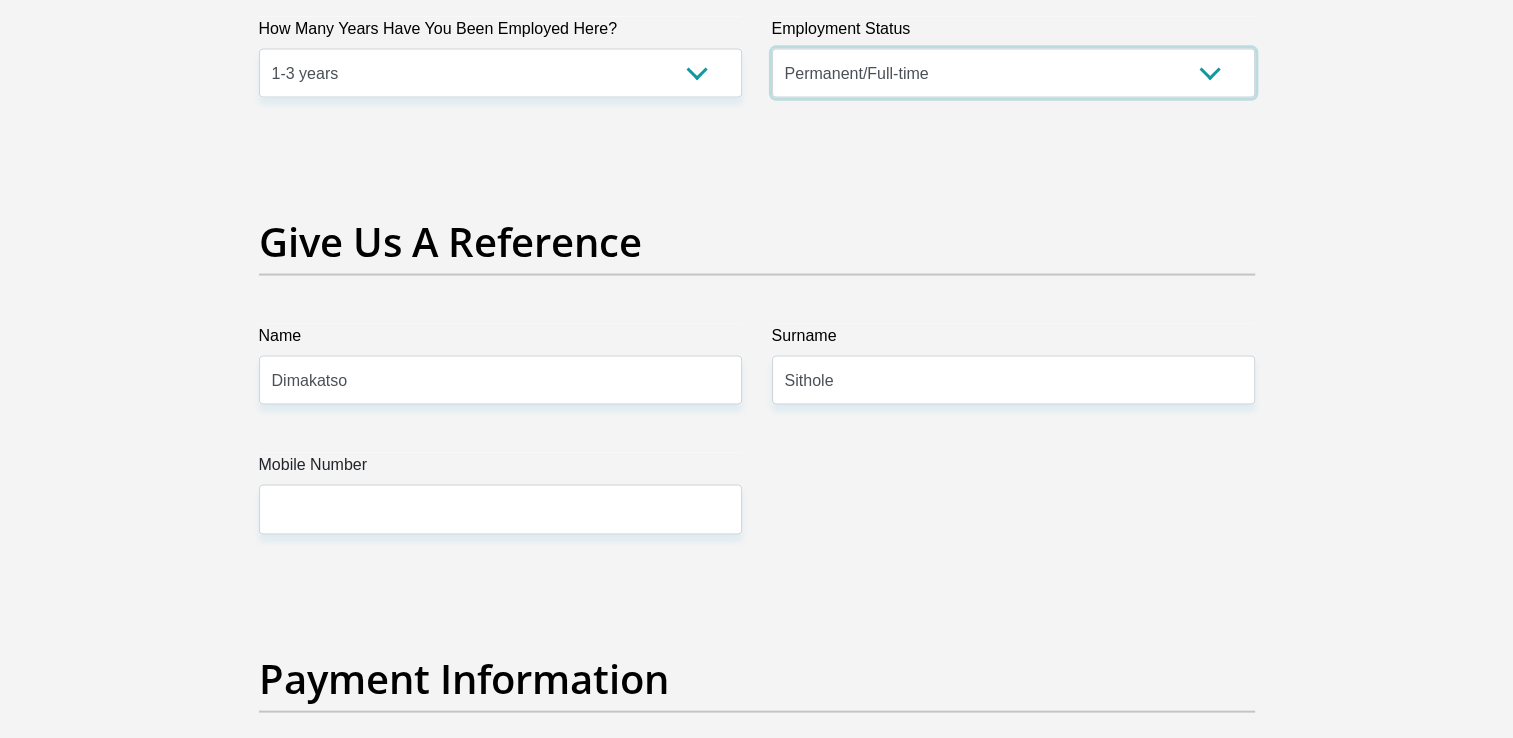 scroll, scrollTop: 4200, scrollLeft: 0, axis: vertical 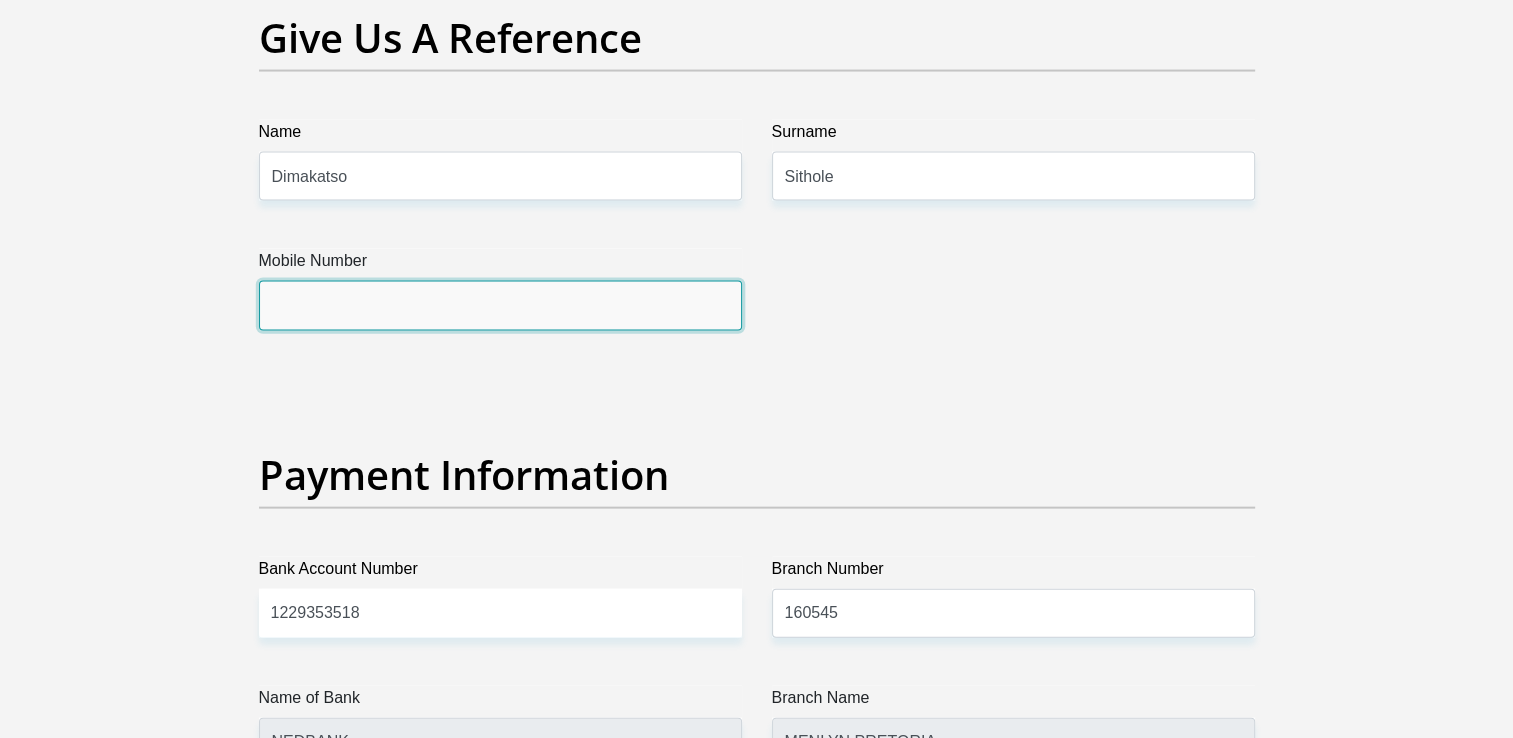 click on "Mobile Number" at bounding box center (500, 305) 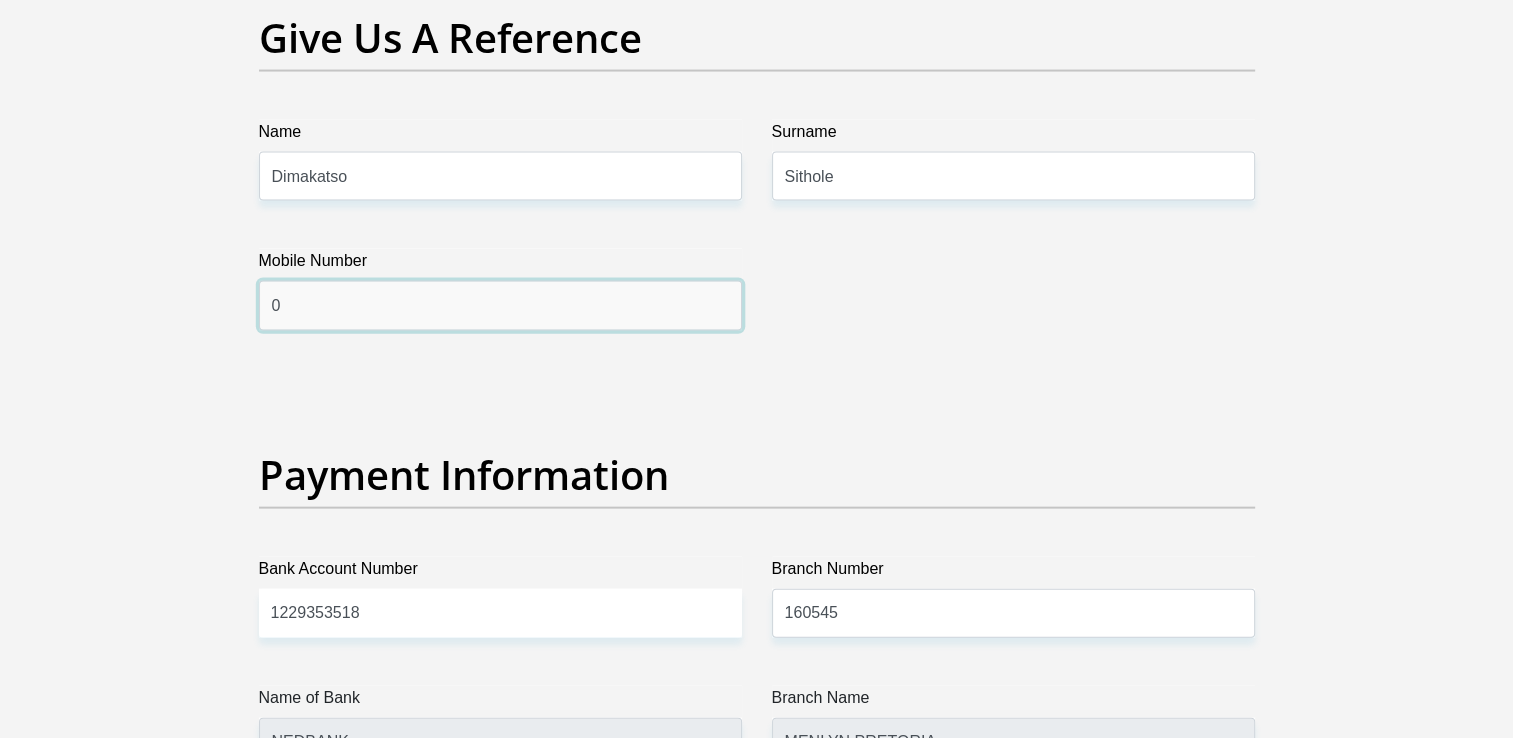 type on "0732377981" 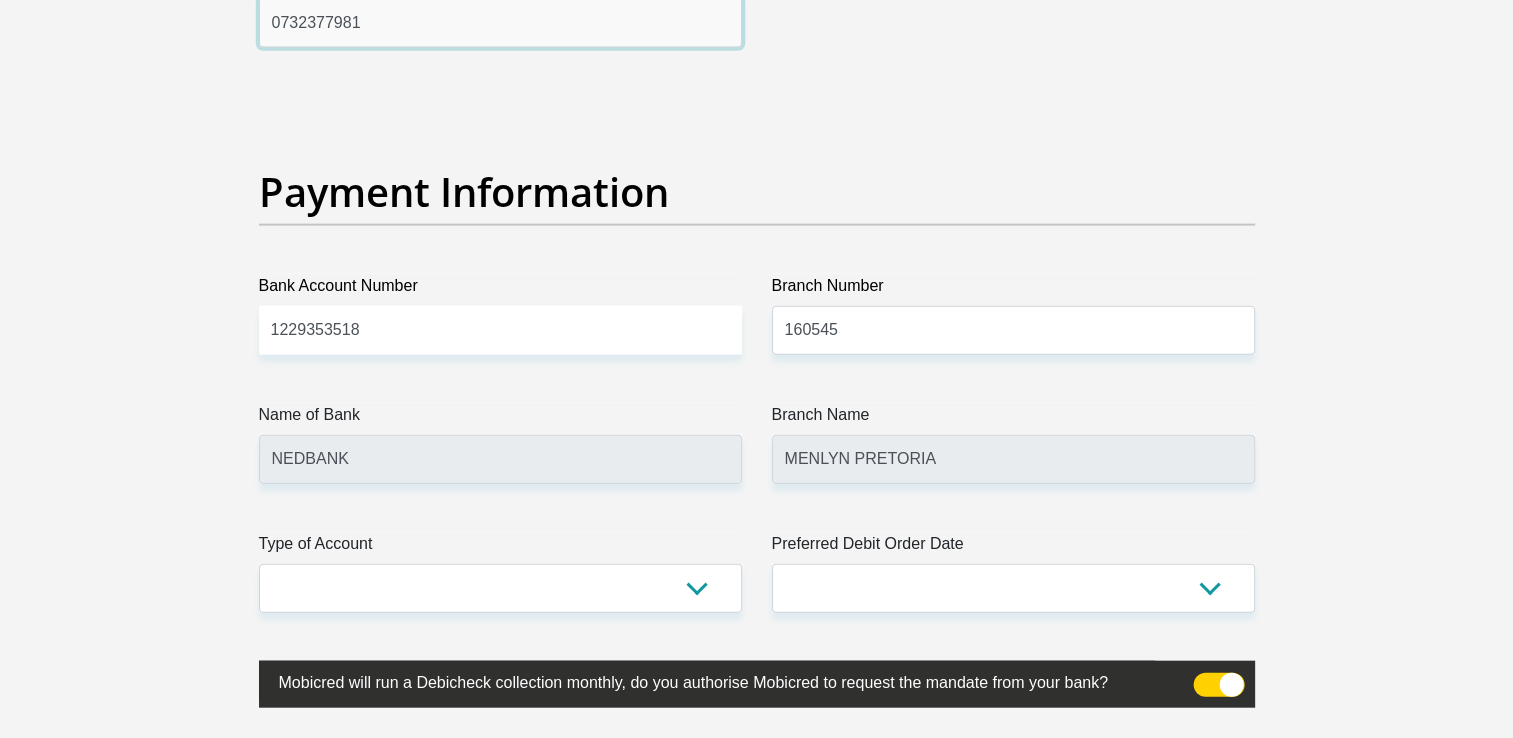 scroll, scrollTop: 4600, scrollLeft: 0, axis: vertical 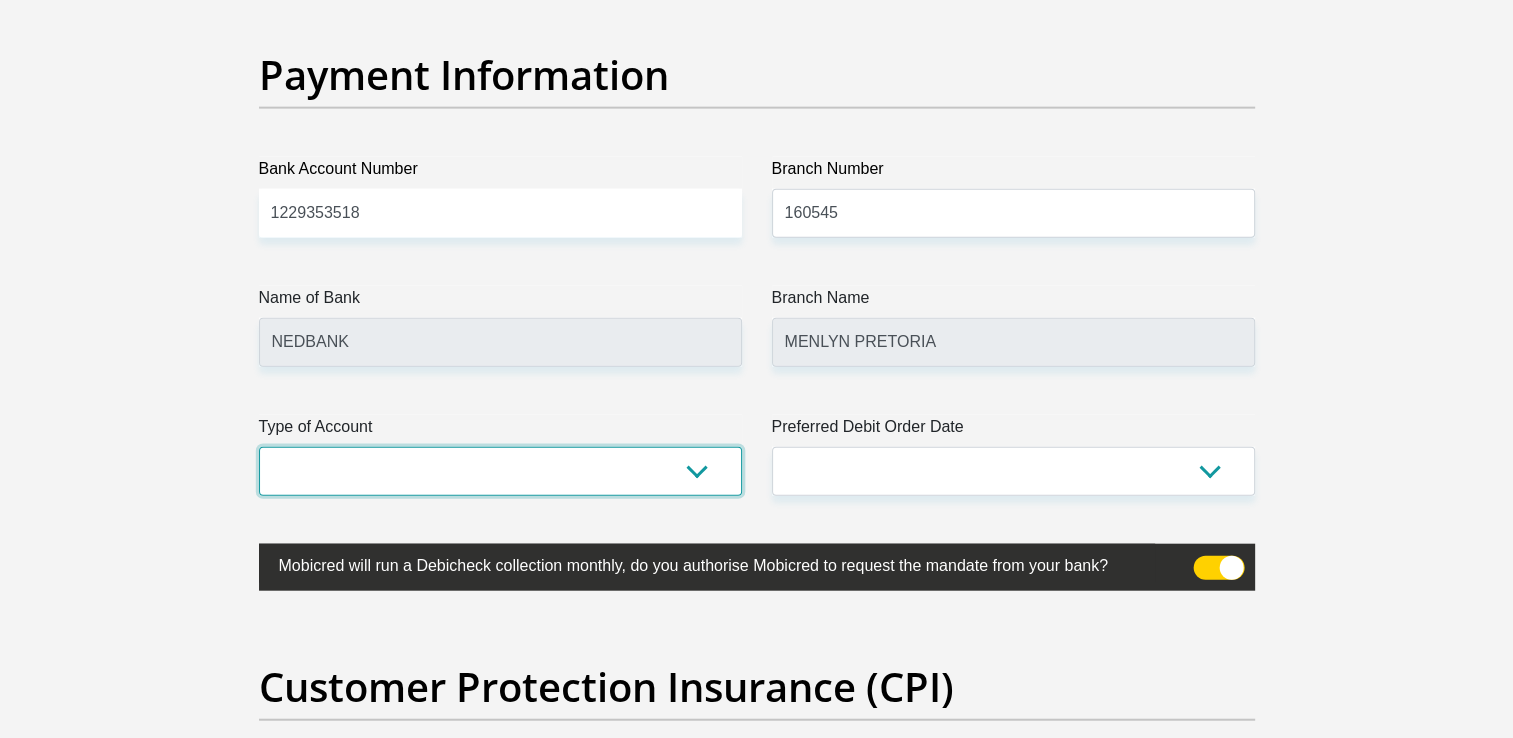 click on "Cheque
Savings" at bounding box center (500, 471) 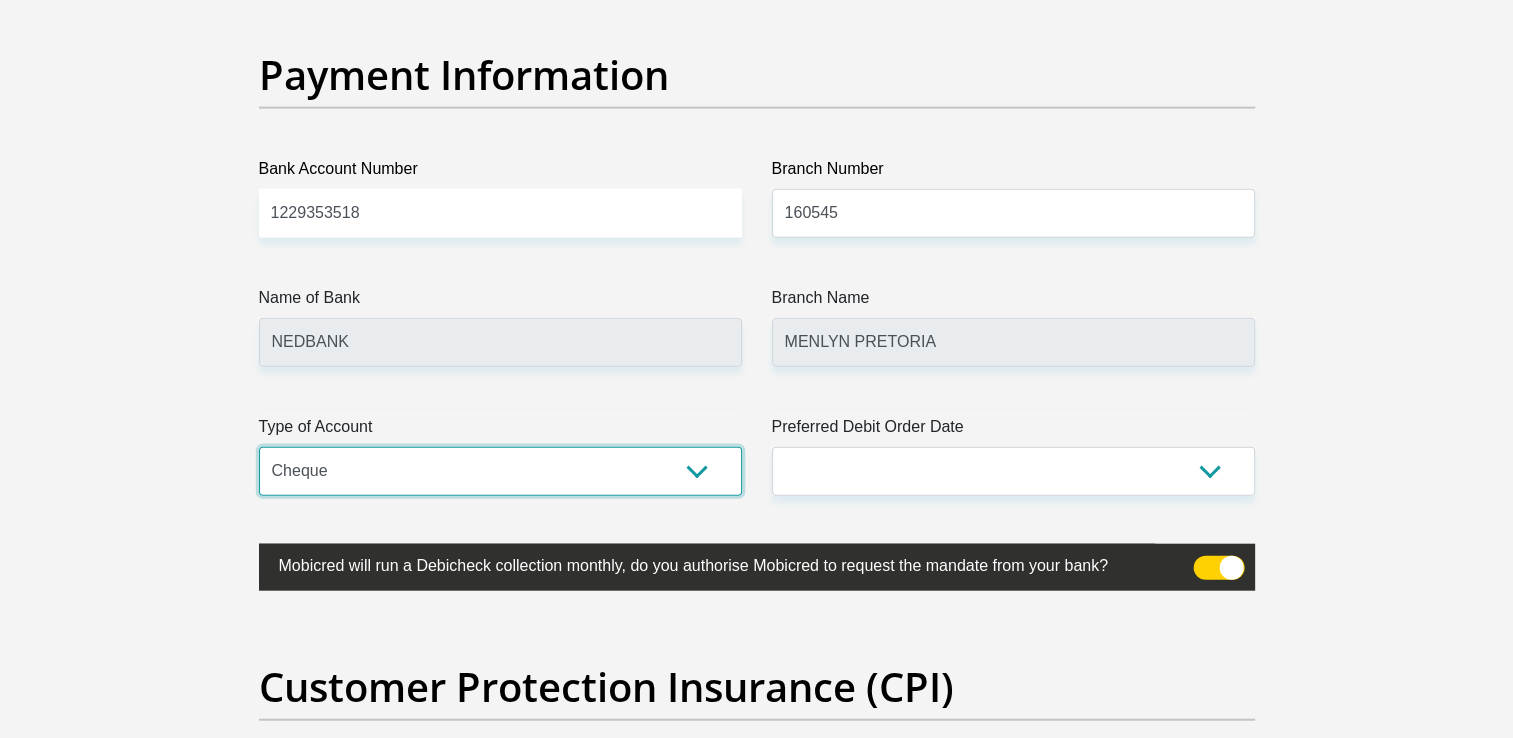 click on "Cheque
Savings" at bounding box center (500, 471) 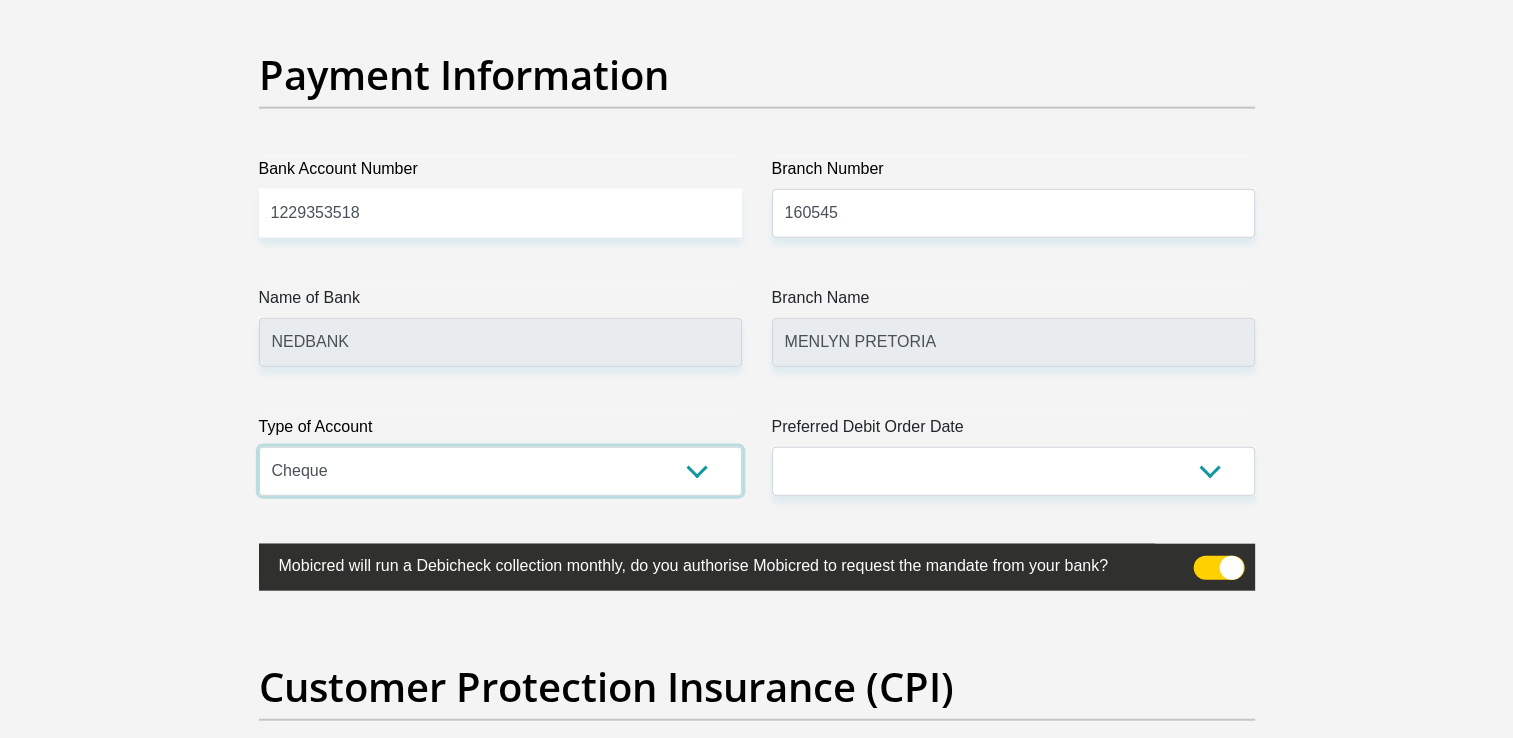 click on "Cheque
Savings" at bounding box center (500, 471) 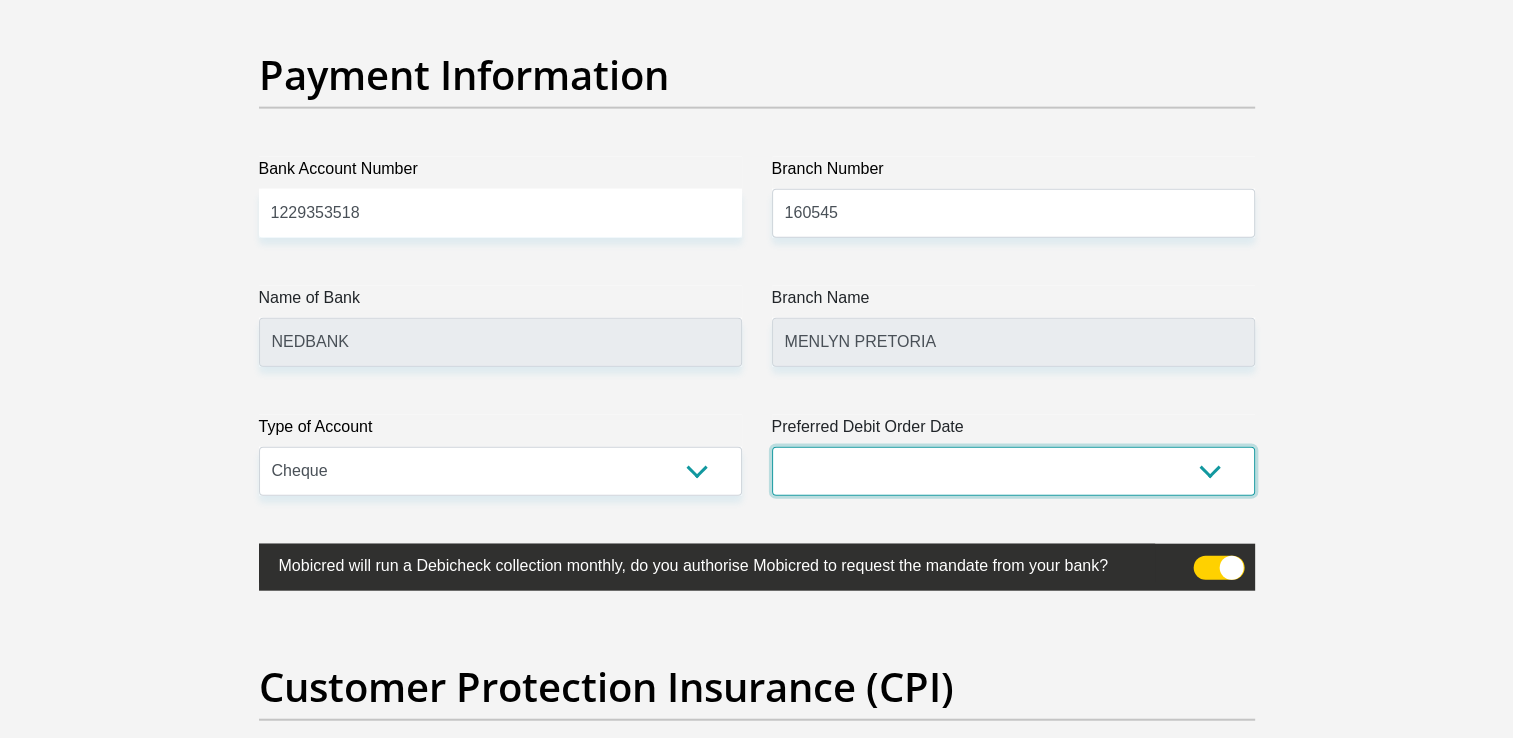click on "1st
2nd
3rd
4th
5th
7th
18th
19th
20th
21st
22nd
23rd
24th
25th
26th
27th
28th
29th
30th" at bounding box center [1013, 471] 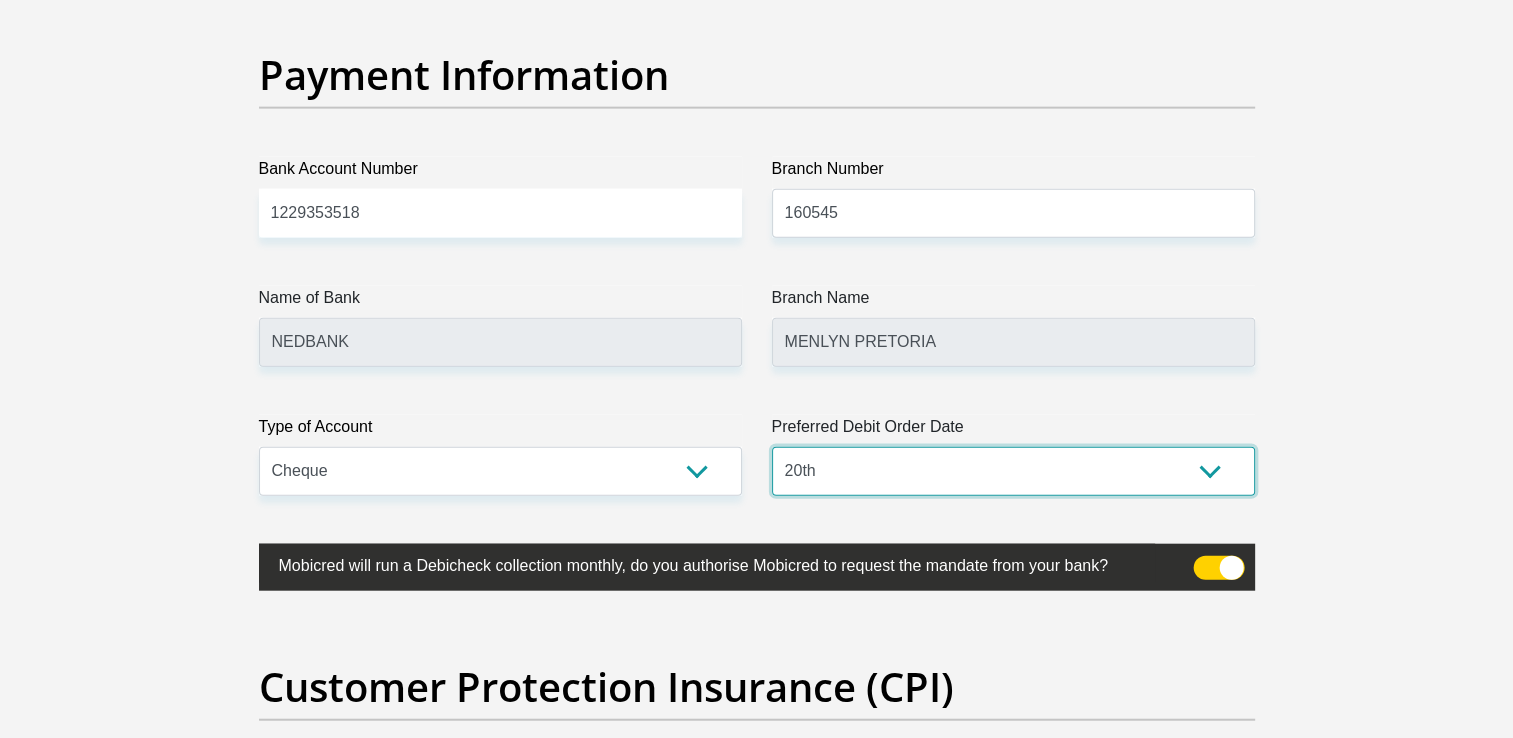 click on "1st
2nd
3rd
4th
5th
7th
18th
19th
20th
21st
22nd
23rd
24th
25th
26th
27th
28th
29th
30th" at bounding box center (1013, 471) 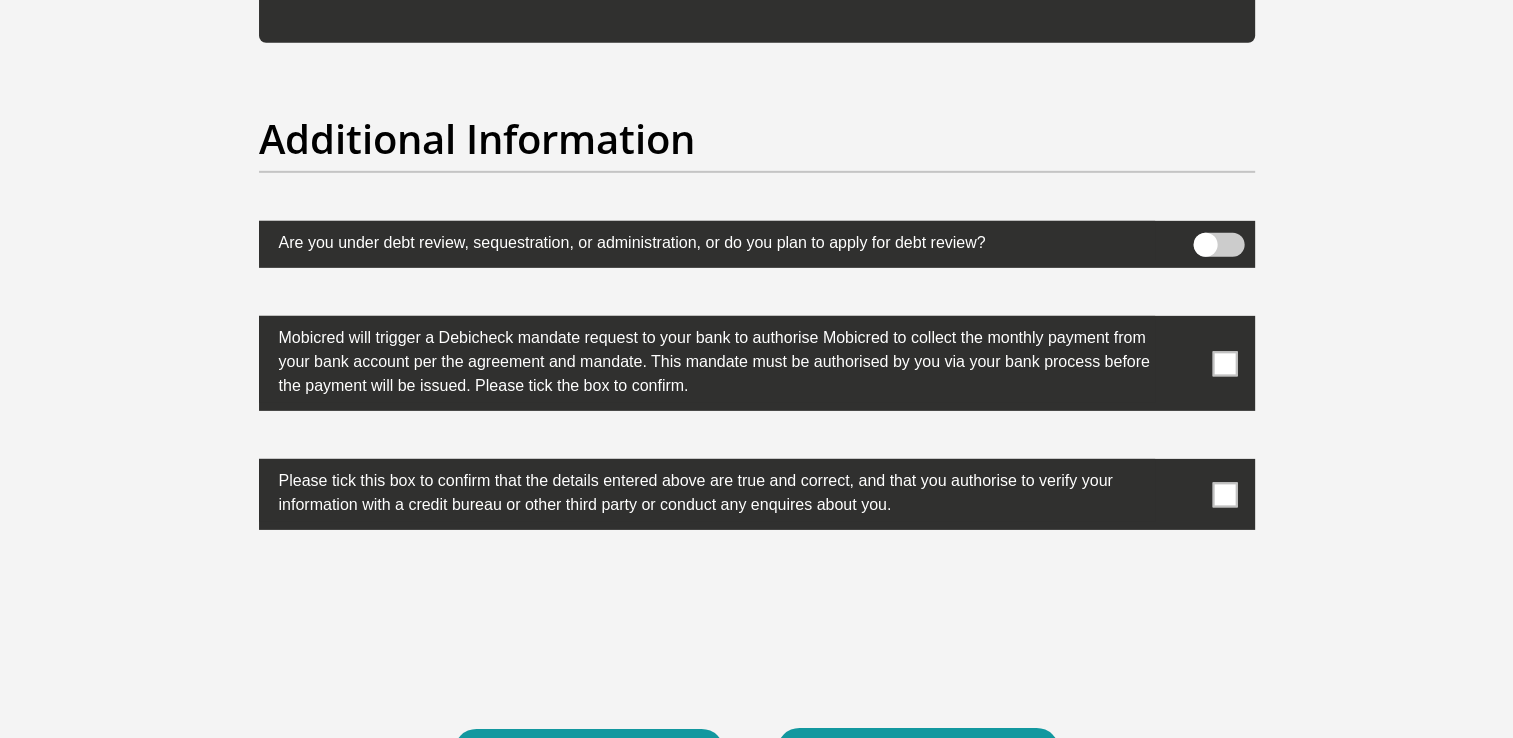 scroll, scrollTop: 6200, scrollLeft: 0, axis: vertical 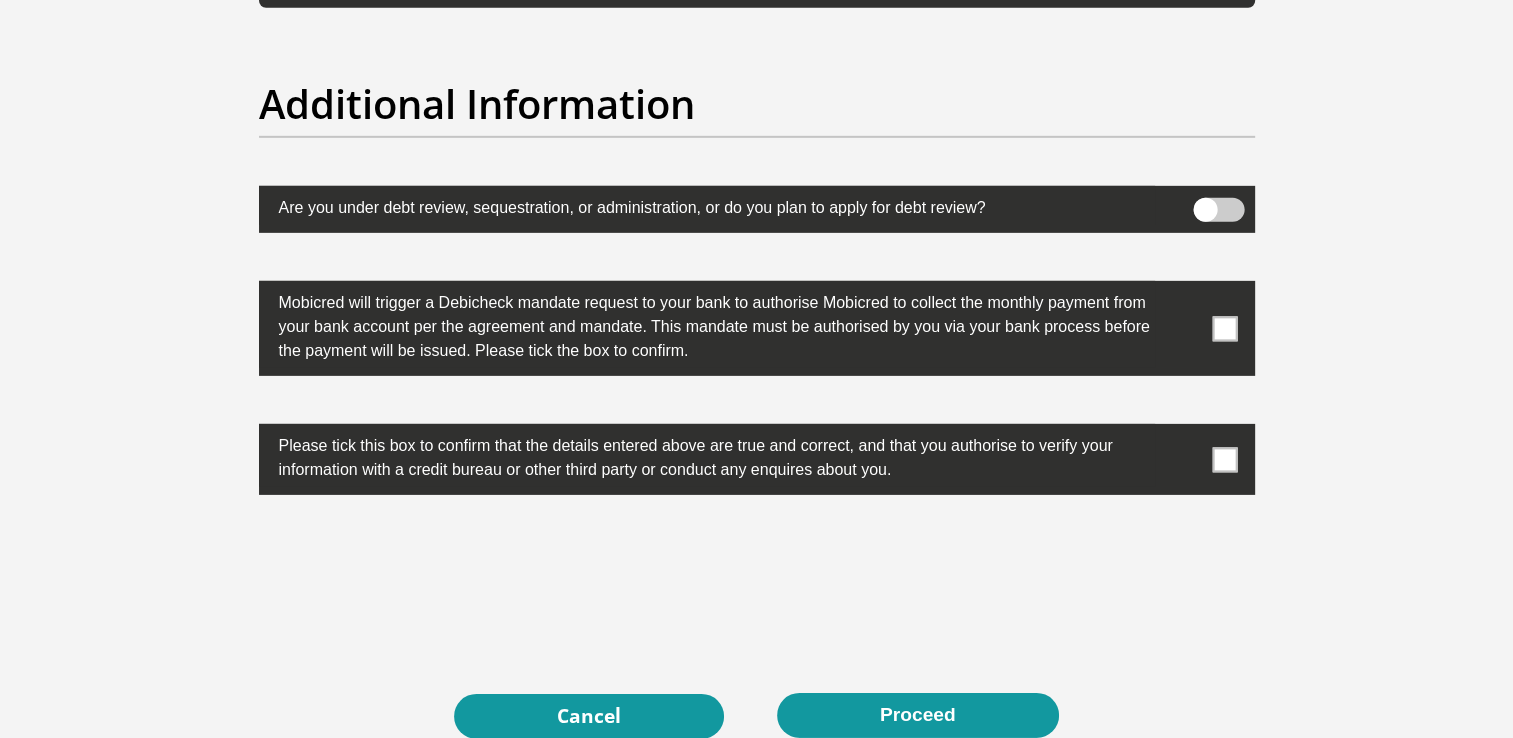 click at bounding box center (1224, 328) 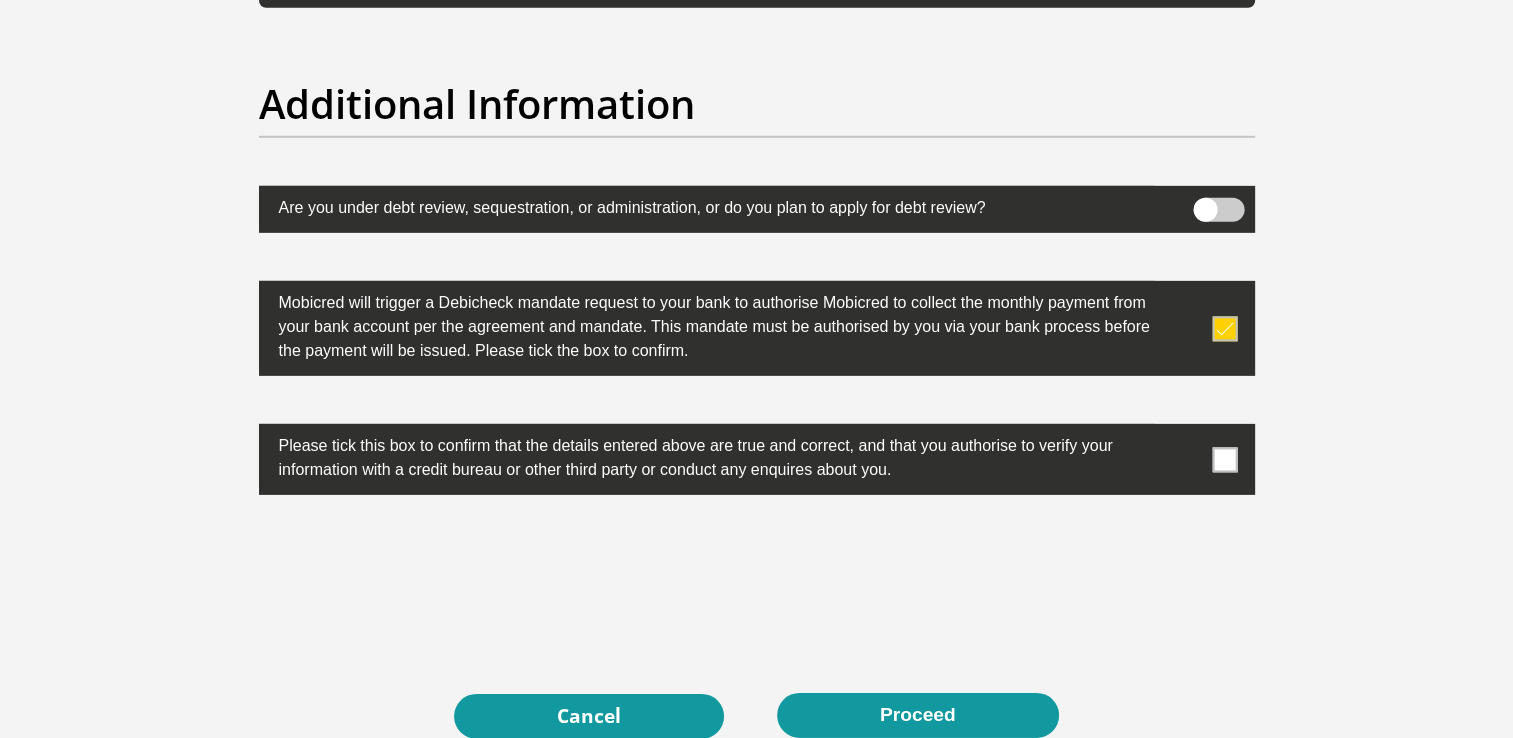 click at bounding box center [1224, 459] 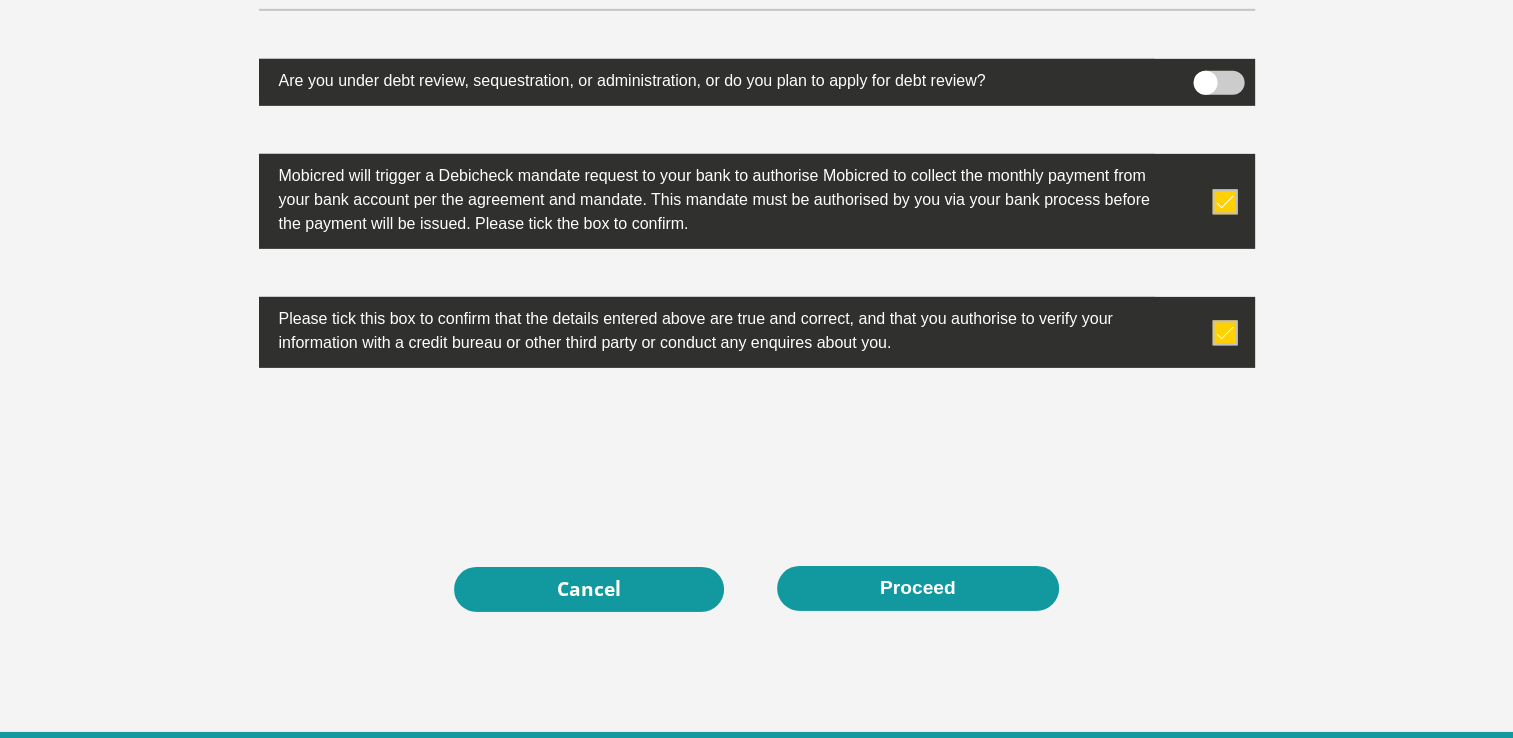 scroll, scrollTop: 6432, scrollLeft: 0, axis: vertical 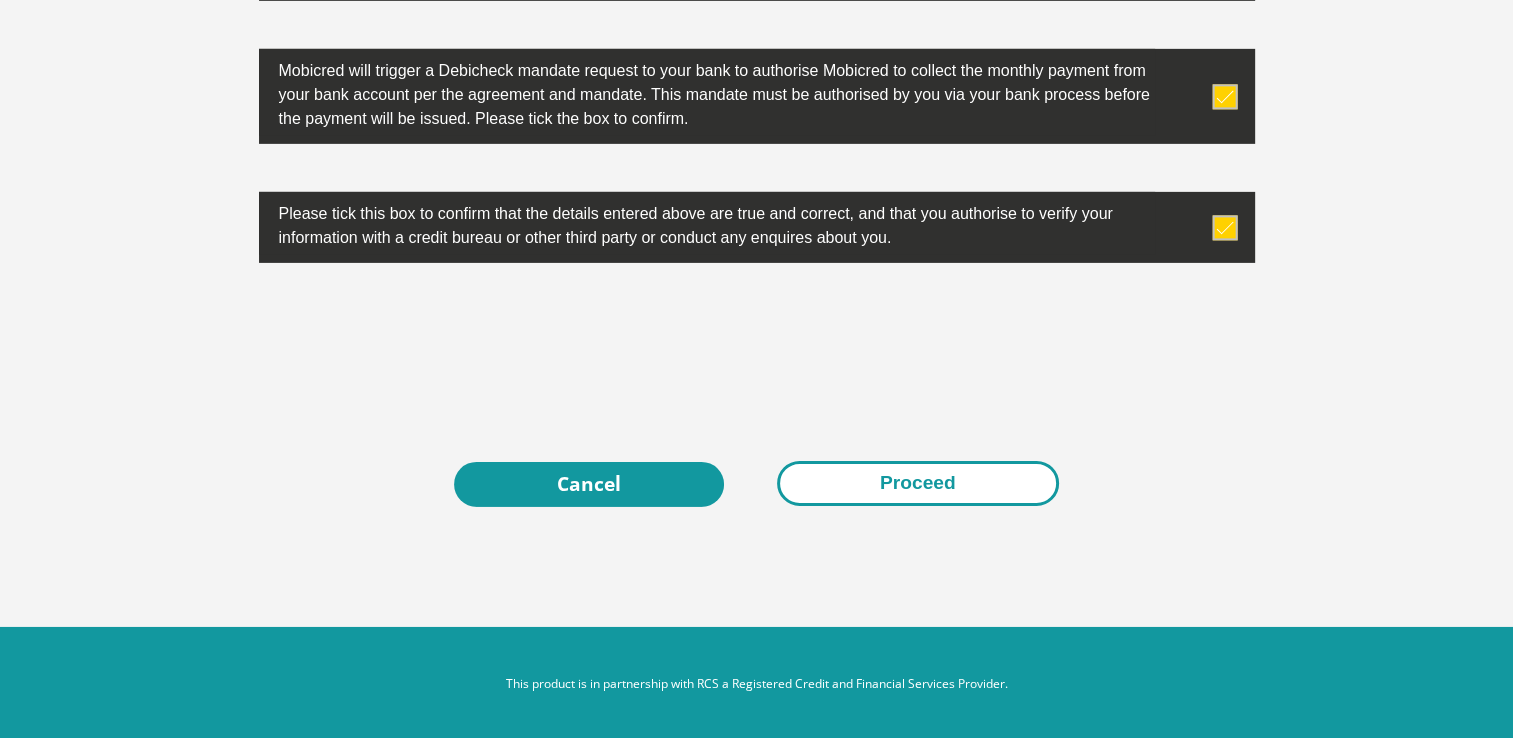 click on "Proceed" at bounding box center (918, 483) 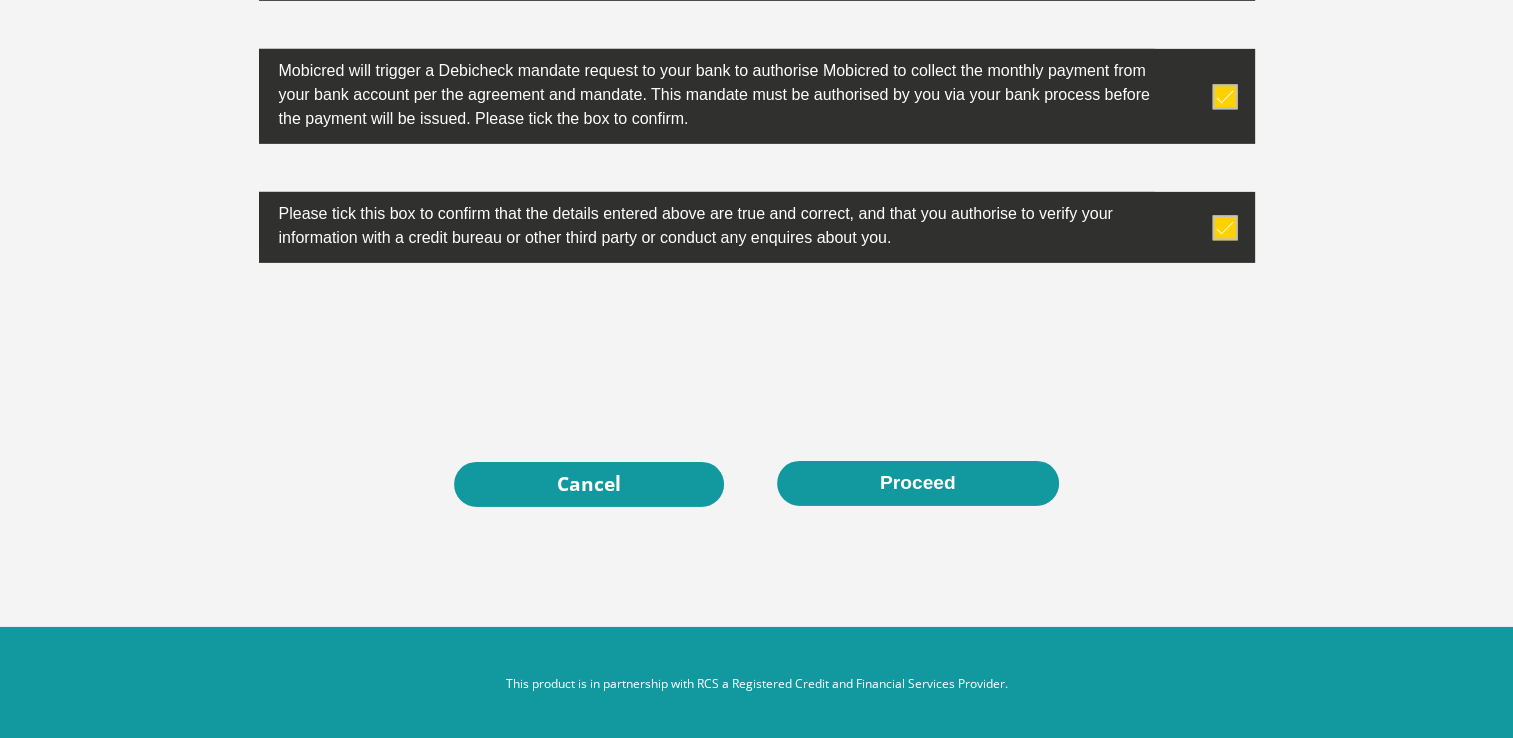 scroll, scrollTop: 0, scrollLeft: 0, axis: both 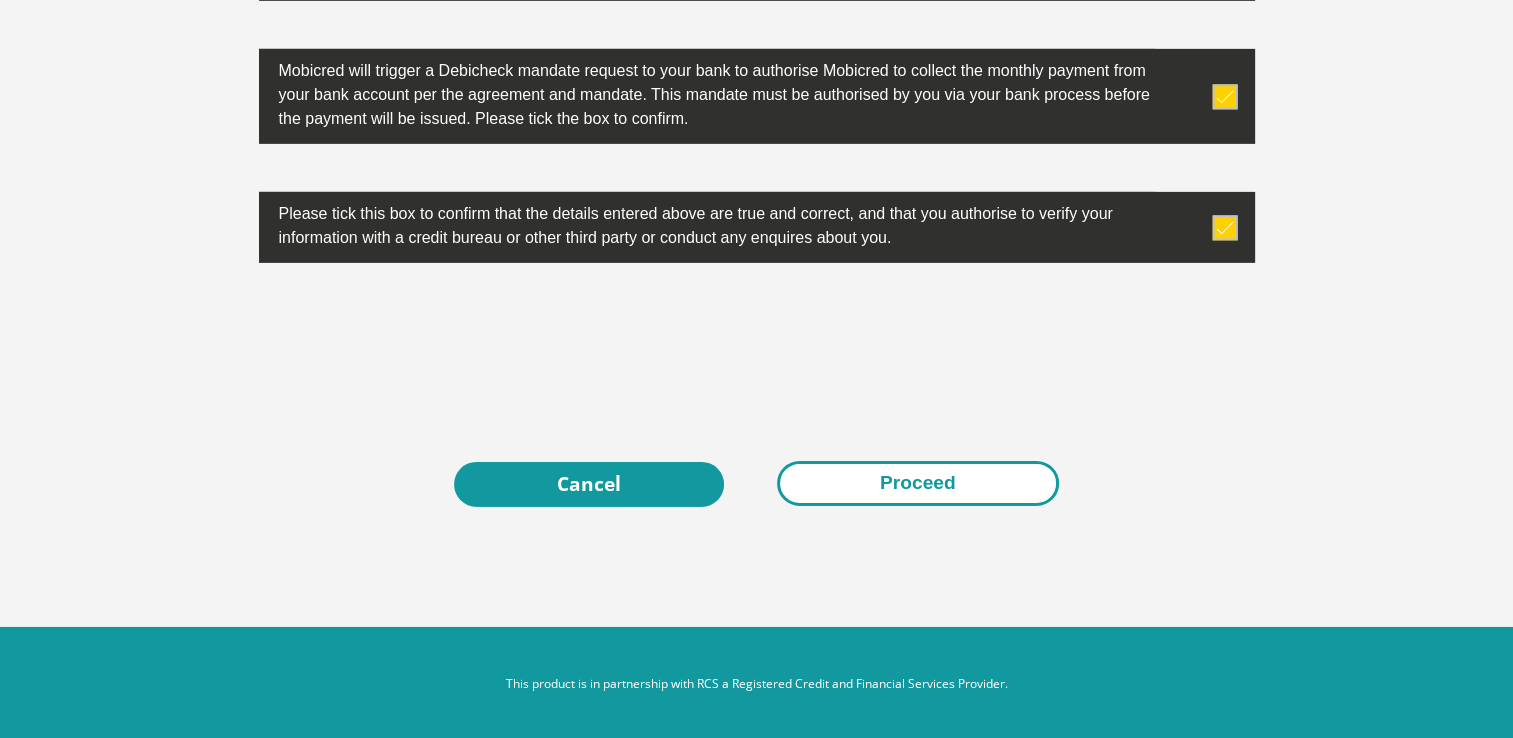 click on "Proceed" at bounding box center (918, 483) 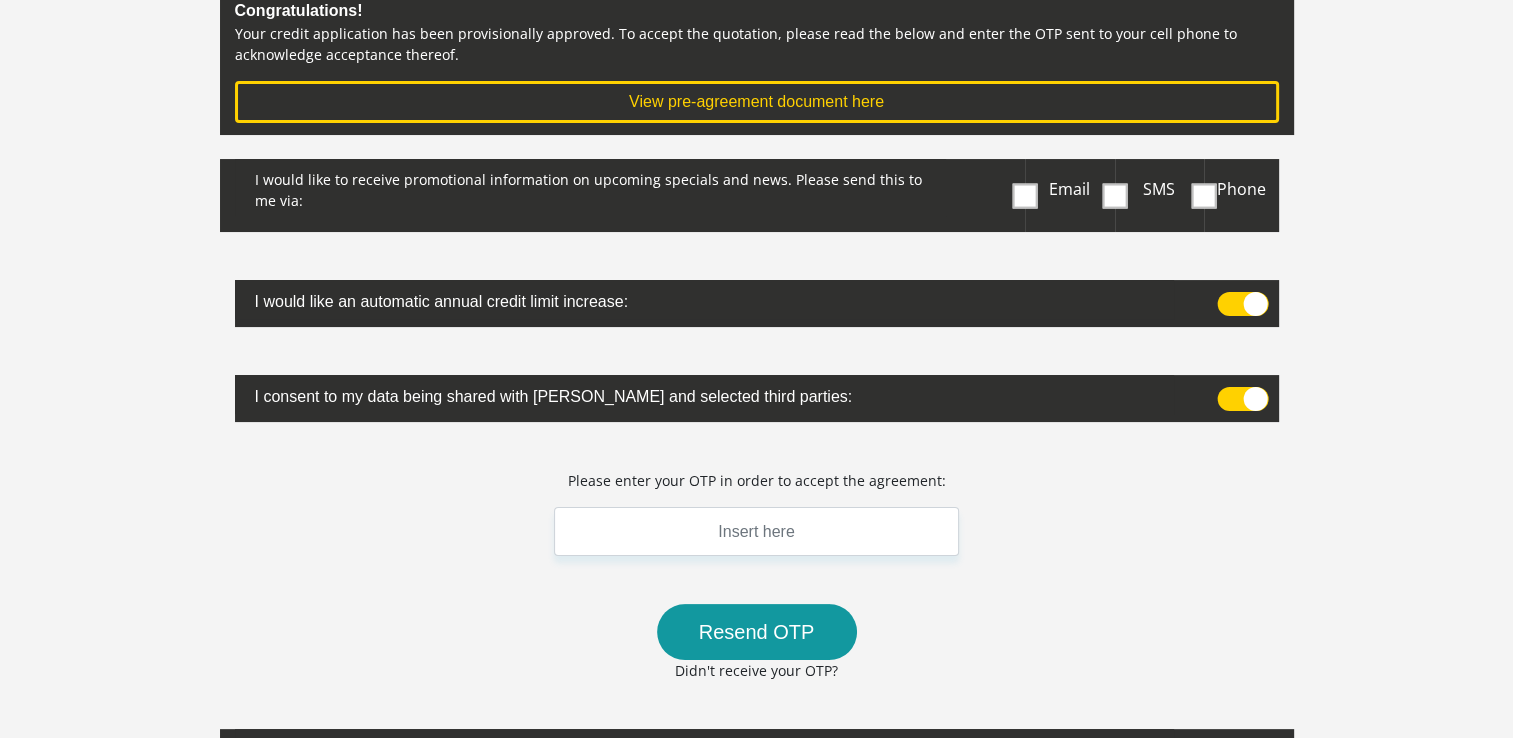 scroll, scrollTop: 300, scrollLeft: 0, axis: vertical 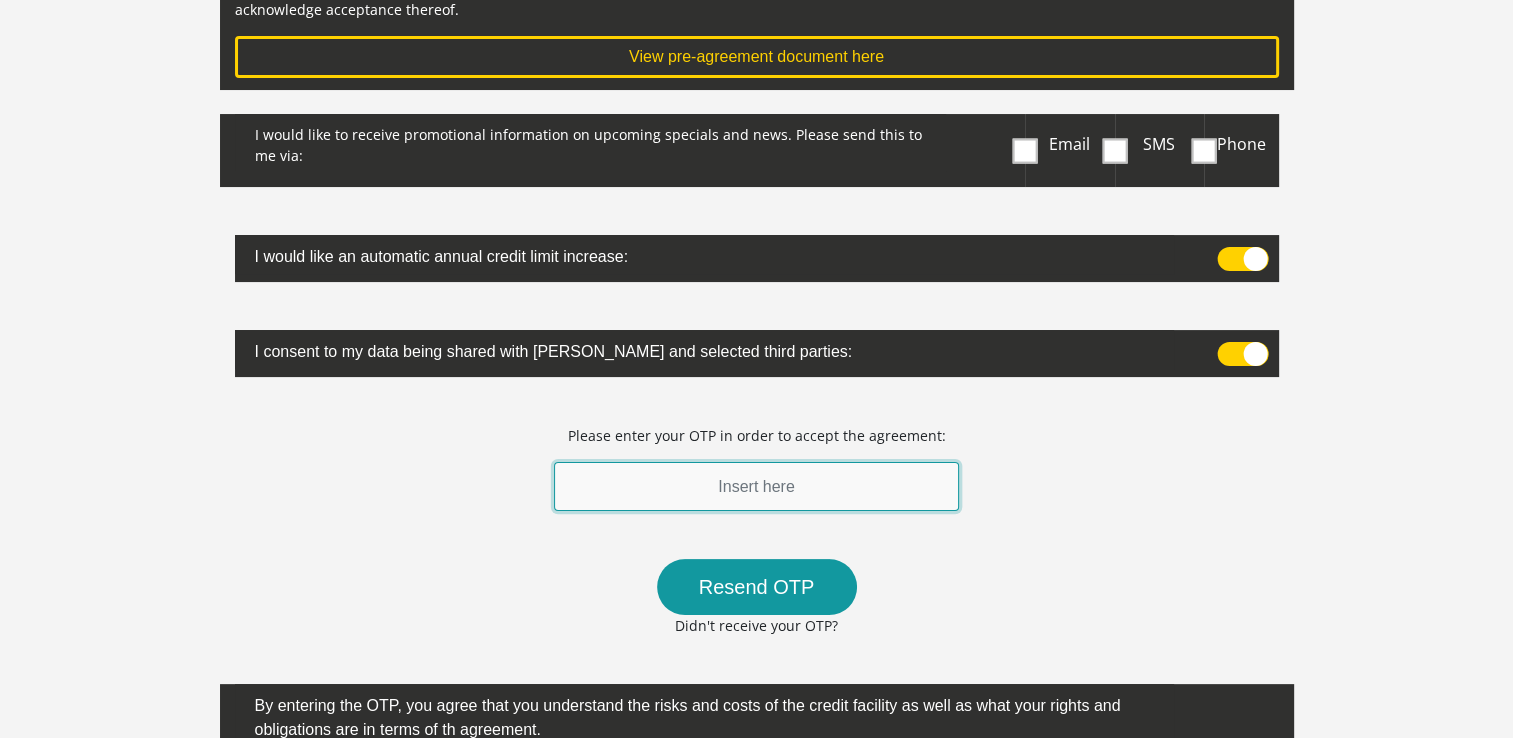 click at bounding box center (757, 486) 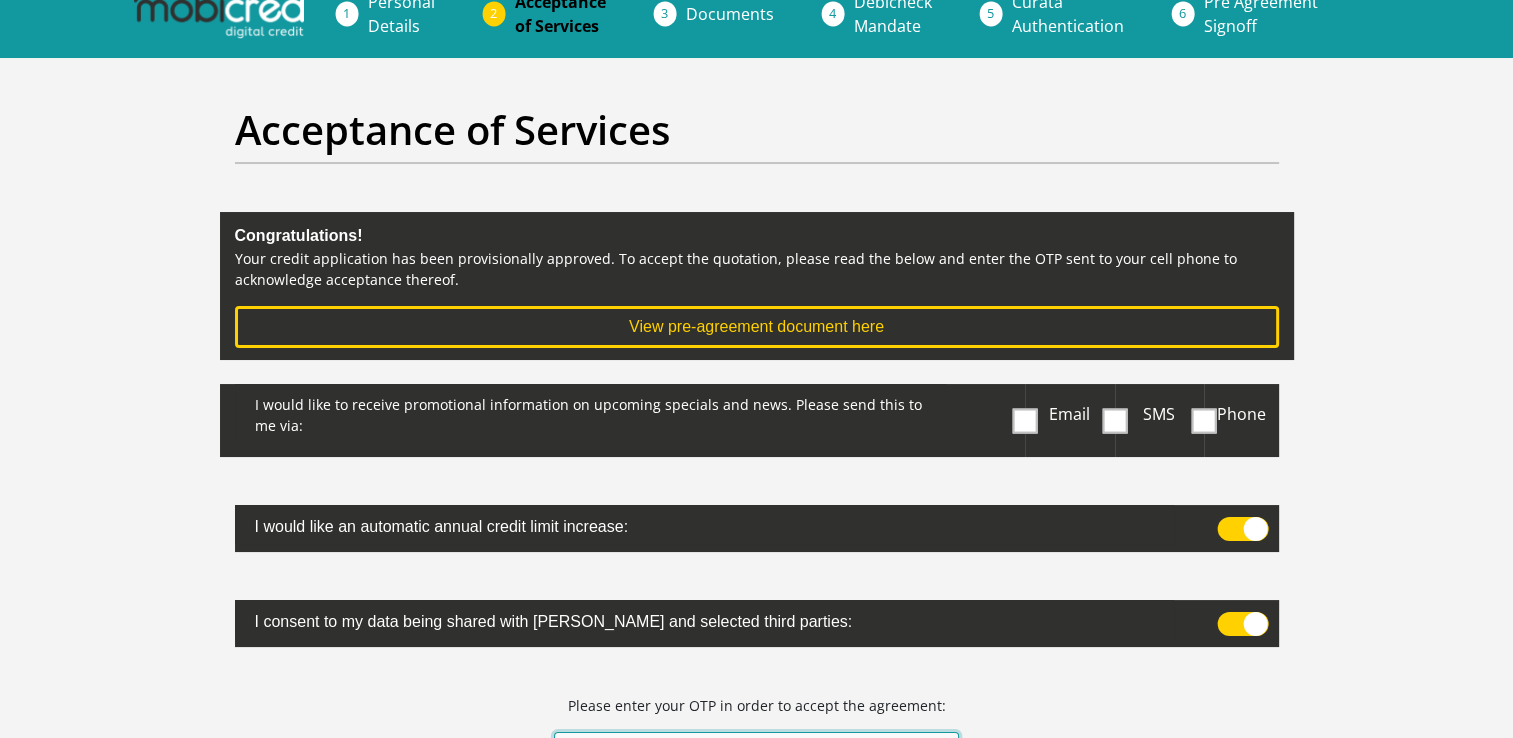 scroll, scrollTop: 0, scrollLeft: 0, axis: both 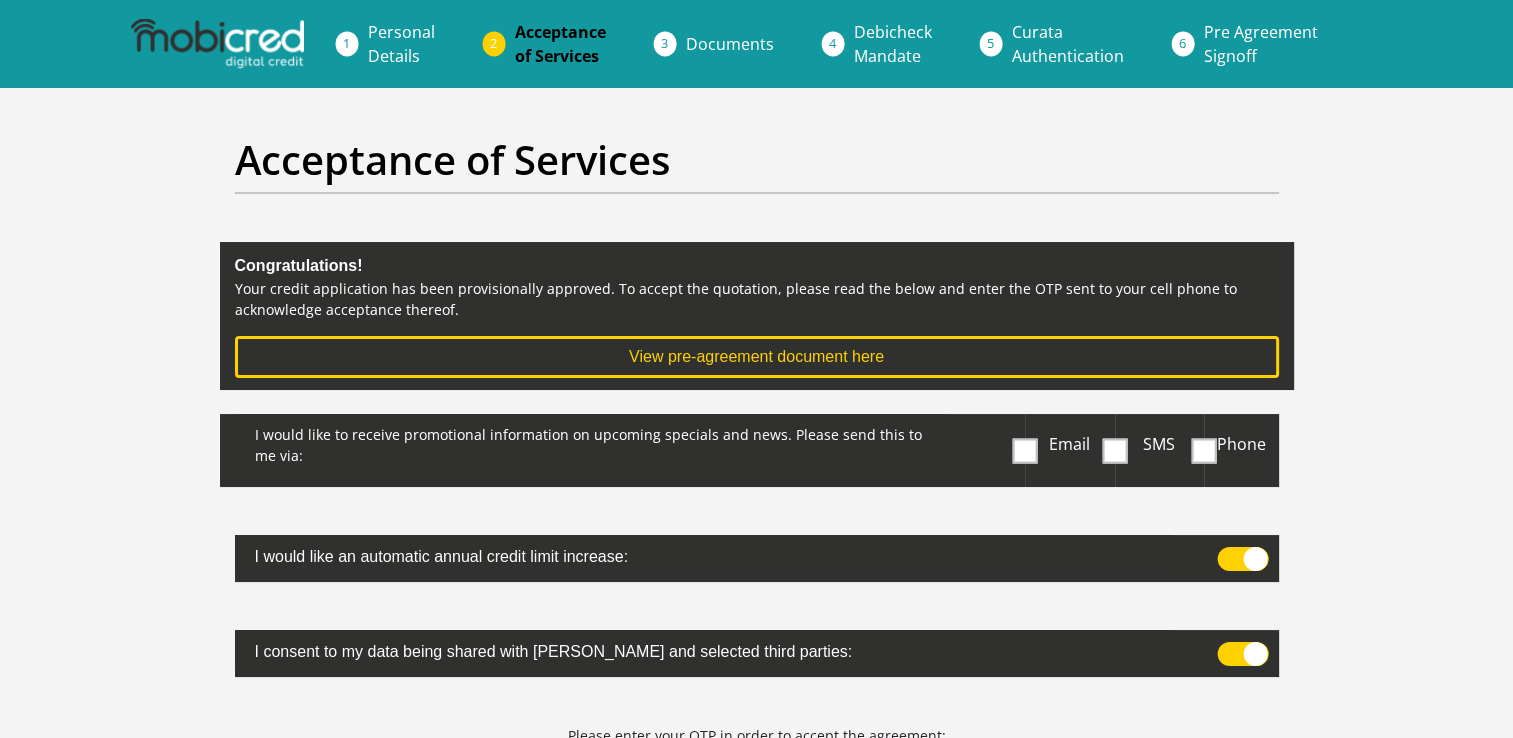type on "272839" 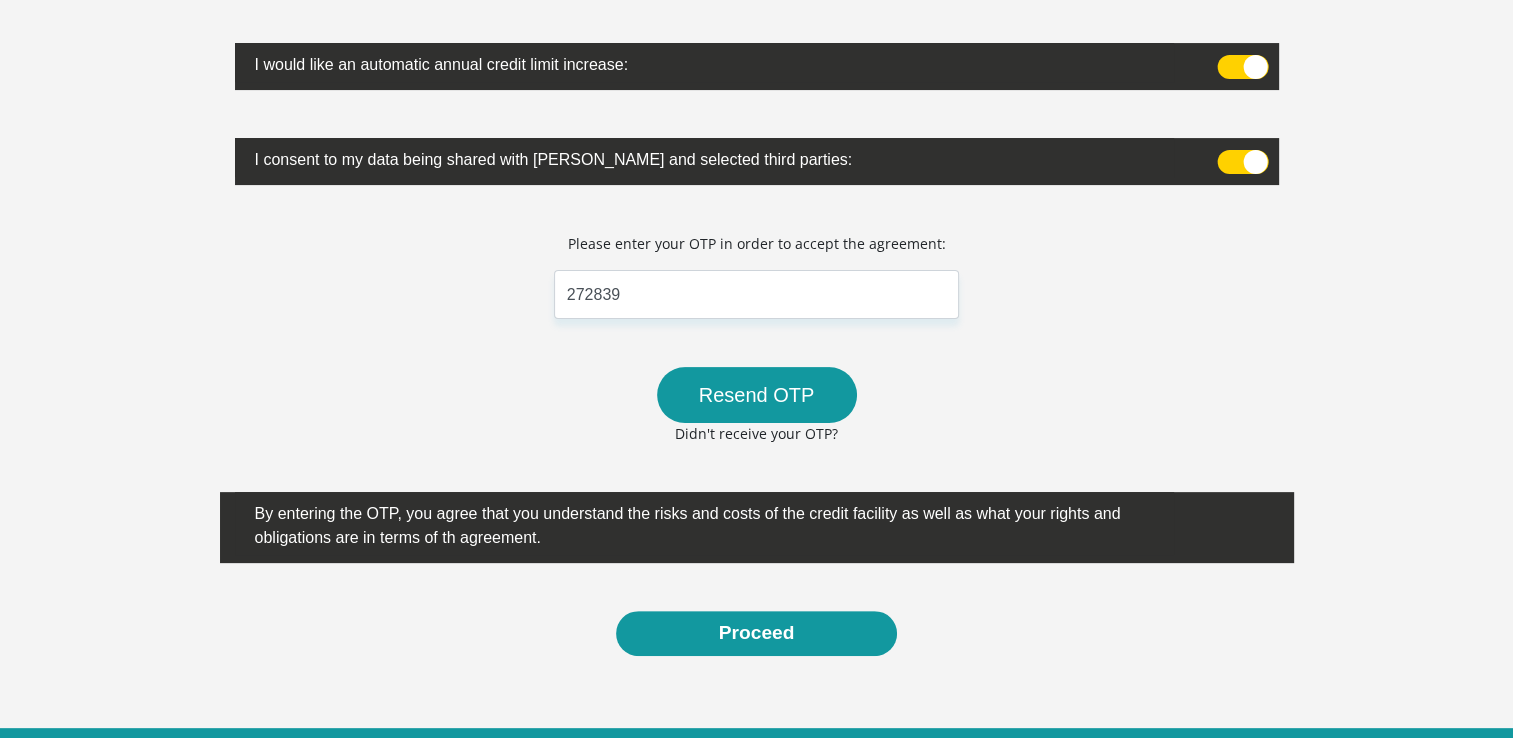 scroll, scrollTop: 592, scrollLeft: 0, axis: vertical 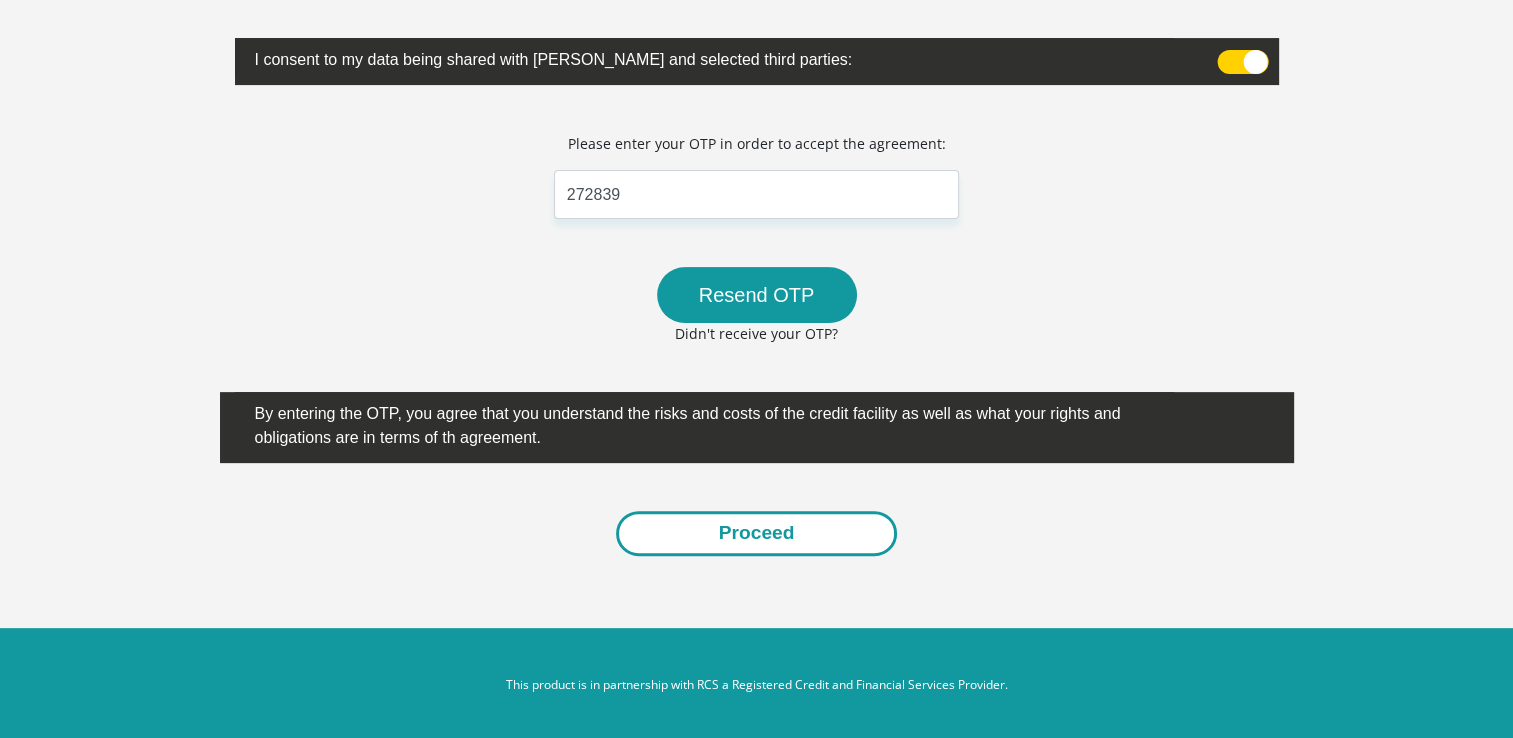 click on "Proceed" at bounding box center [757, 533] 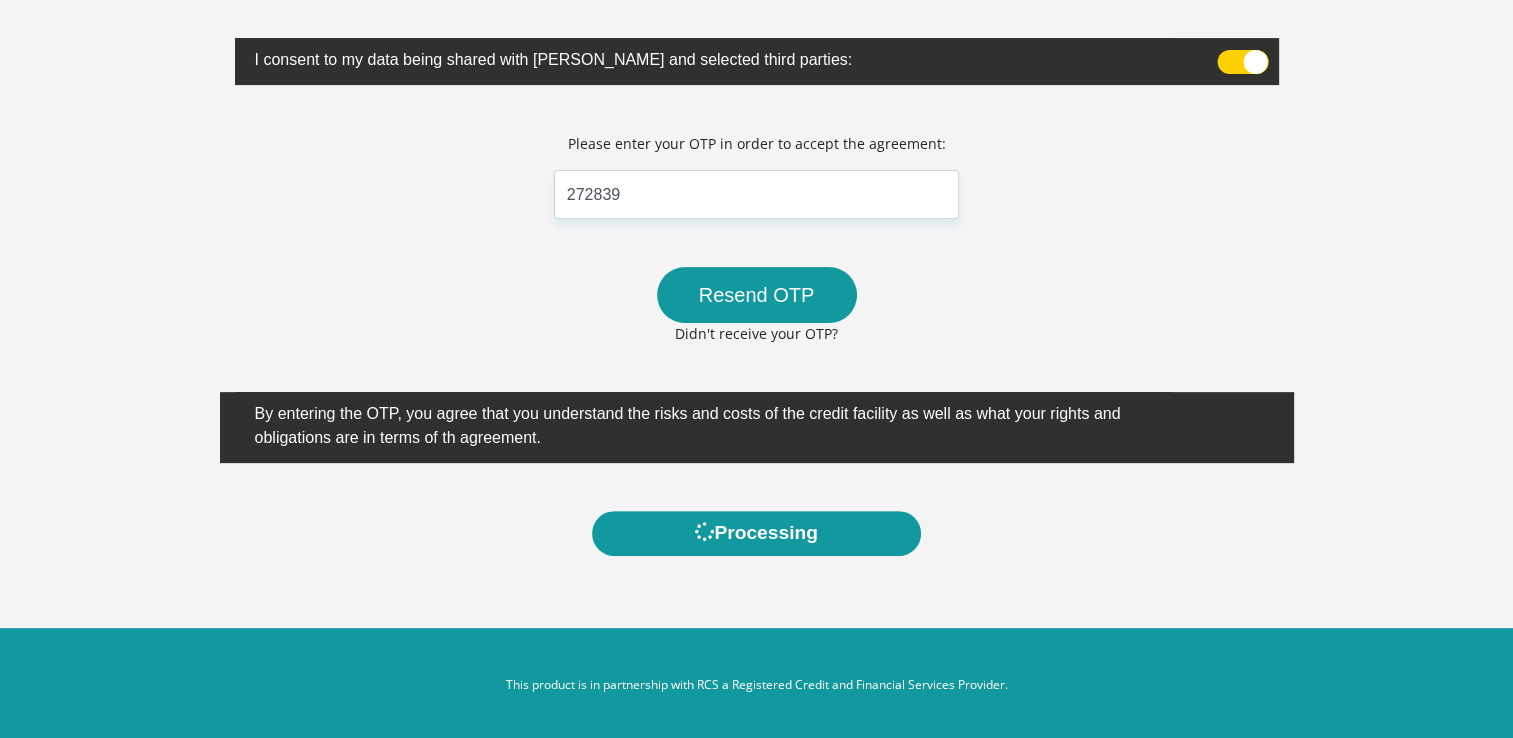 scroll, scrollTop: 0, scrollLeft: 0, axis: both 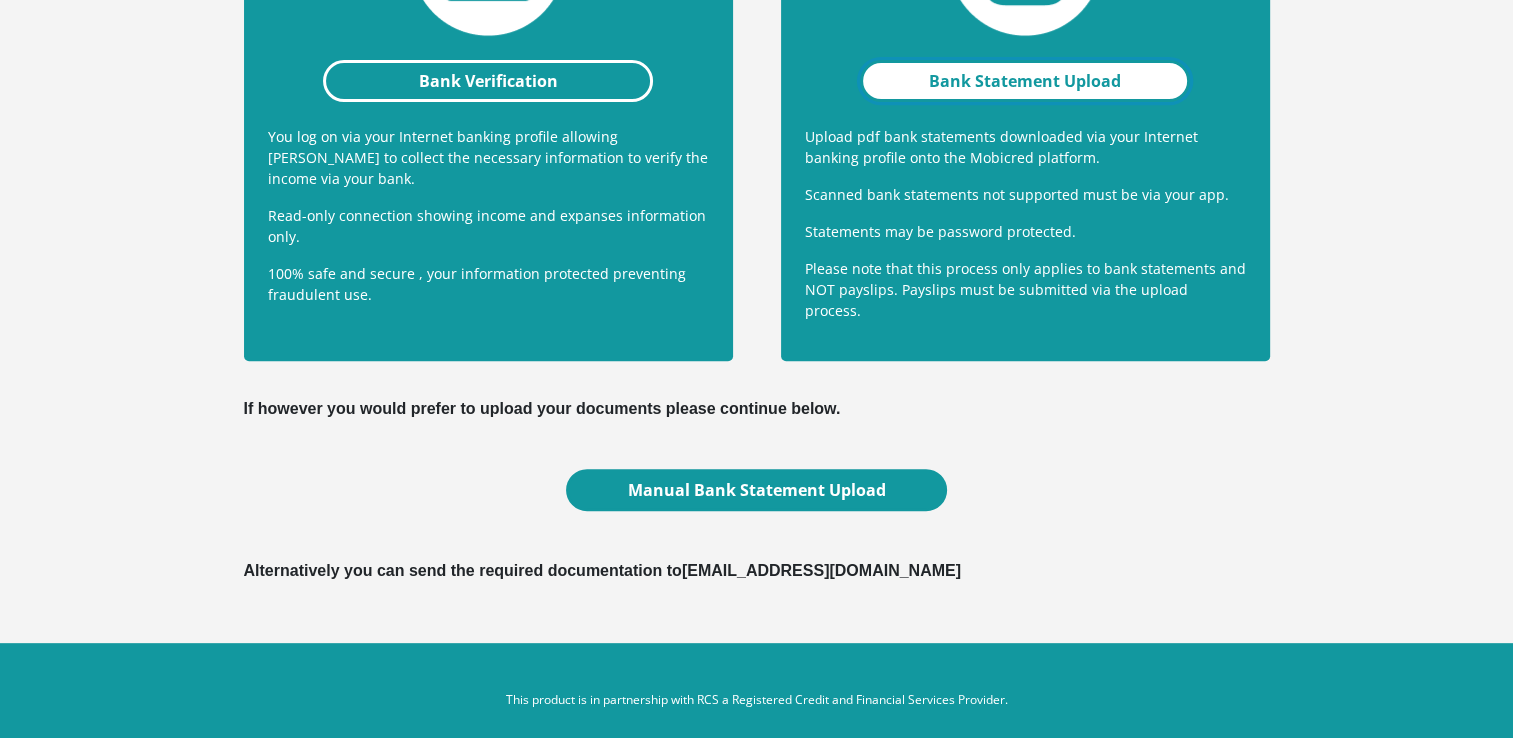 click on "Bank Statement Upload" at bounding box center (1025, 81) 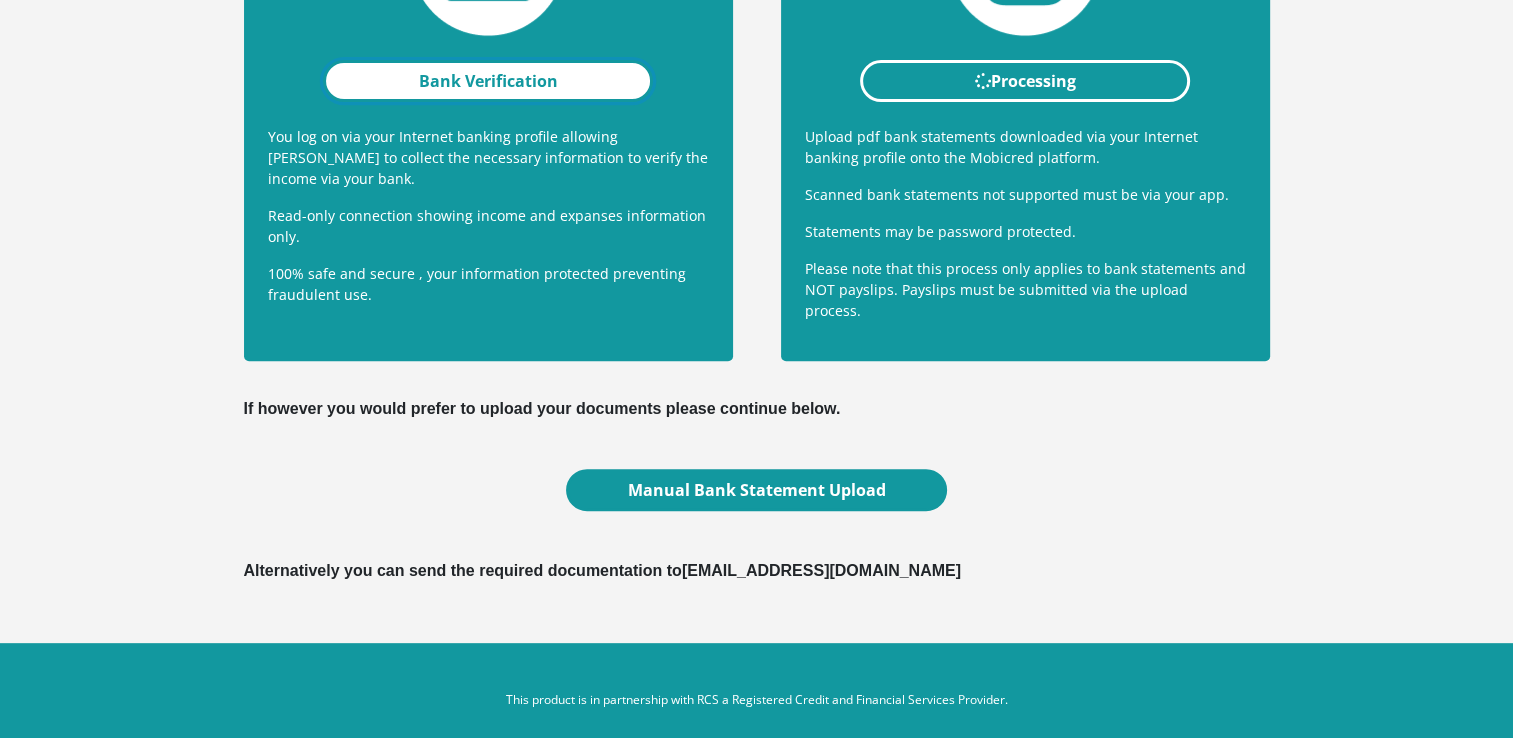 click on "Bank Verification" at bounding box center [488, 81] 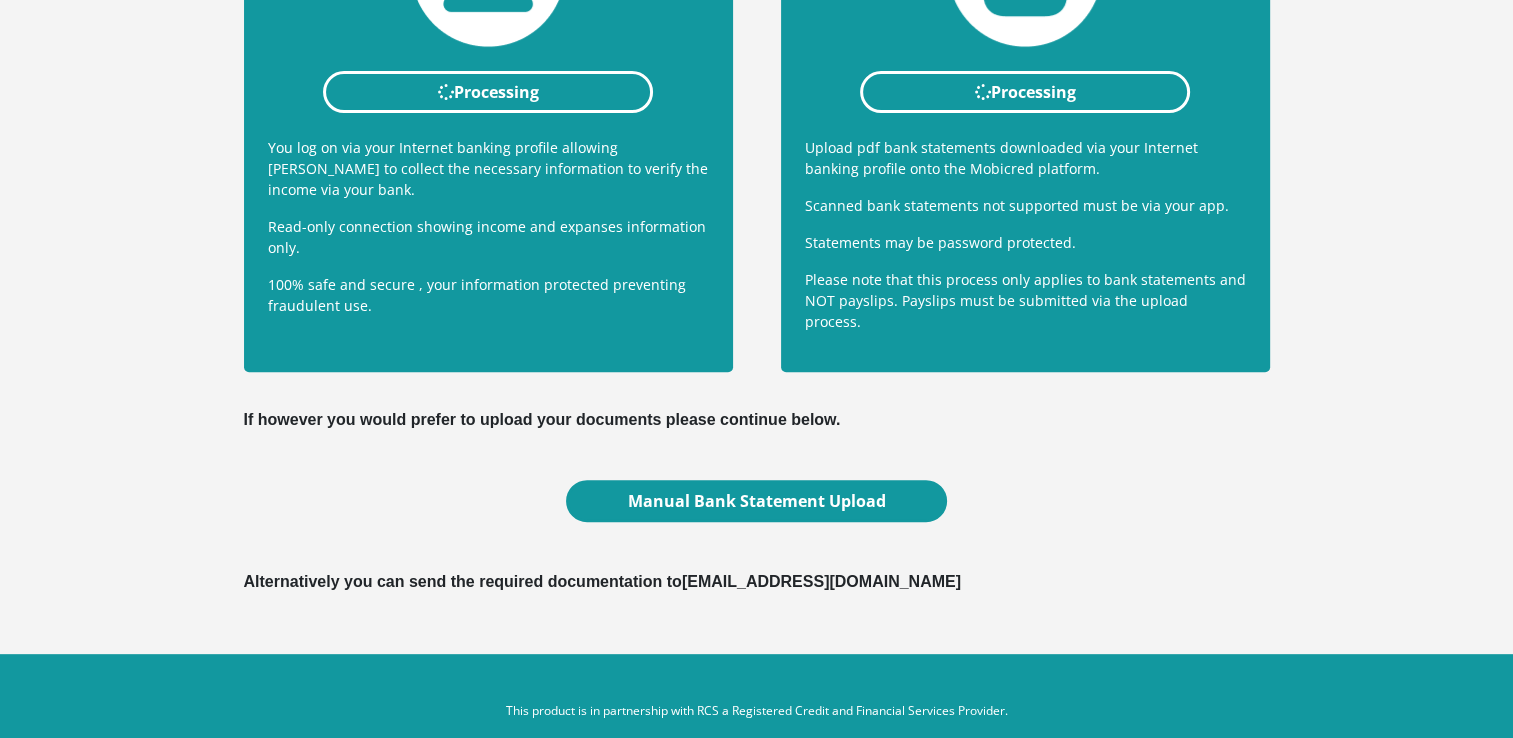 scroll, scrollTop: 635, scrollLeft: 0, axis: vertical 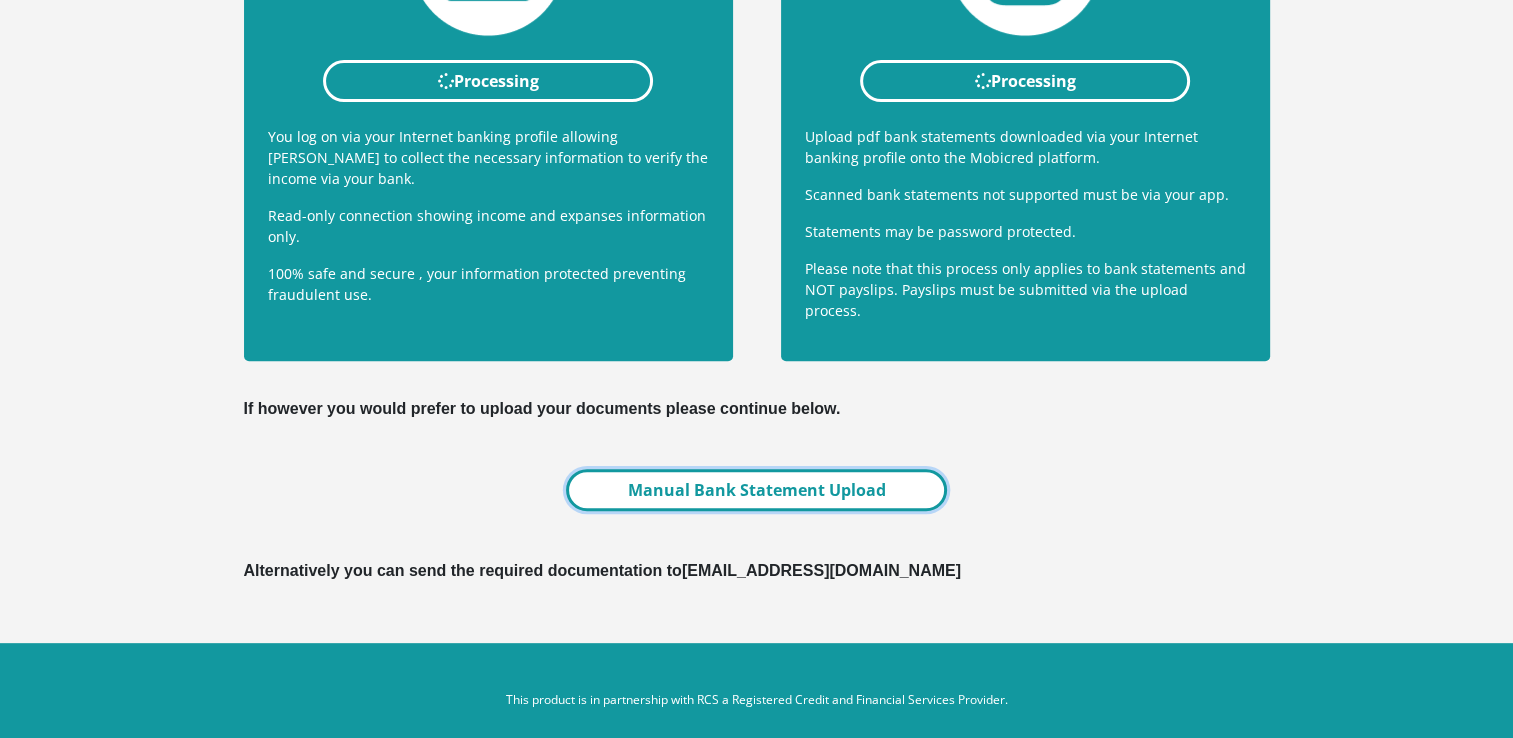 click on "Manual Bank Statement Upload" at bounding box center [756, 490] 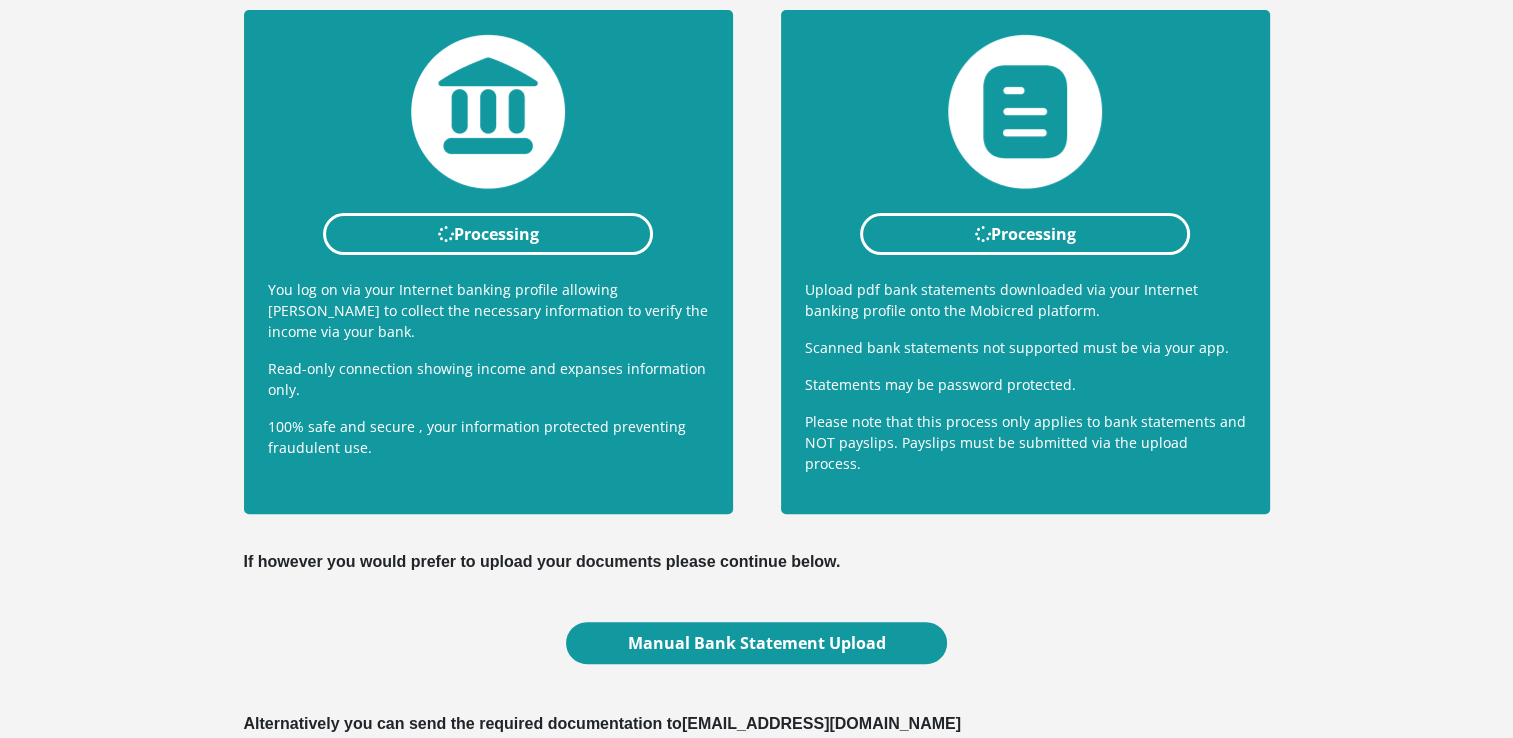 scroll, scrollTop: 635, scrollLeft: 0, axis: vertical 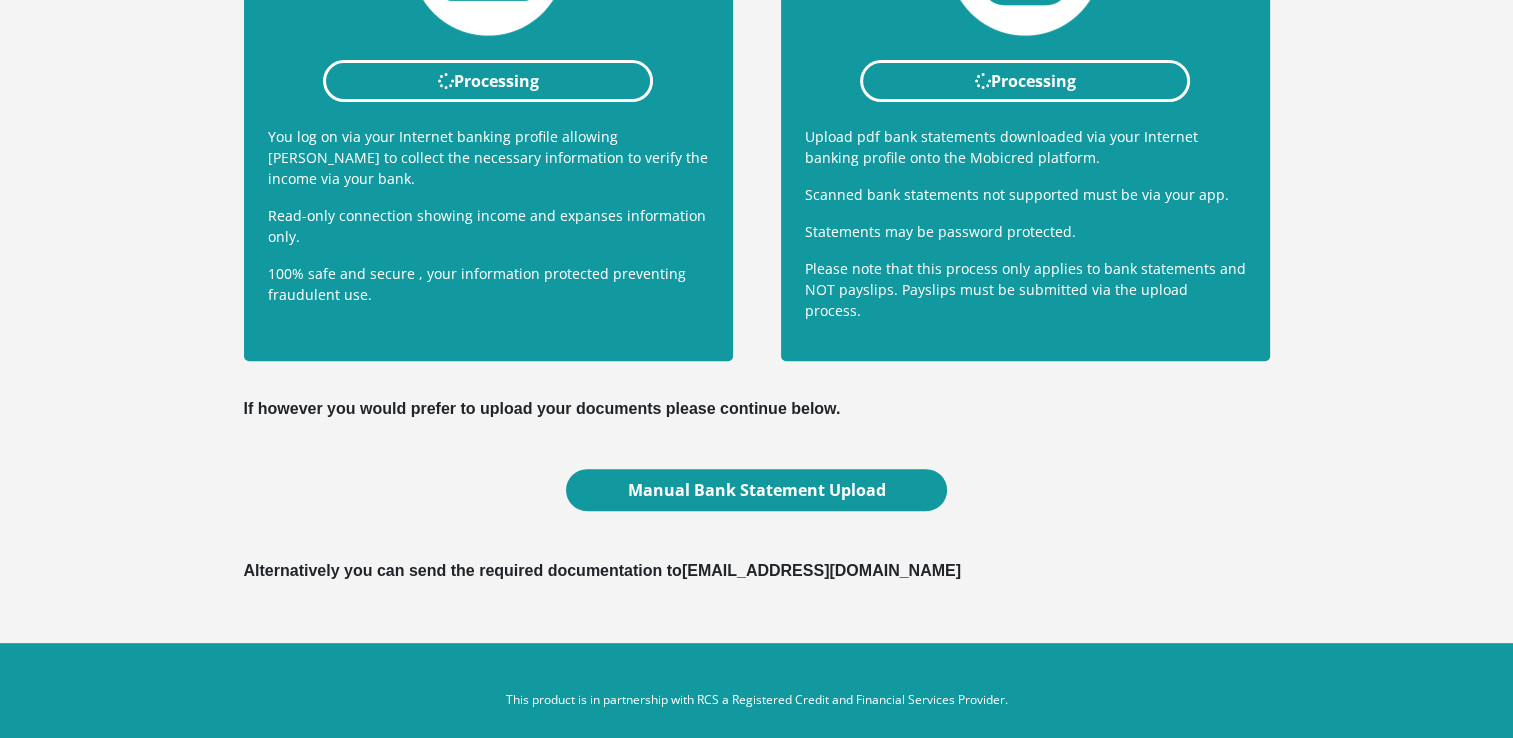 click on "Documents
Your applicaton has been provisionally approved and in order to finalise it,
we need to verify your income to comply with NCA rules. You have these options below.
Quick approval - for those in a hurry to shop
Processing
You log on via your Internet banking profile allowing
[PERSON_NAME] to collect the necessary information to verify the income via your bank.
Read-only connection showing income and expanses information only.
100% safe and secure , your information protected preventing fraudulent use." at bounding box center (756, 48) 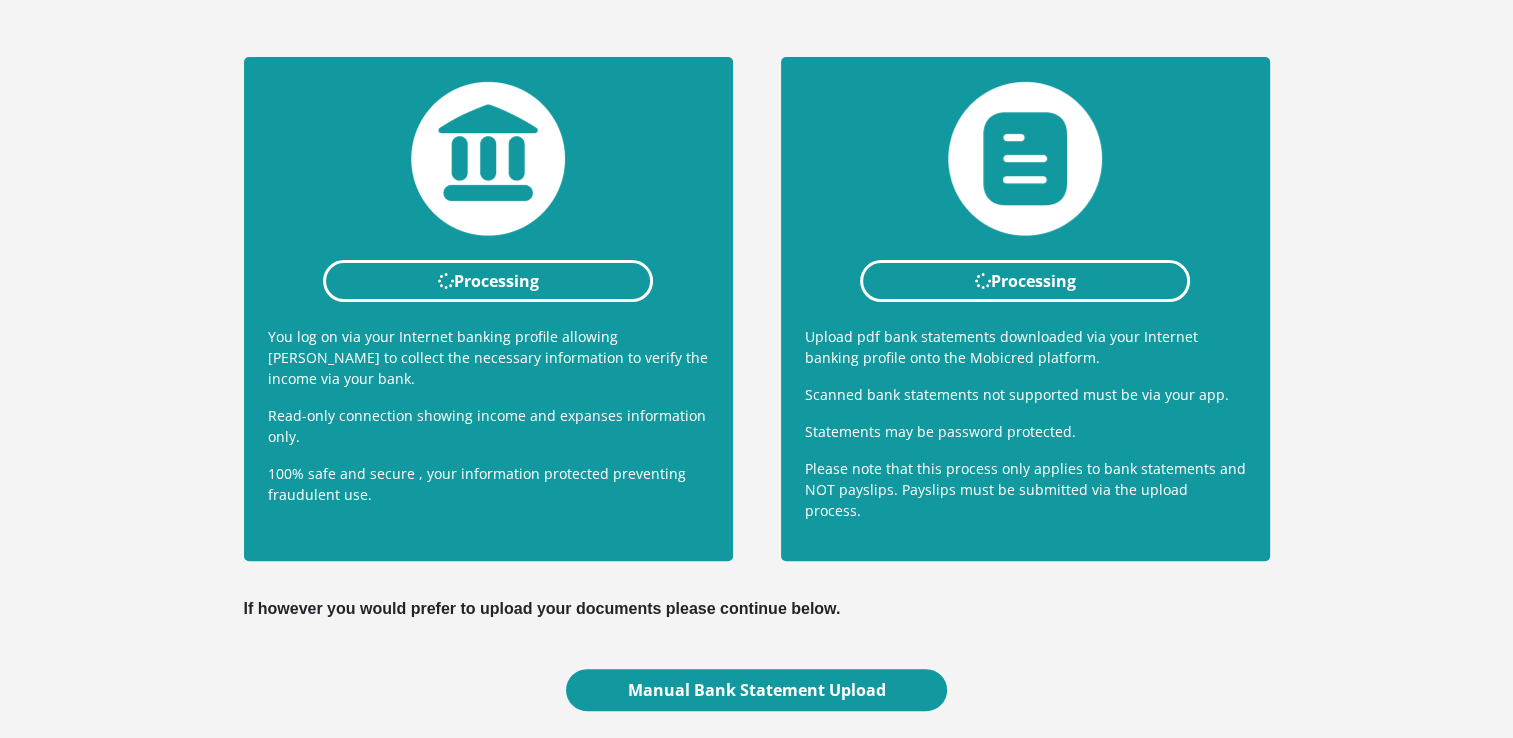 scroll, scrollTop: 635, scrollLeft: 0, axis: vertical 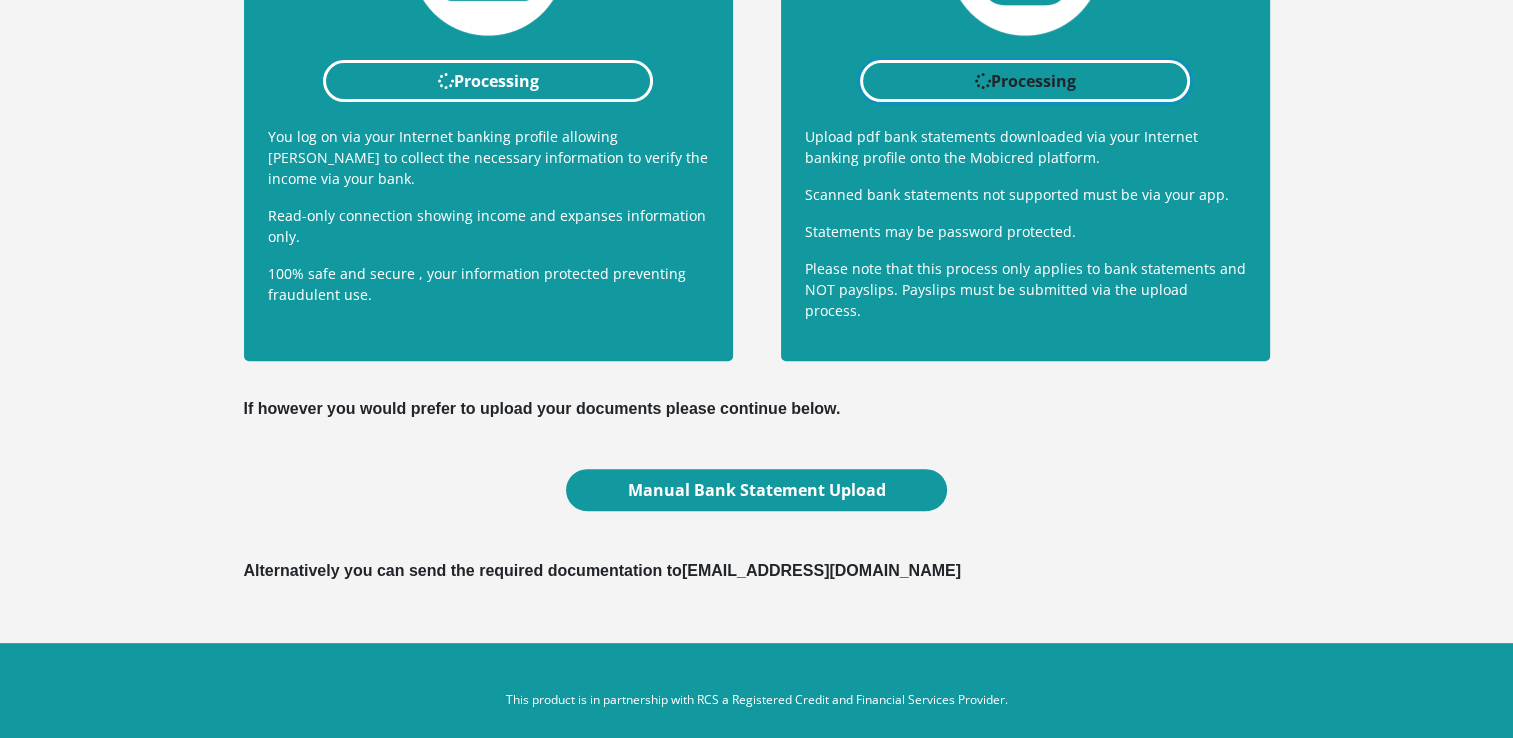 click on "Processing" at bounding box center [1025, 81] 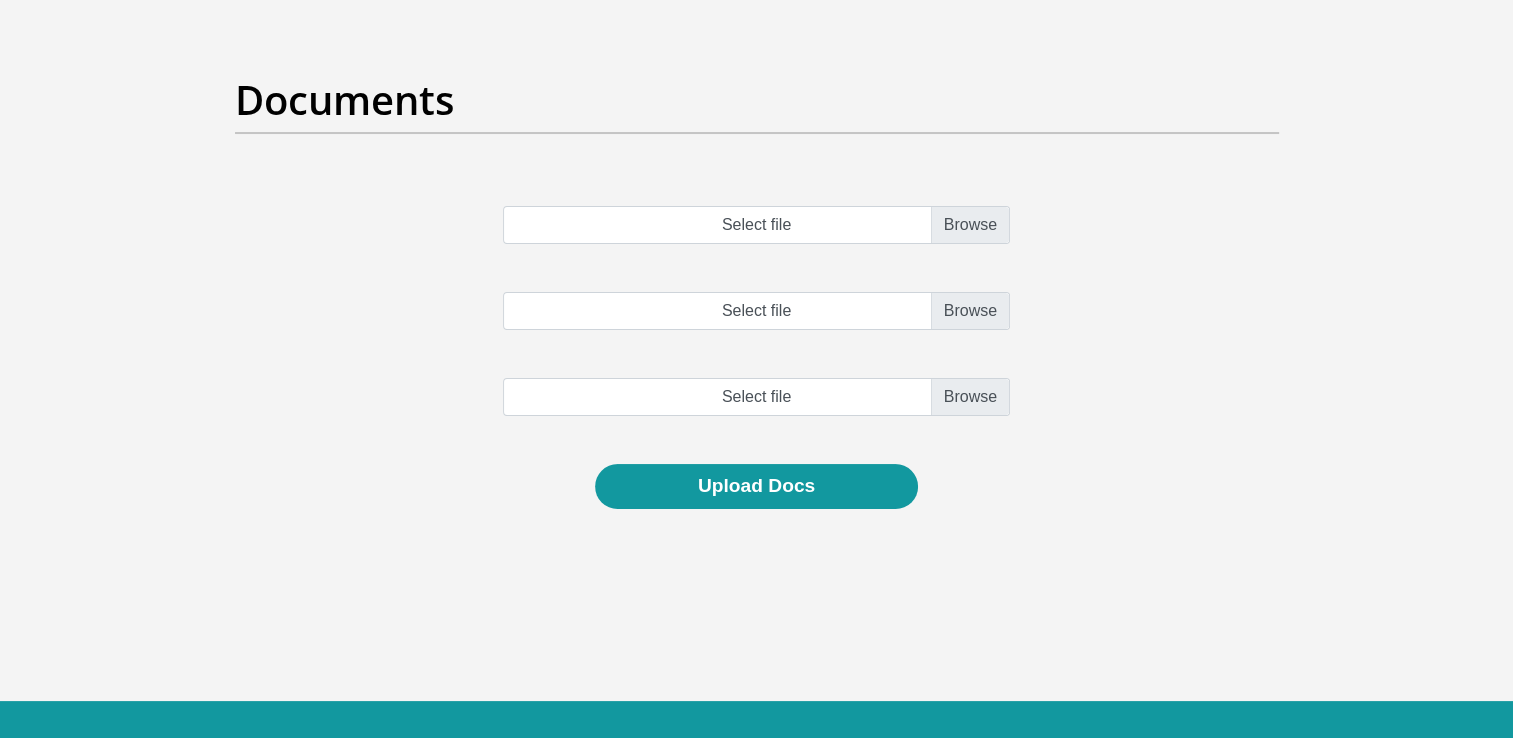 scroll, scrollTop: 0, scrollLeft: 0, axis: both 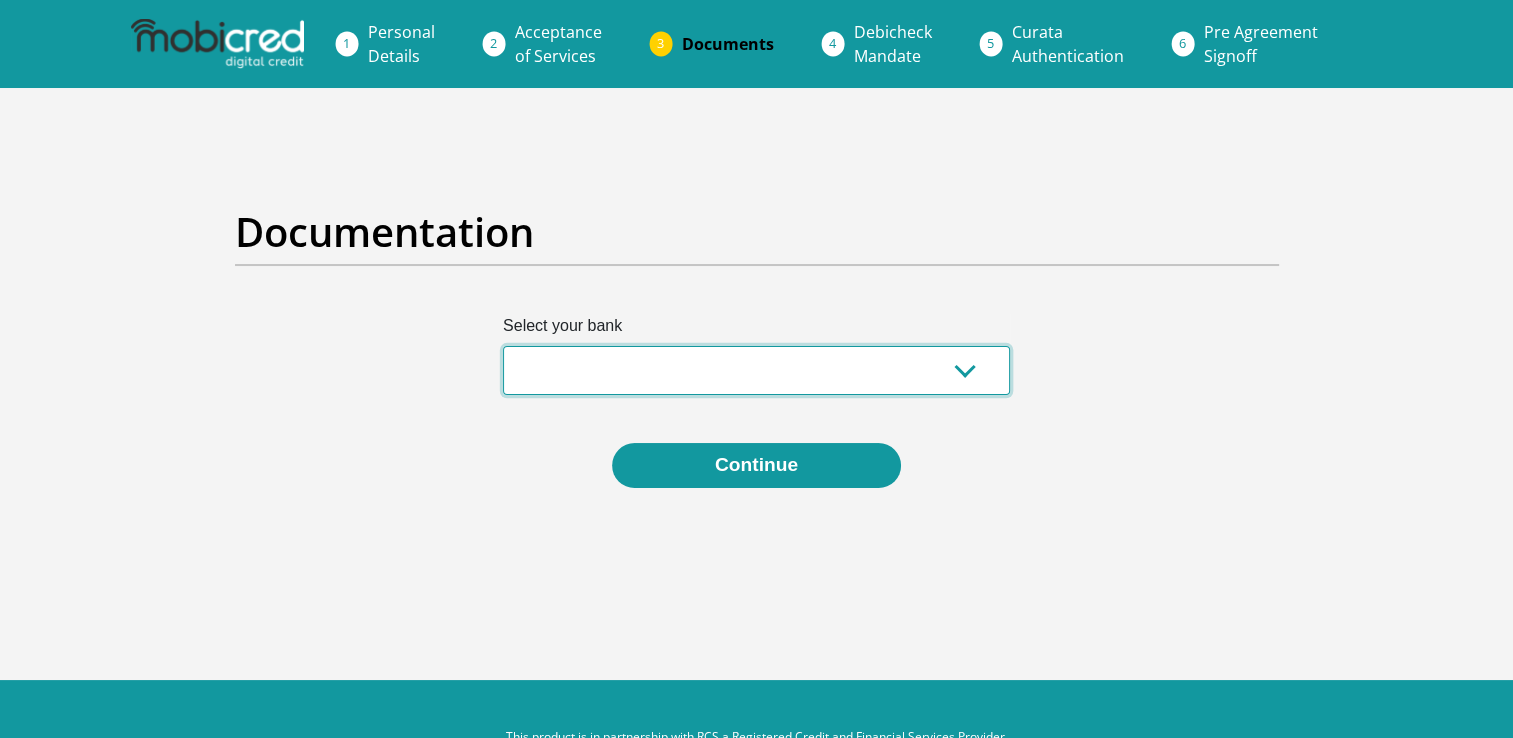 click on "Absa
Capitec Bank
Discovery Bank
First National Bank
Nedbank
Standard Bank
TymeBank" at bounding box center (756, 370) 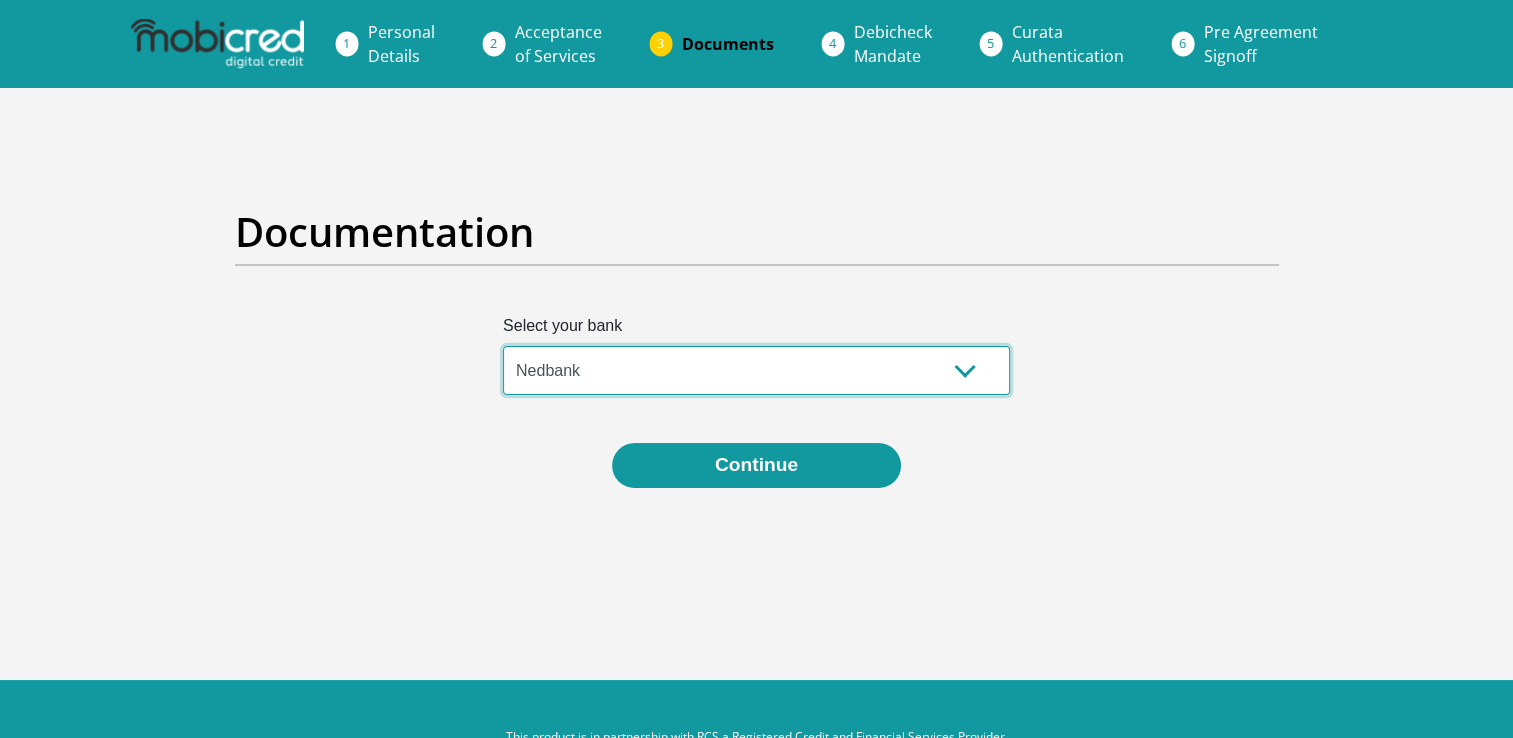 click on "Absa
Capitec Bank
Discovery Bank
First National Bank
Nedbank
Standard Bank
TymeBank" at bounding box center (756, 370) 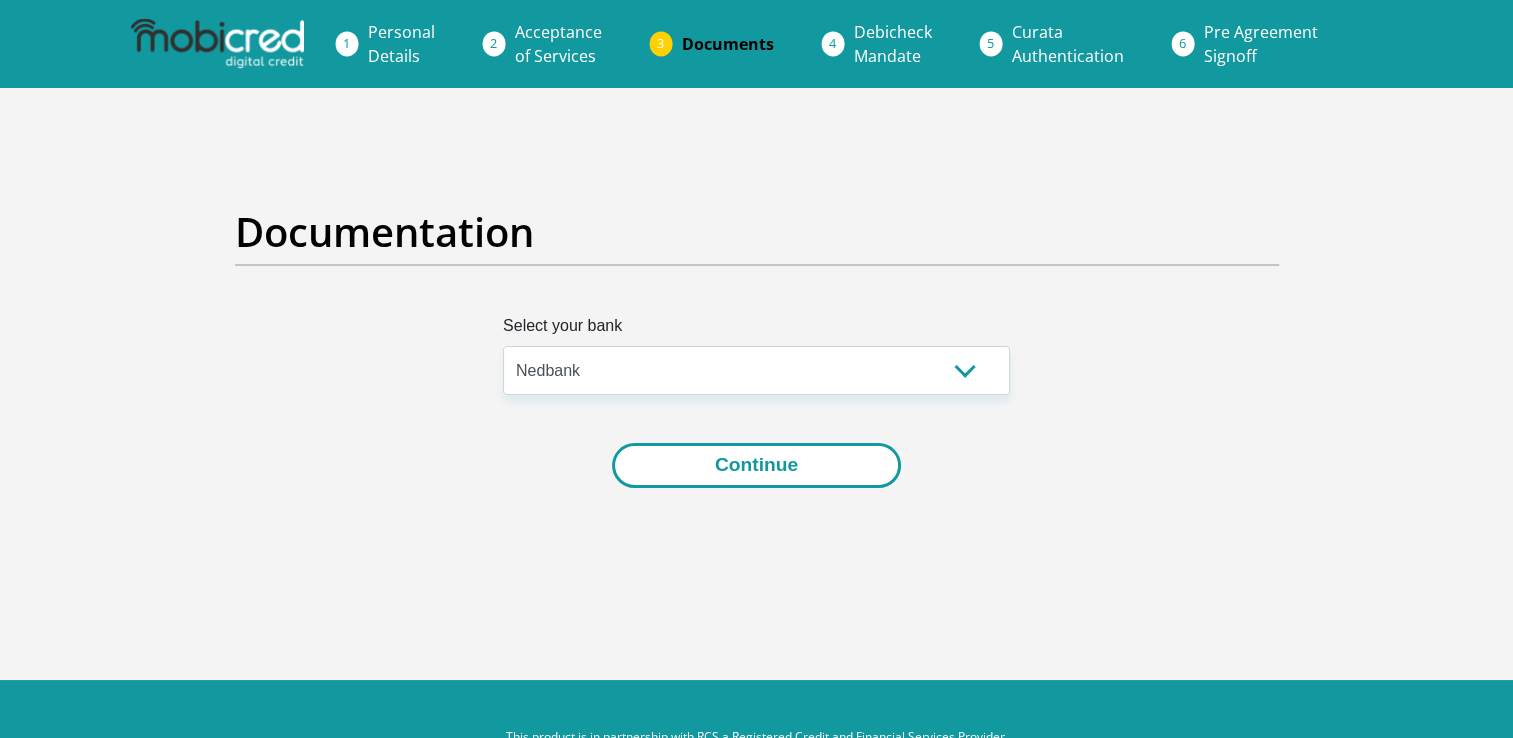 click on "Continue" at bounding box center [756, 465] 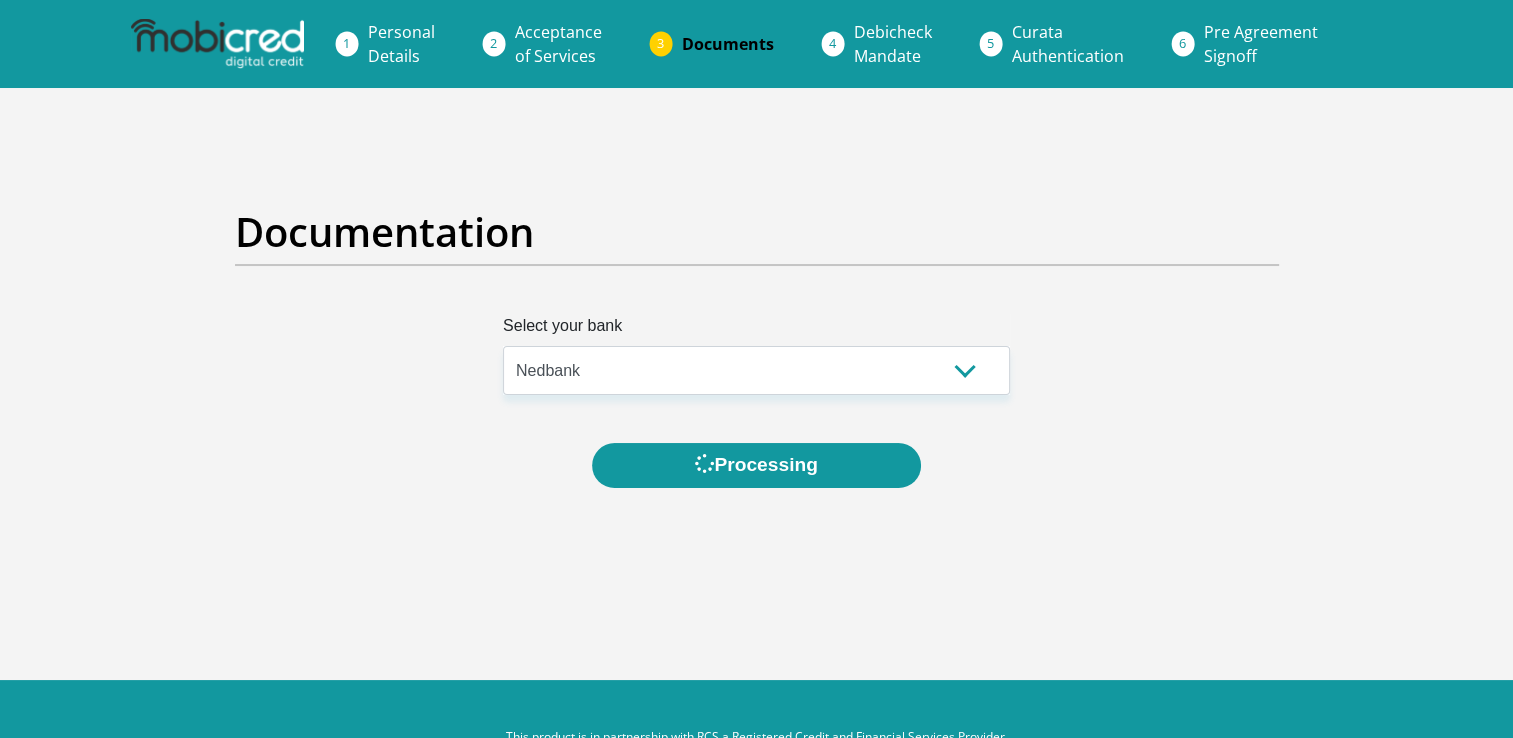 scroll, scrollTop: 0, scrollLeft: 0, axis: both 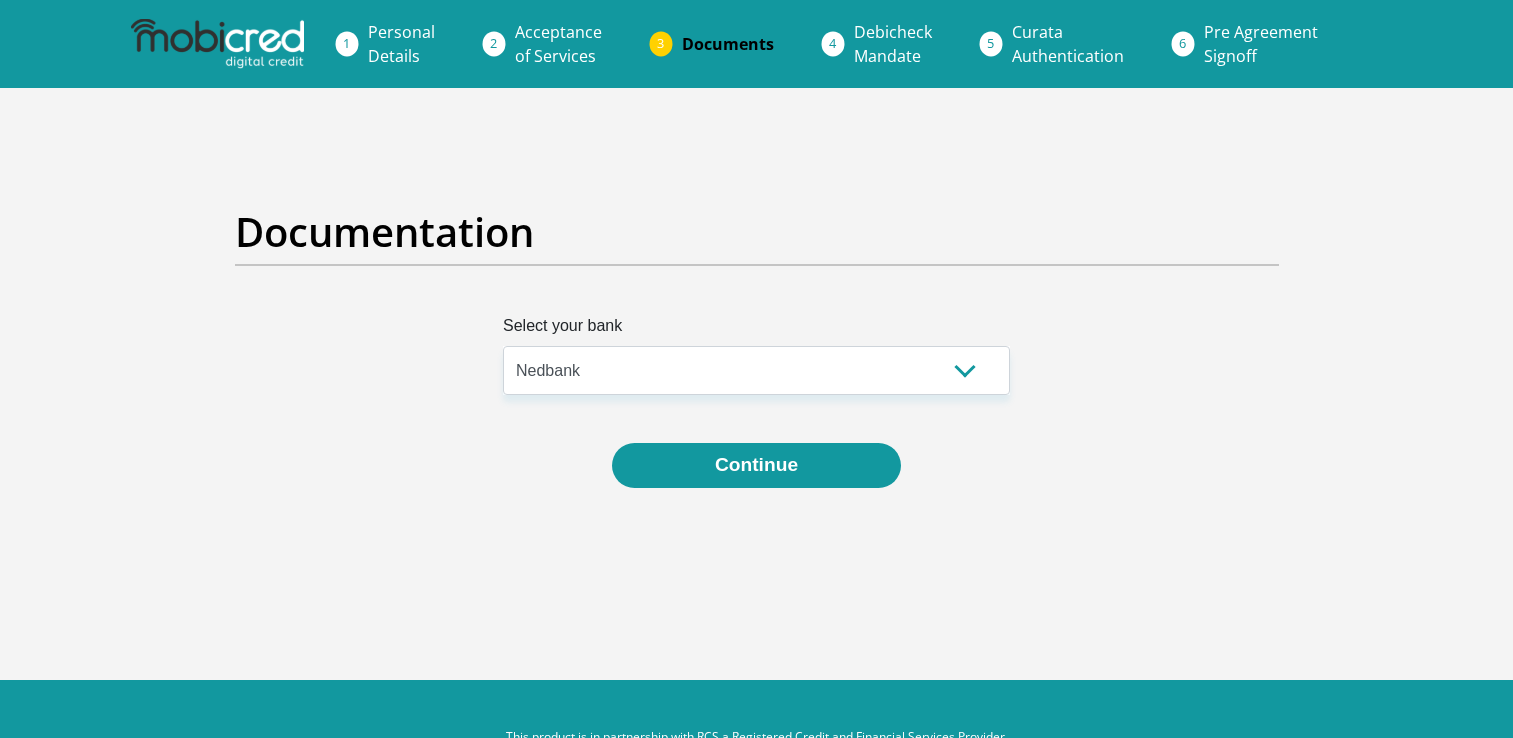 select on "{"id":"7","title":"Nedbank","institution":"Nedbank","alias":"nedbank","country":"ZA","branch_code":198765,"login_fields":[{"title":"username","name":"field1","placeholder":"Username"},{"title":"password","name":"field2","placeholder":"Password"}]}" 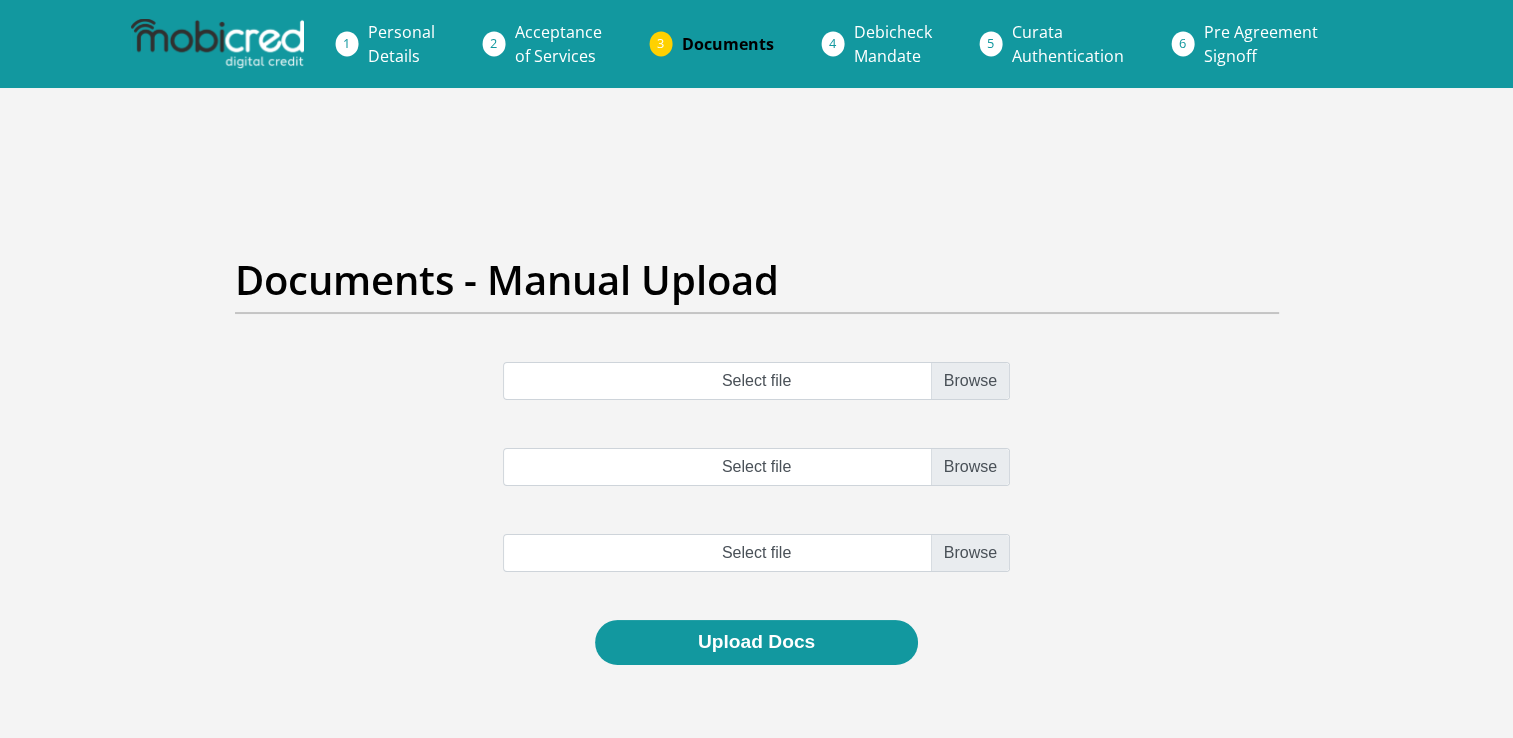 scroll, scrollTop: 200, scrollLeft: 0, axis: vertical 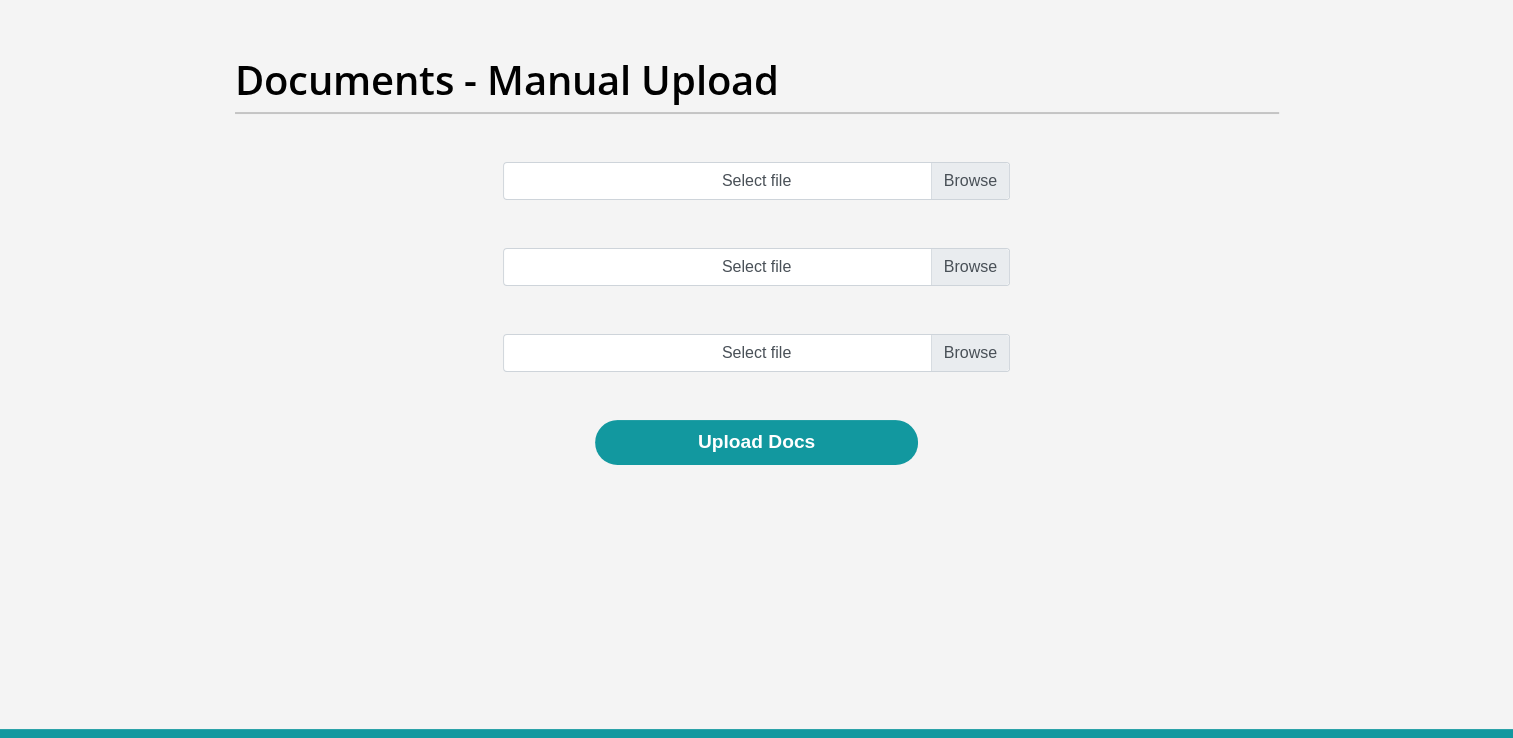 click on "Documents - Manual Upload
Select file
Select file
Select file" at bounding box center [757, 260] 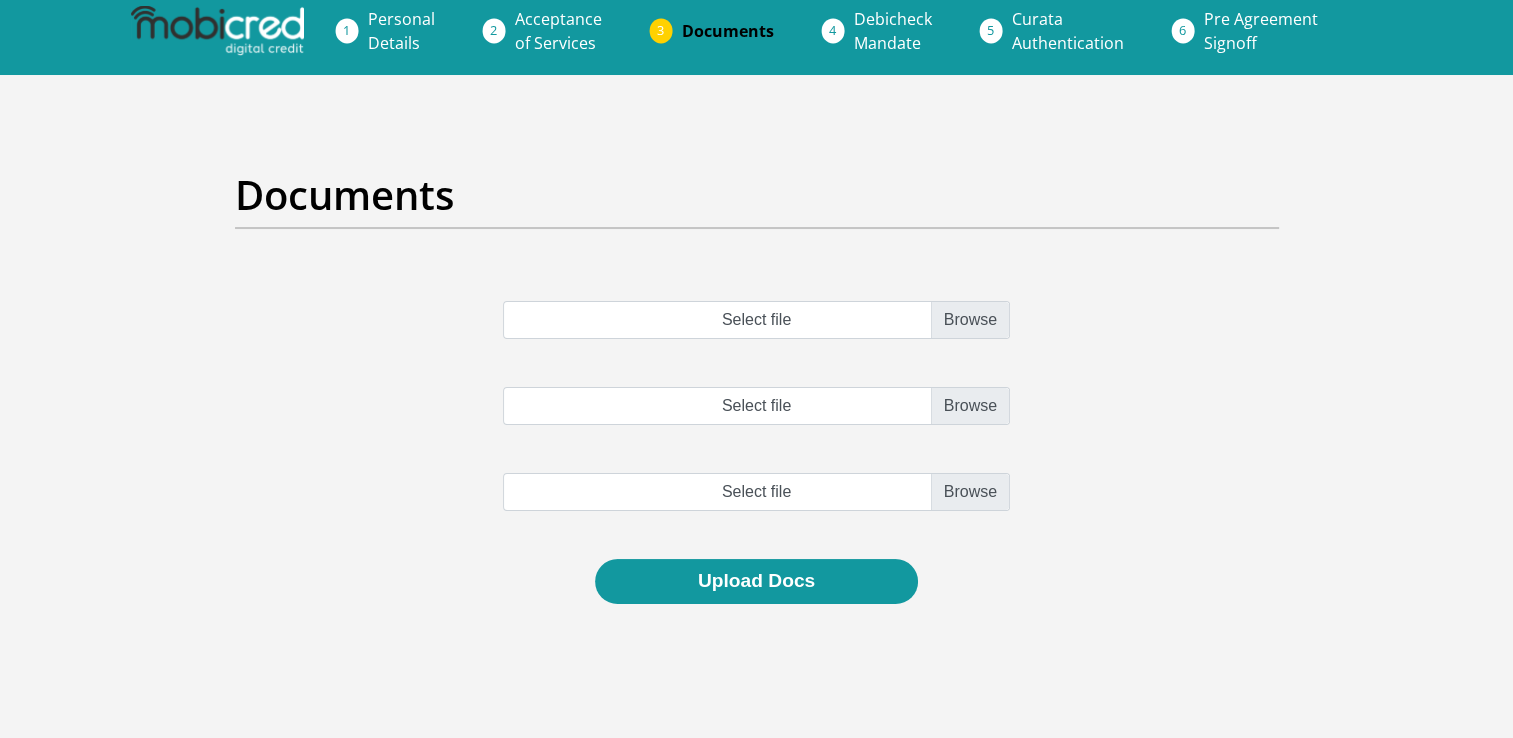 scroll, scrollTop: 0, scrollLeft: 0, axis: both 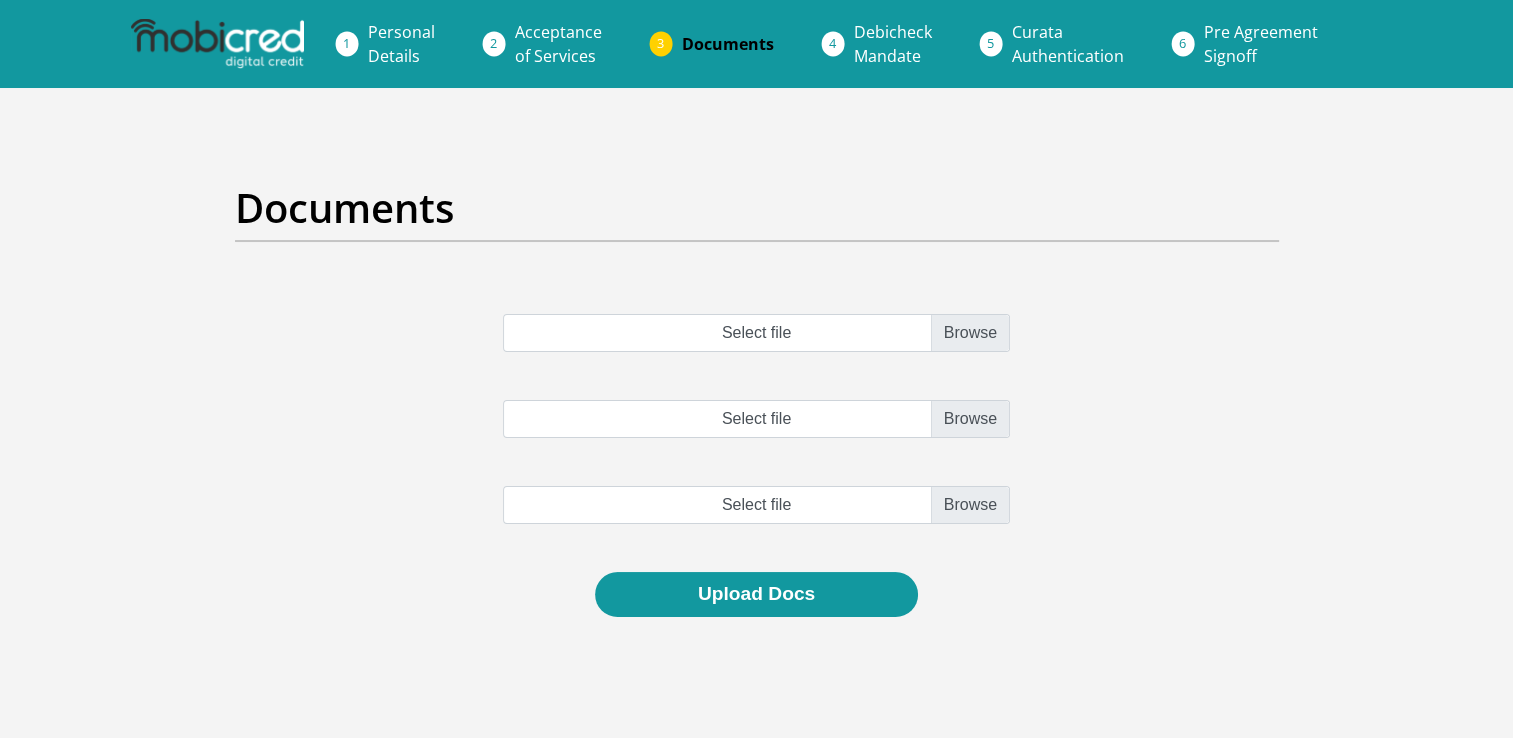 click on "Select file
Select file
Select file" at bounding box center [757, 443] 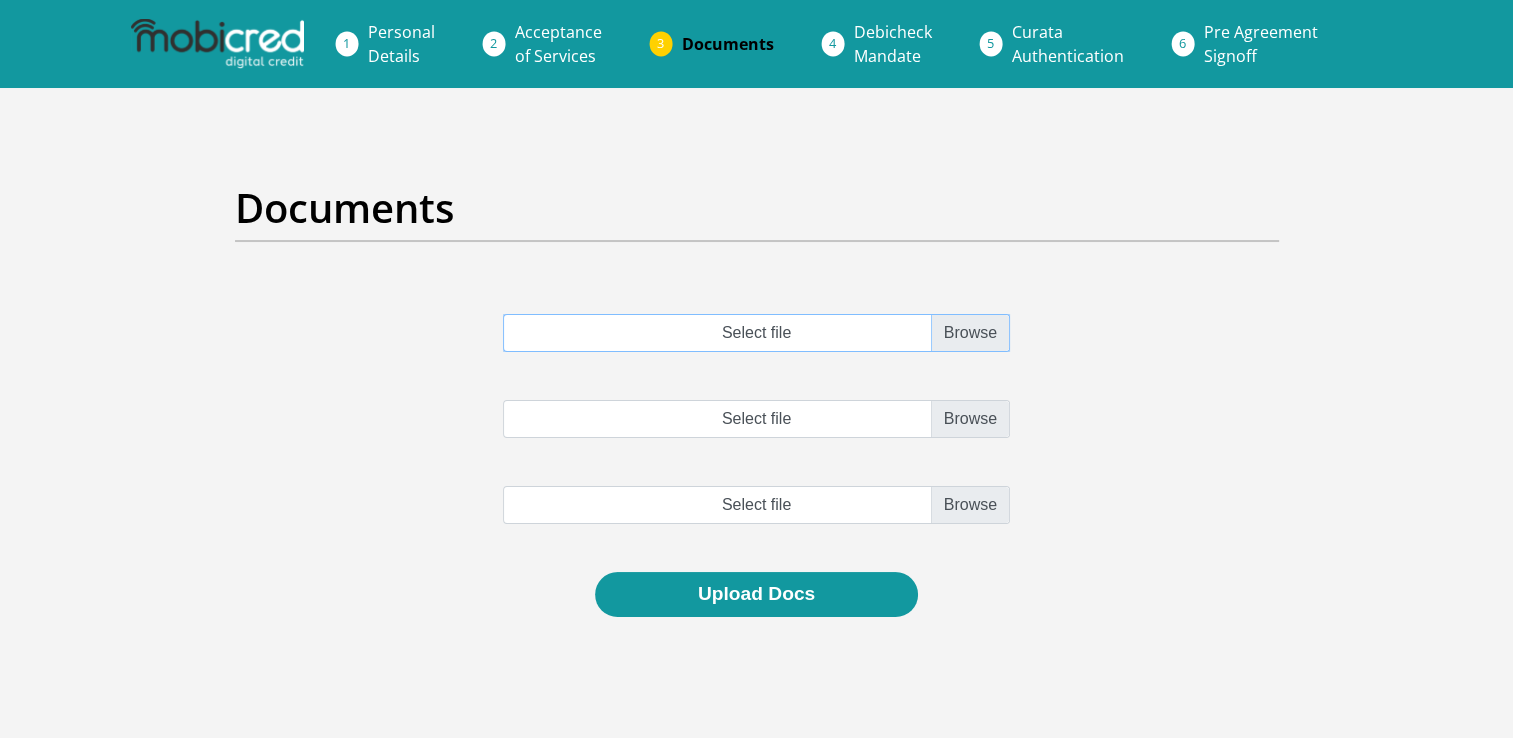 click on "Select file" at bounding box center (756, 333) 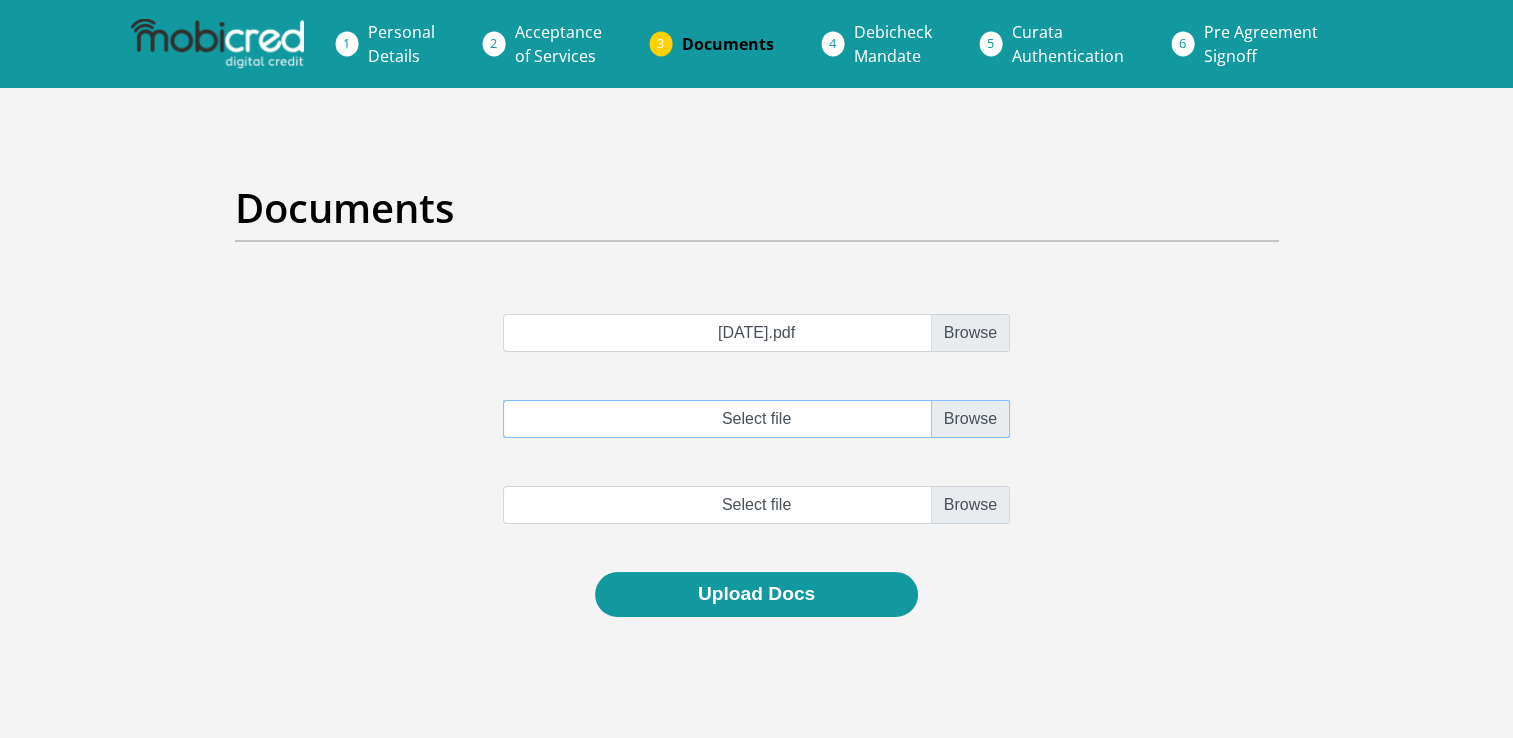 click on "Select file" at bounding box center (756, 419) 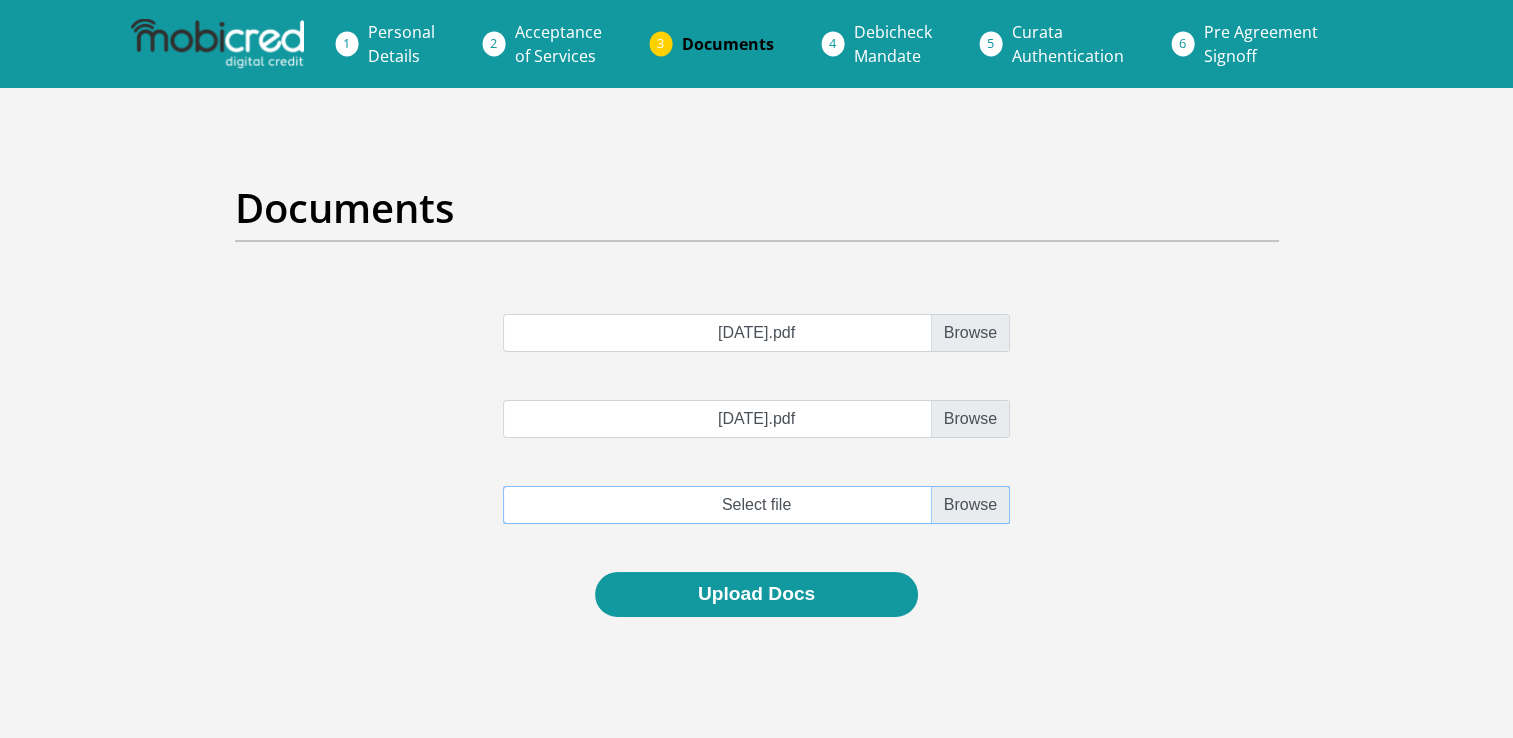 click at bounding box center (756, 505) 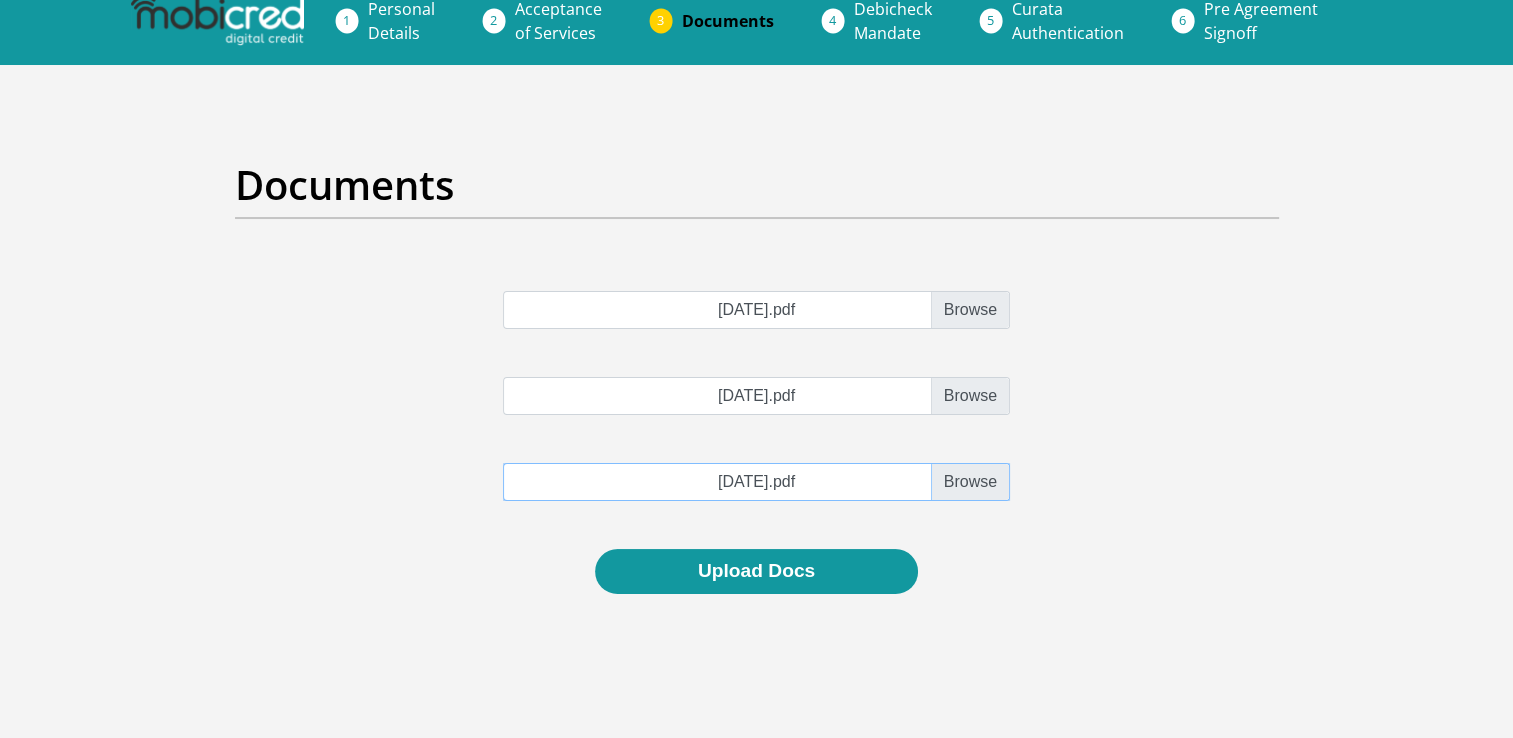 scroll, scrollTop: 0, scrollLeft: 0, axis: both 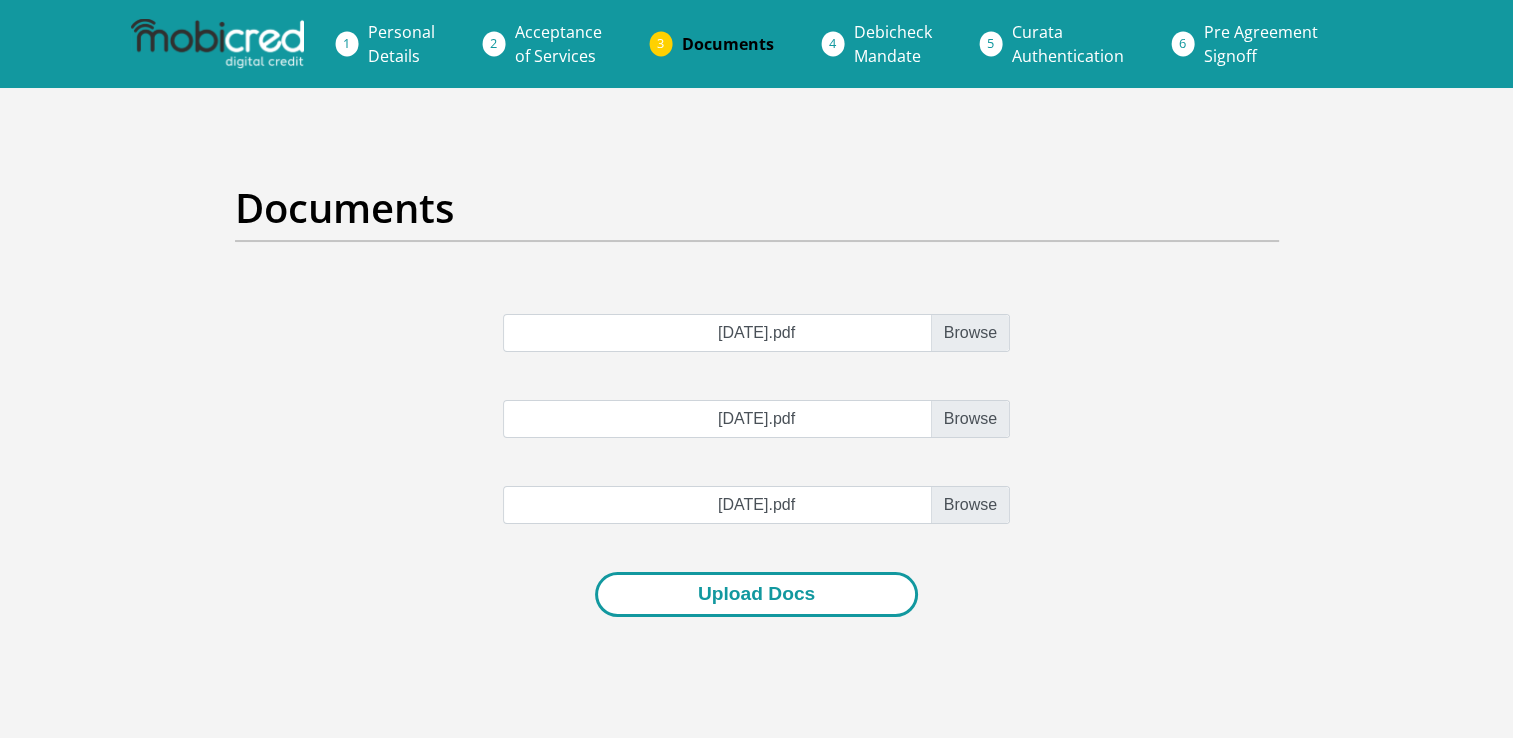 click on "Upload Docs" at bounding box center [756, 594] 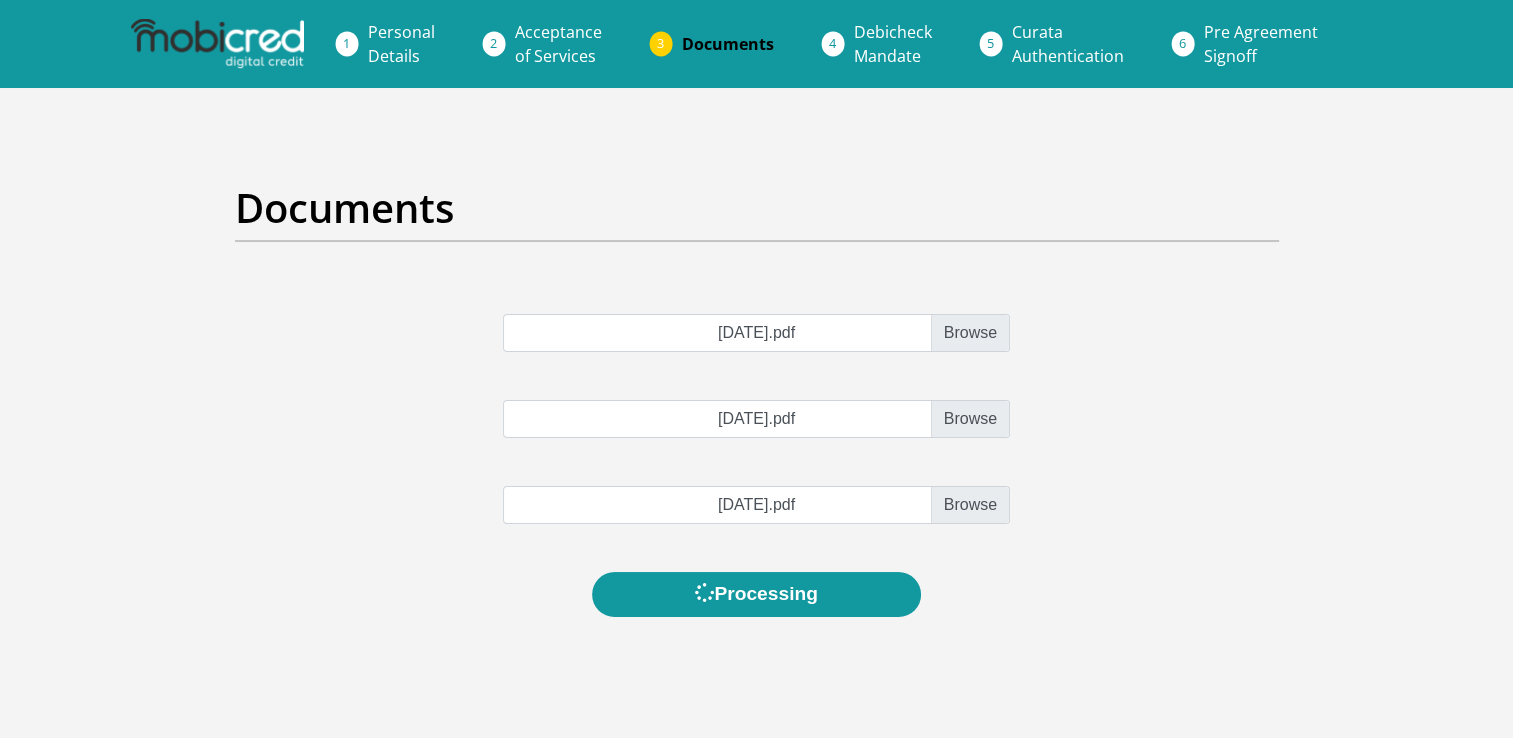 scroll, scrollTop: 0, scrollLeft: 0, axis: both 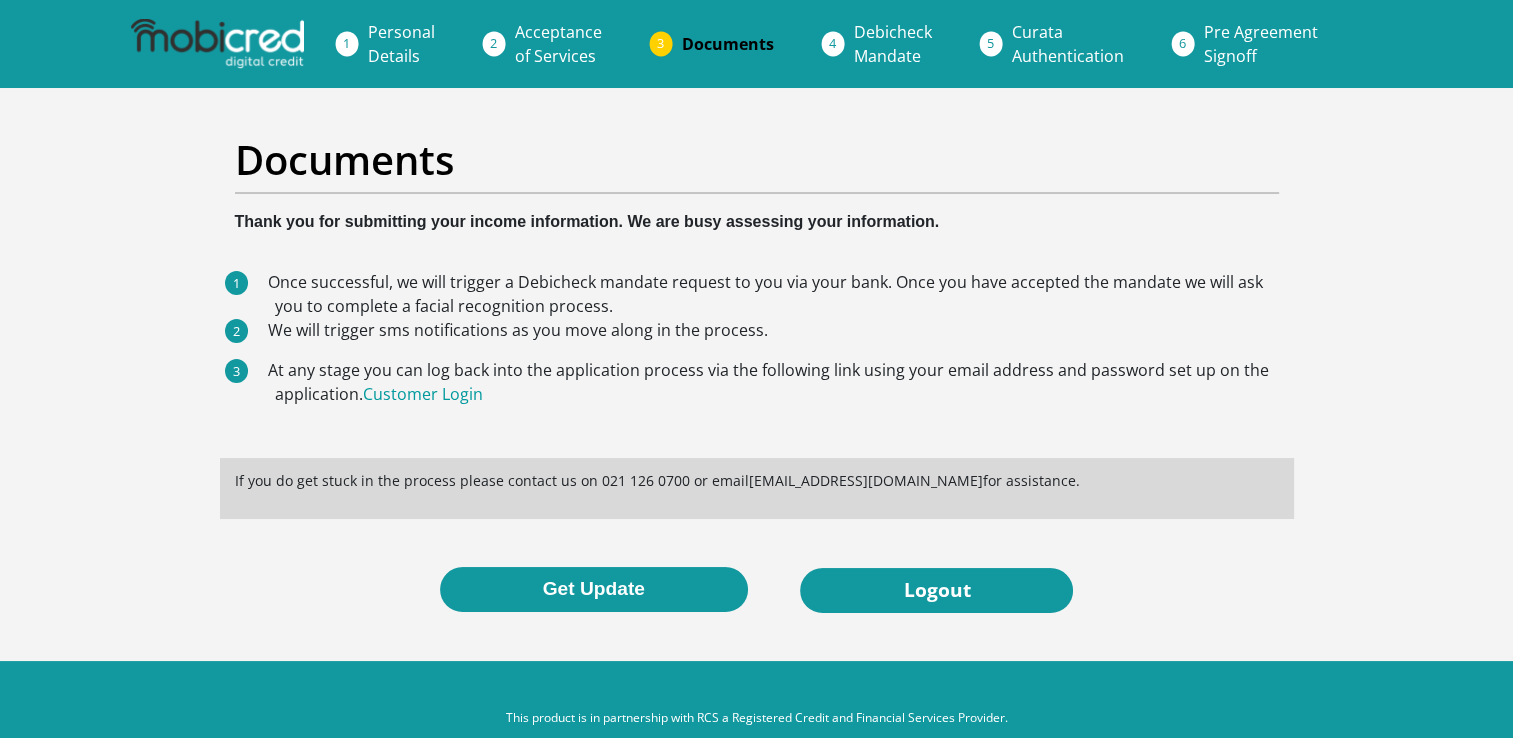 click on "Documents
Thank you for submitting your income information. We are busy assessing your information.
Once successful, we will trigger a Debicheck mandate request to you via your bank.
Once you have accepted the mandate we will ask you to complete a facial recognition process.
We will trigger sms notifications as you move along in the process.
At any stage you can log back into the application process via the following link using your email address and password set up on the application.
Customer Login
Logout" at bounding box center [756, 374] 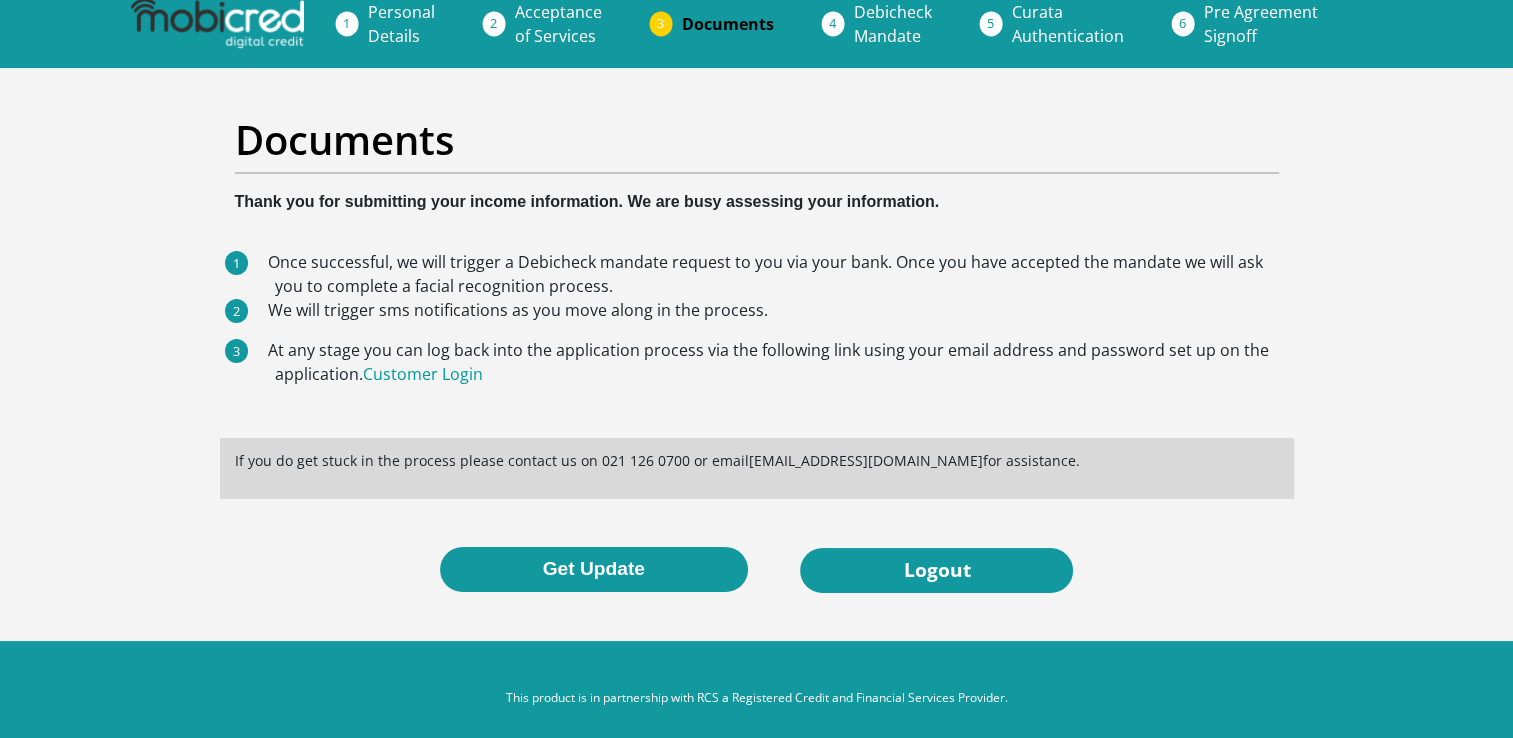 scroll, scrollTop: 37, scrollLeft: 0, axis: vertical 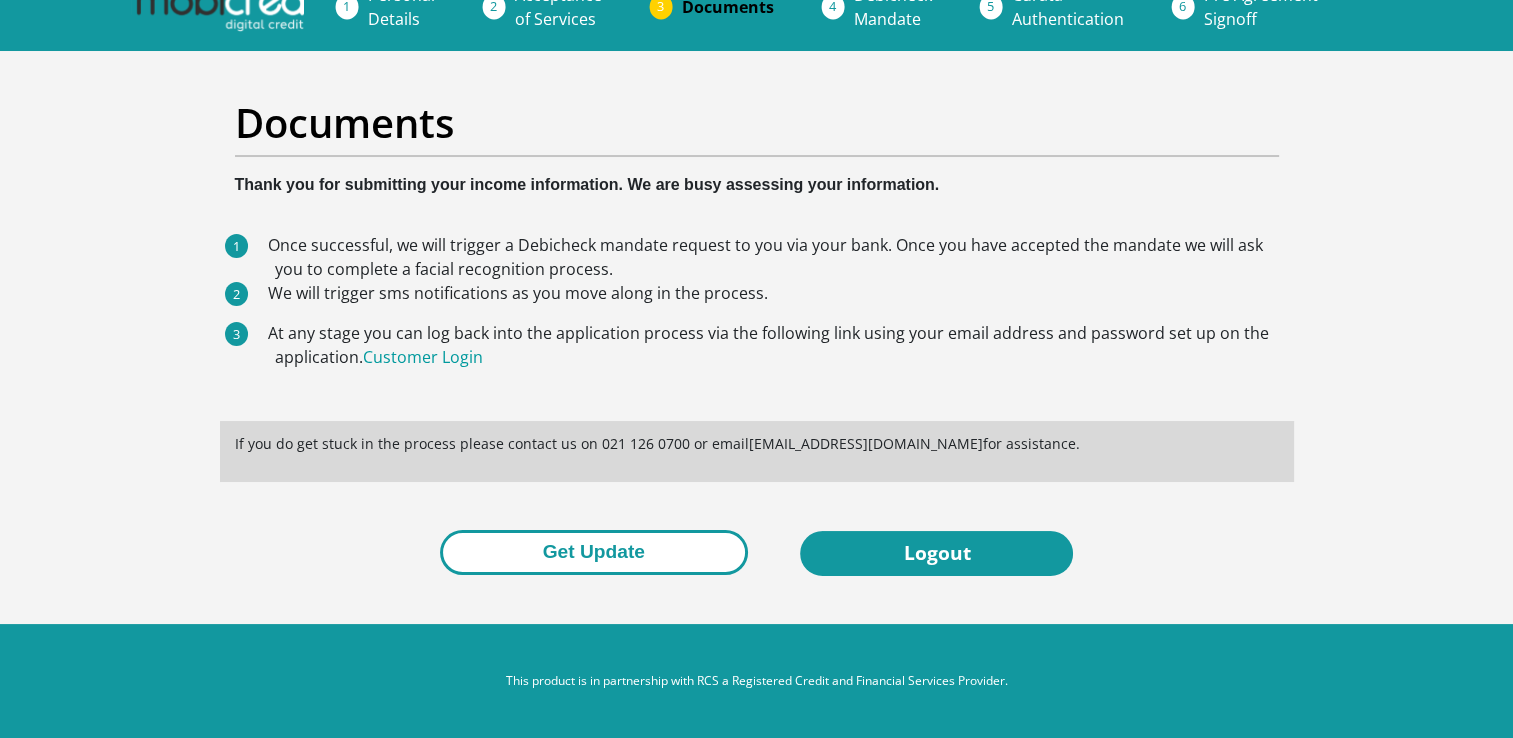 click on "Get Update" at bounding box center [594, 552] 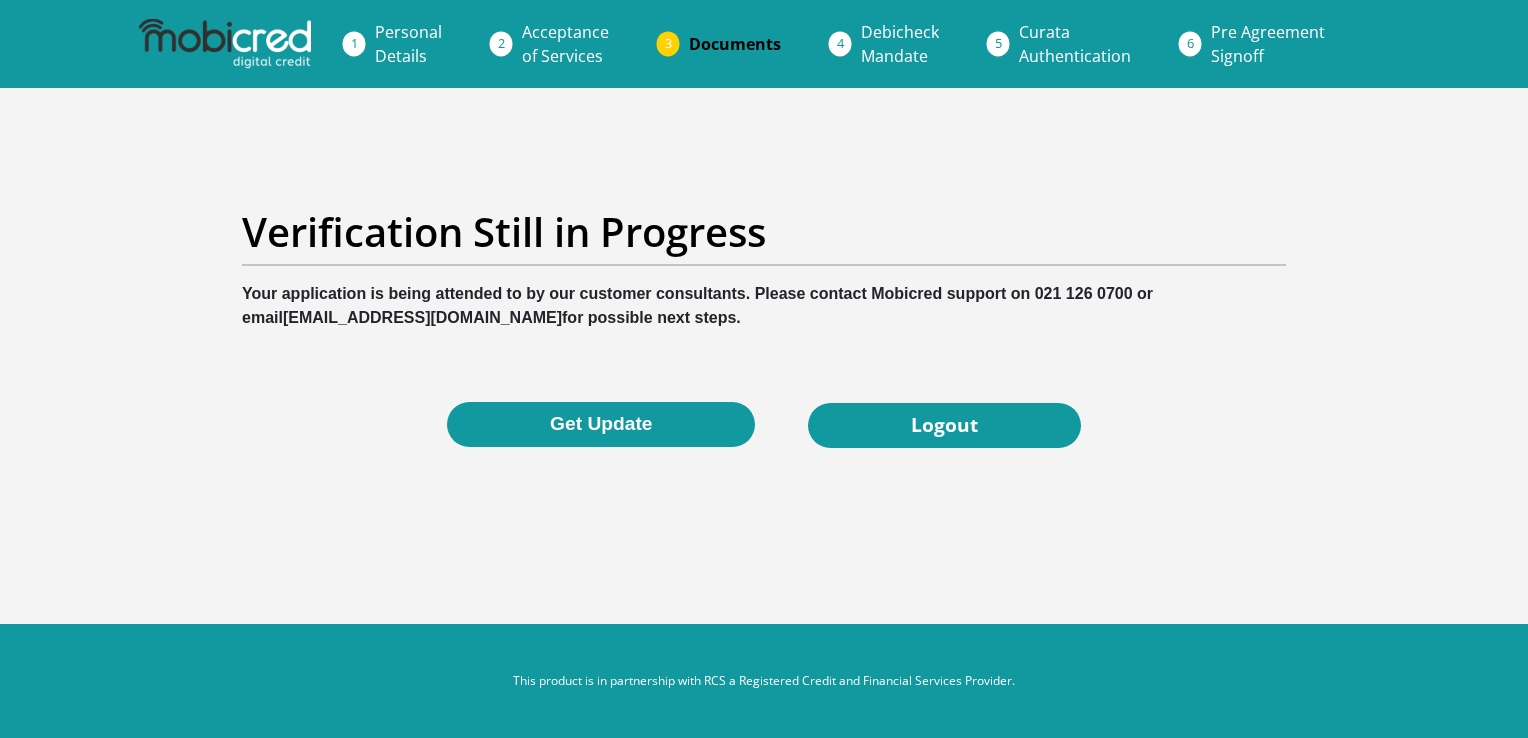 scroll, scrollTop: 0, scrollLeft: 0, axis: both 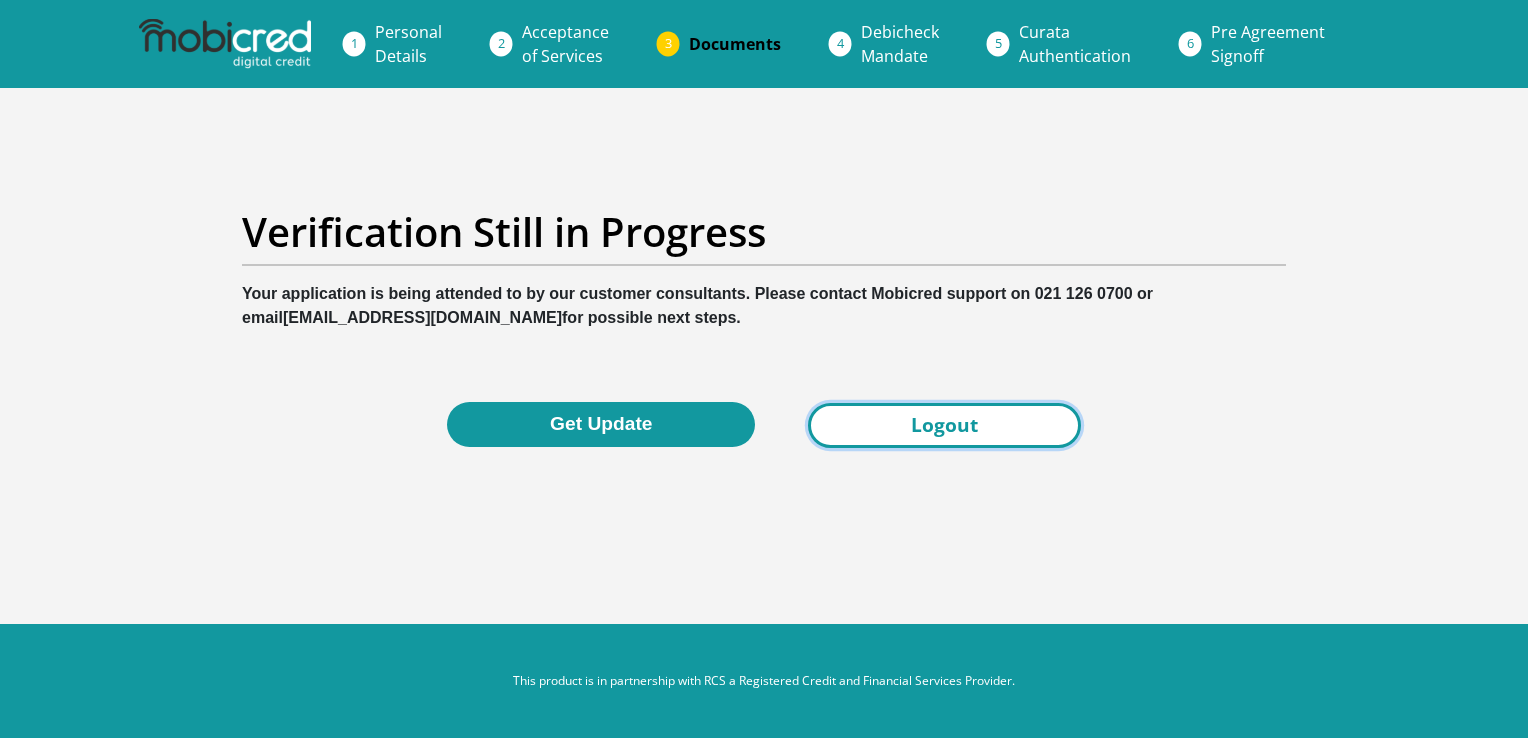 click on "Logout" at bounding box center (944, 425) 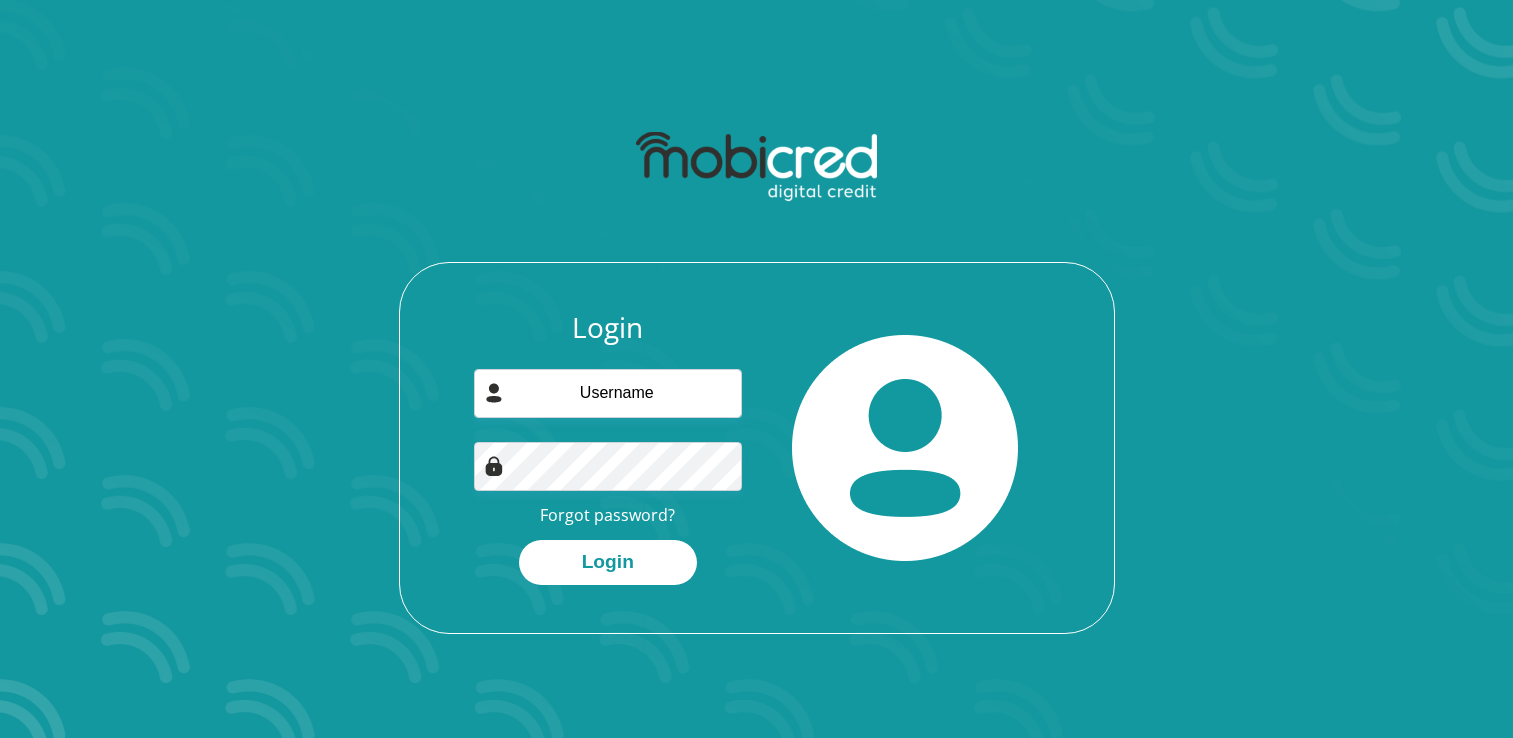 scroll, scrollTop: 0, scrollLeft: 0, axis: both 